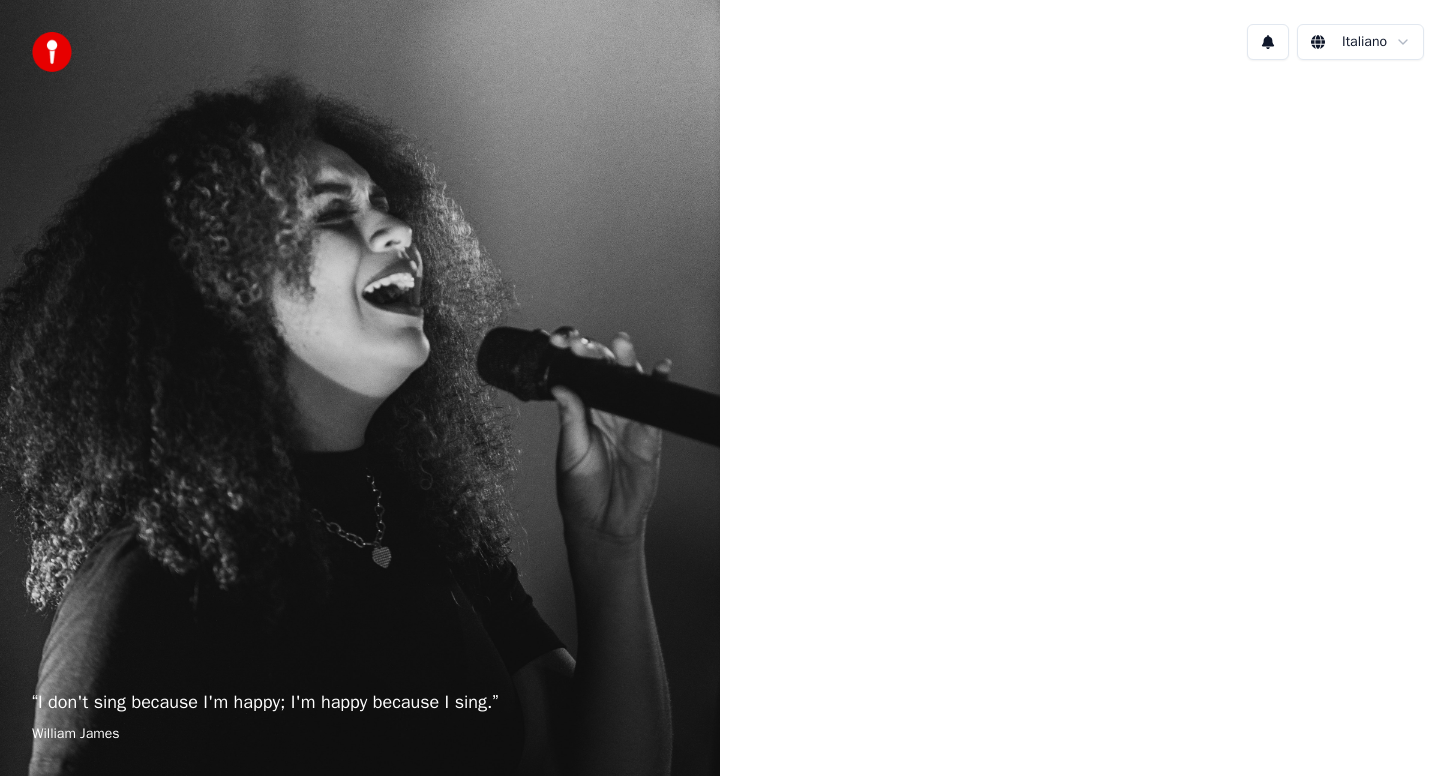 scroll, scrollTop: 0, scrollLeft: 0, axis: both 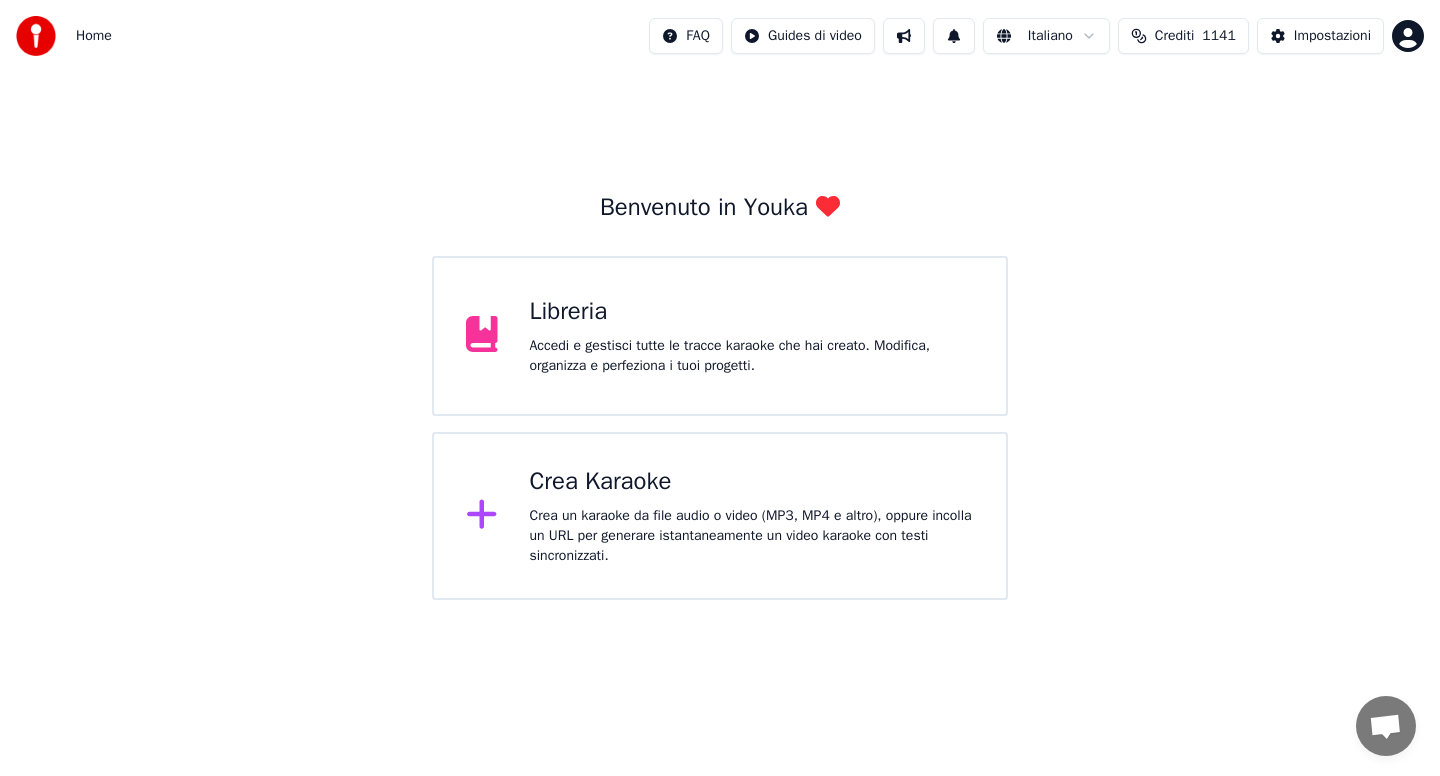 click on "Crea Karaoke Crea un karaoke da file audio o video (MP3, MP4 e altro), oppure incolla un URL per generare istantaneamente un video karaoke con testi sincronizzati." at bounding box center (752, 516) 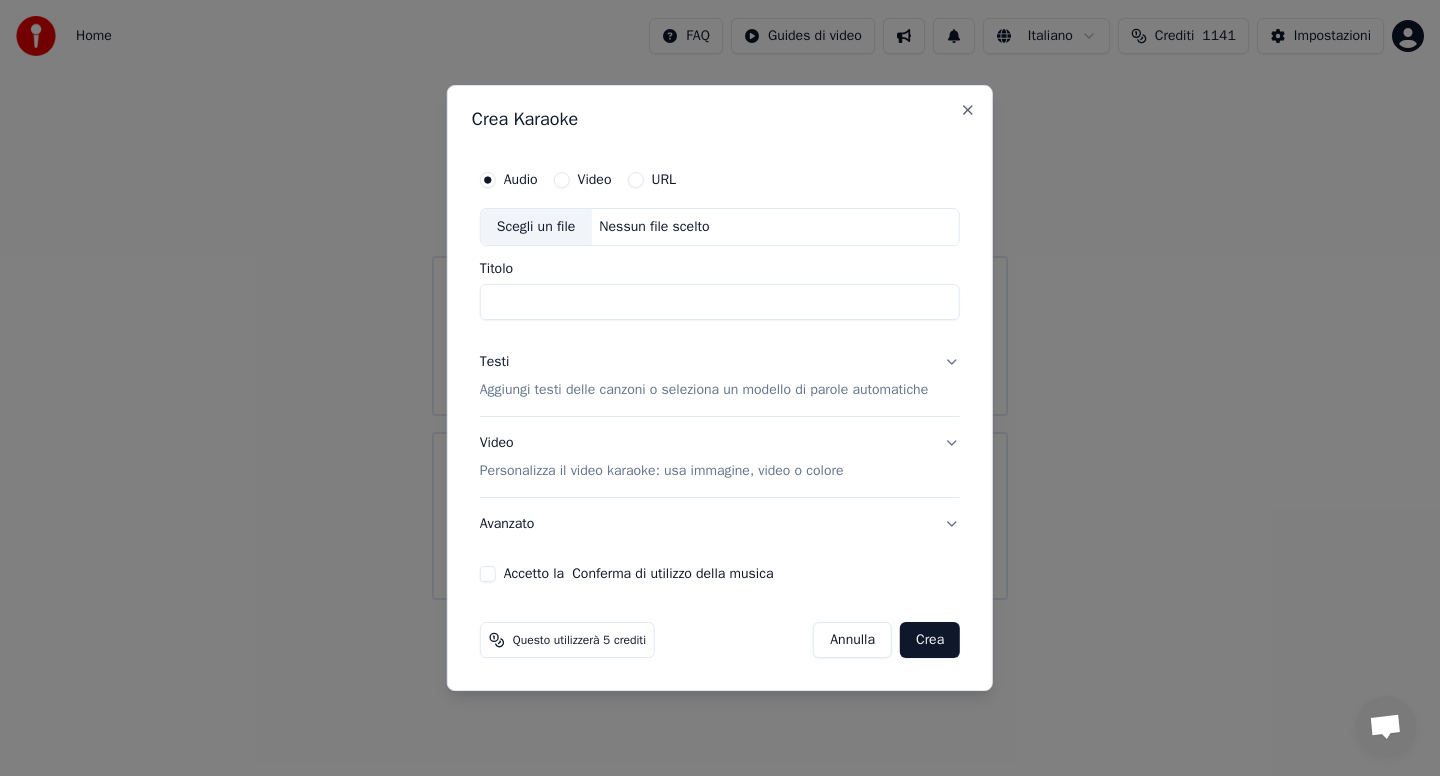 click on "Scegli un file" at bounding box center (536, 227) 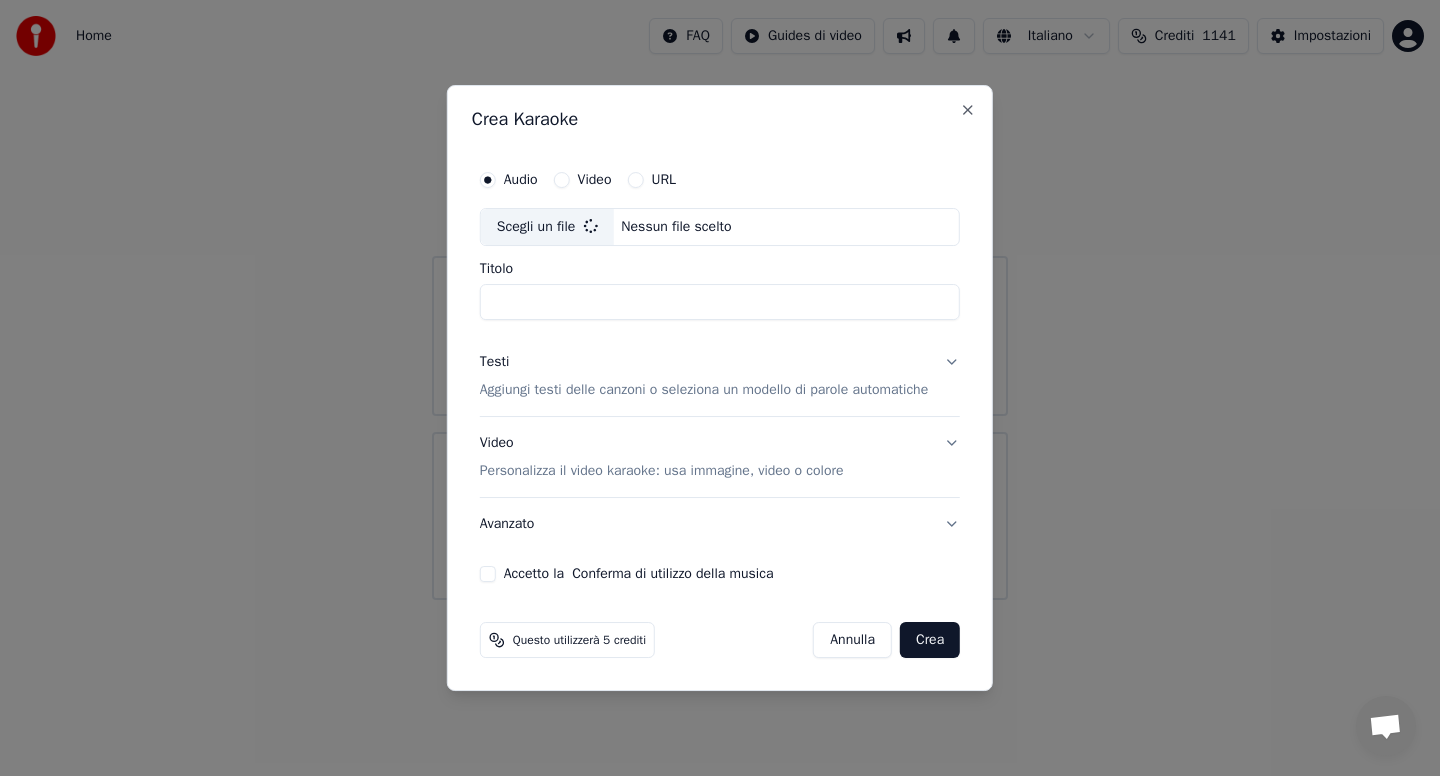 type on "**********" 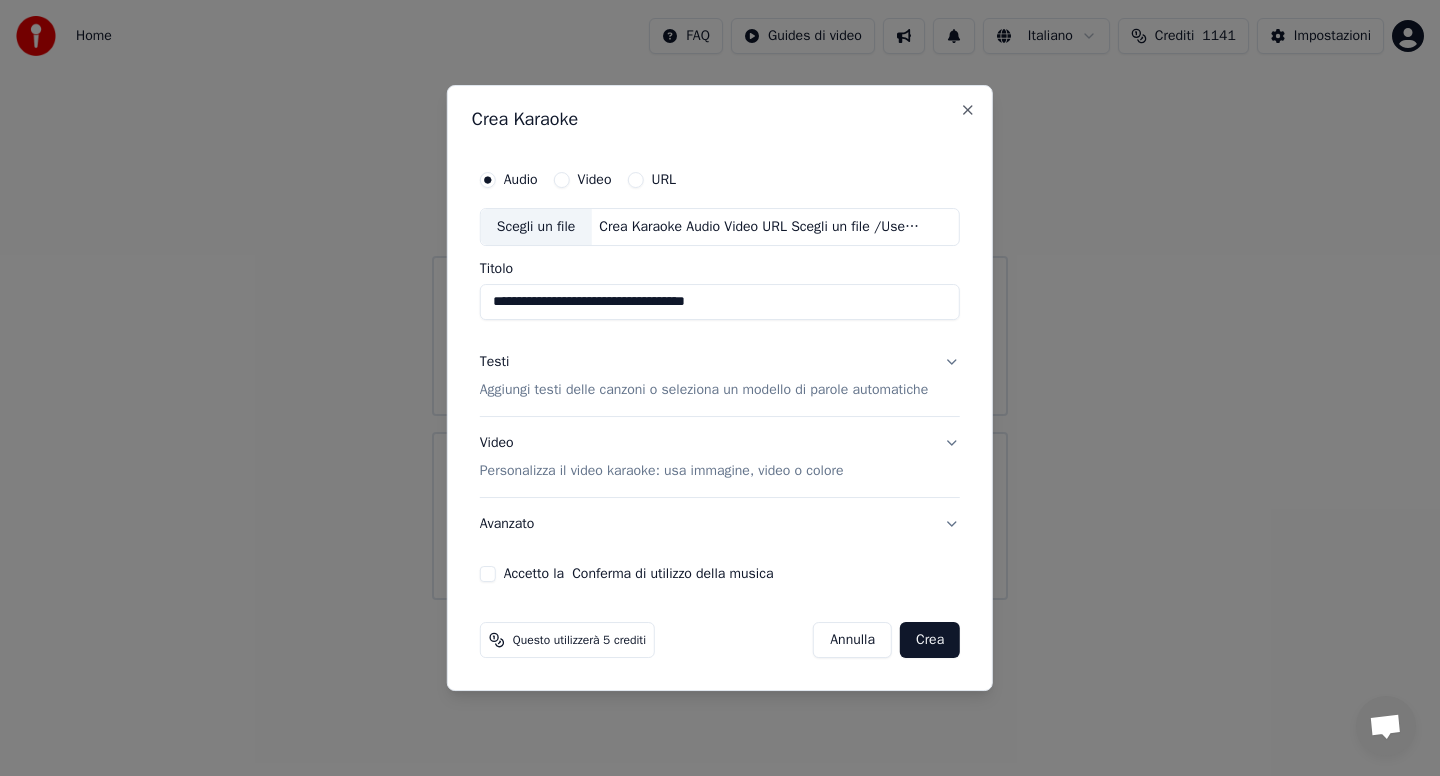 click on "Testi Aggiungi testi delle canzoni o seleziona un modello di parole automatiche" at bounding box center (720, 376) 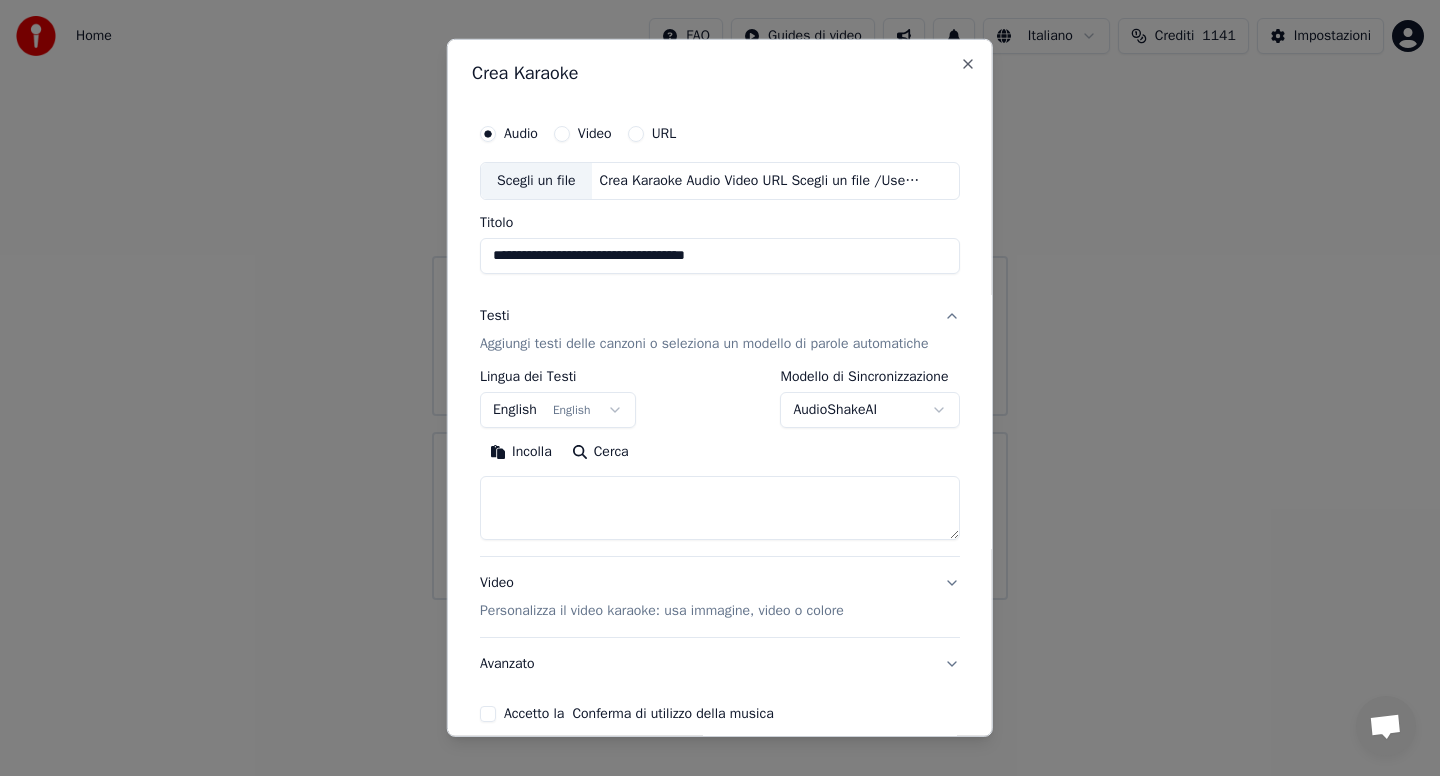 click on "Incolla" at bounding box center (521, 452) 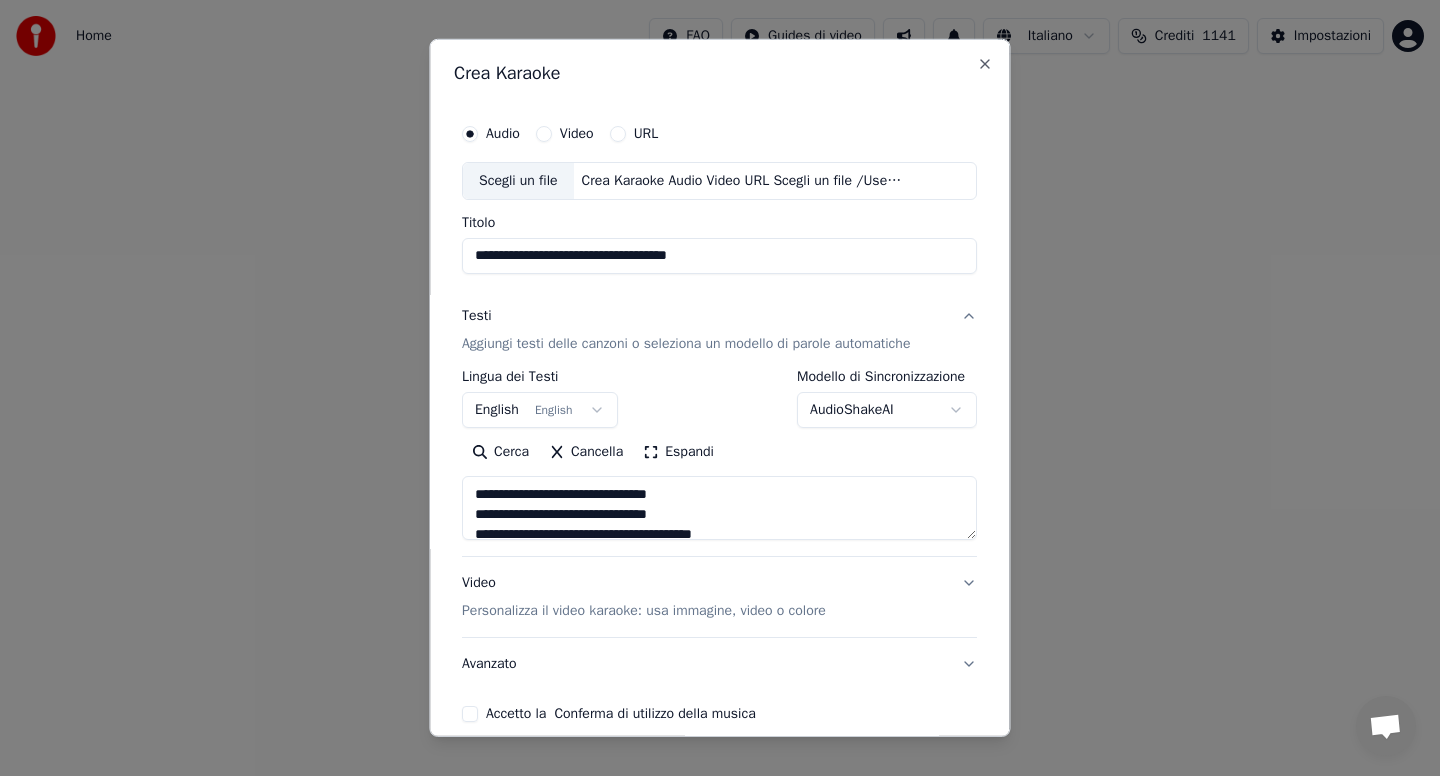 click at bounding box center [719, 508] 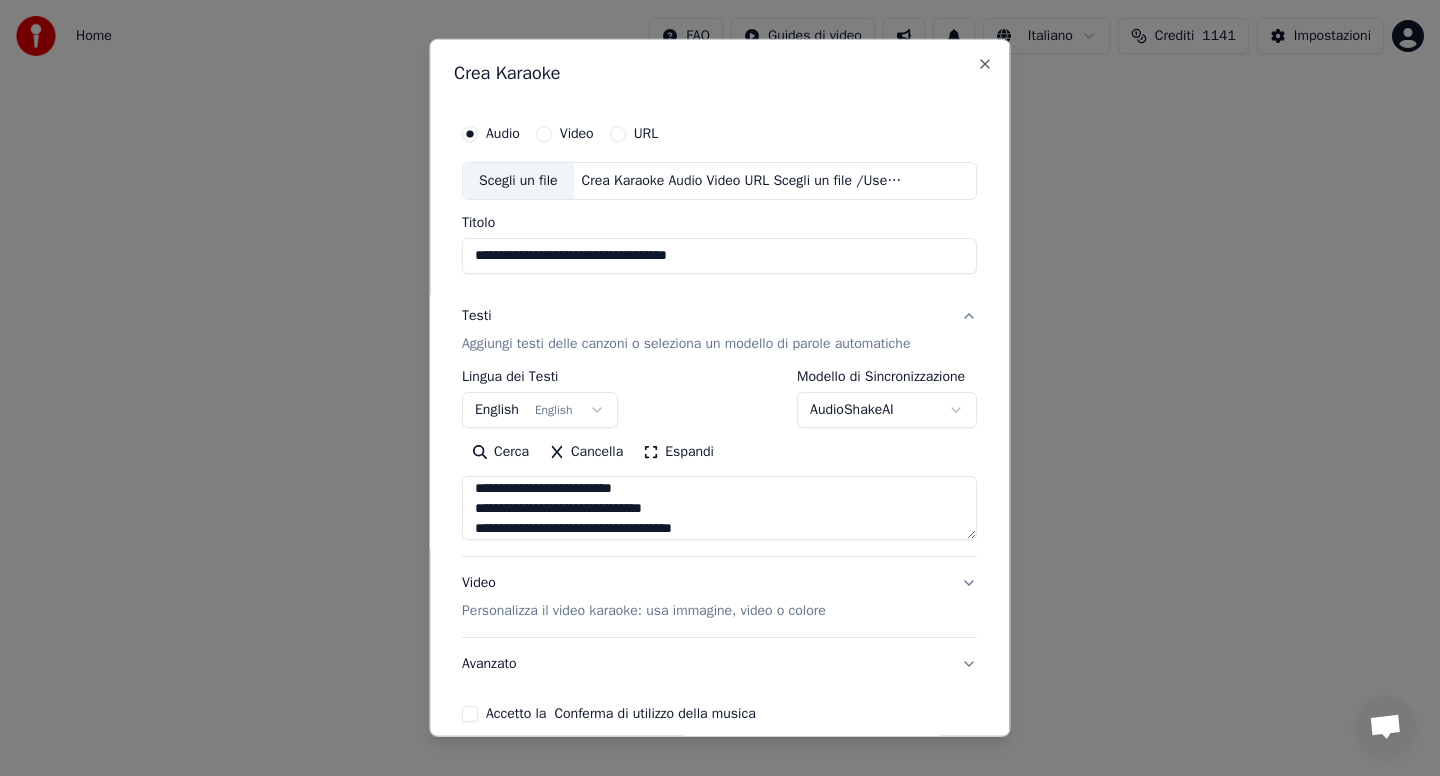 scroll, scrollTop: 268, scrollLeft: 0, axis: vertical 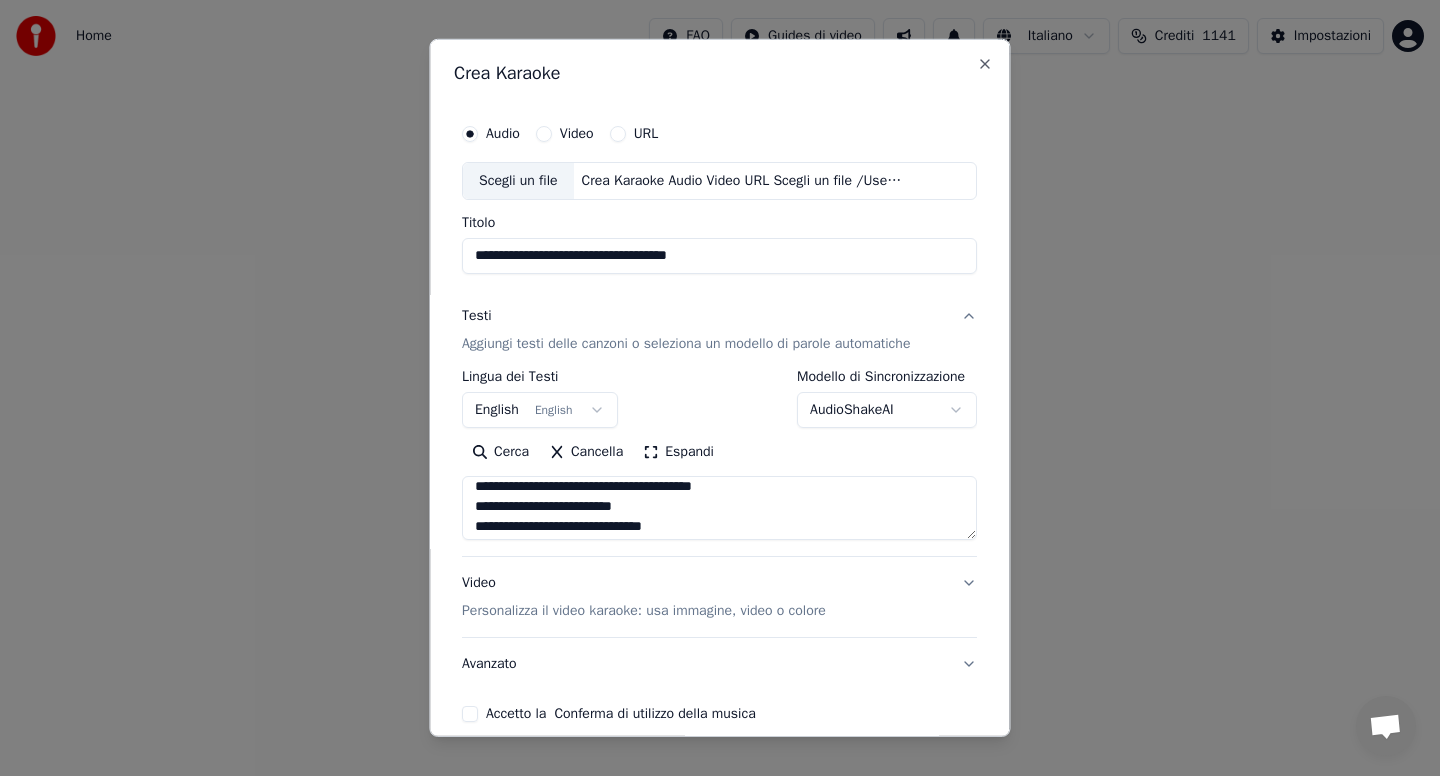 click at bounding box center (719, 508) 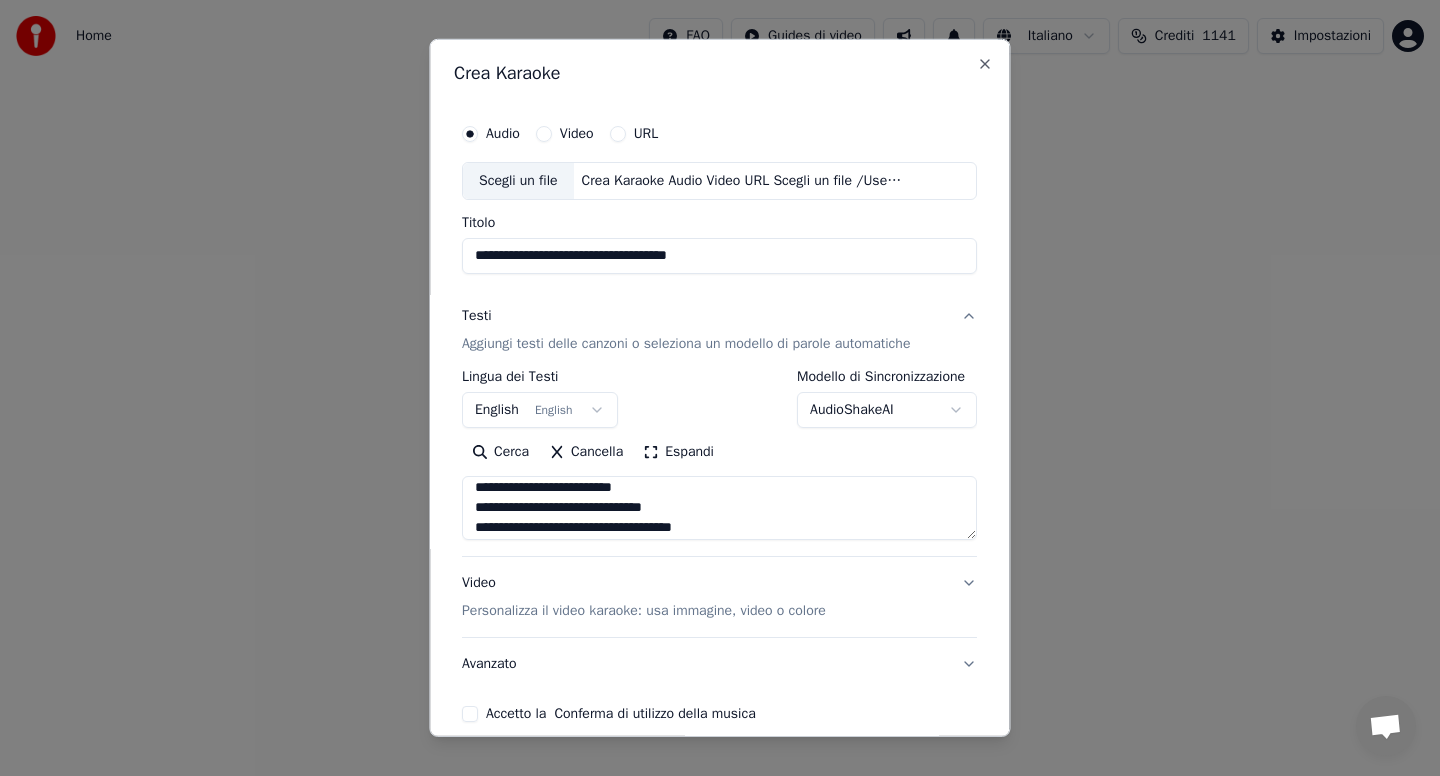 scroll, scrollTop: 608, scrollLeft: 0, axis: vertical 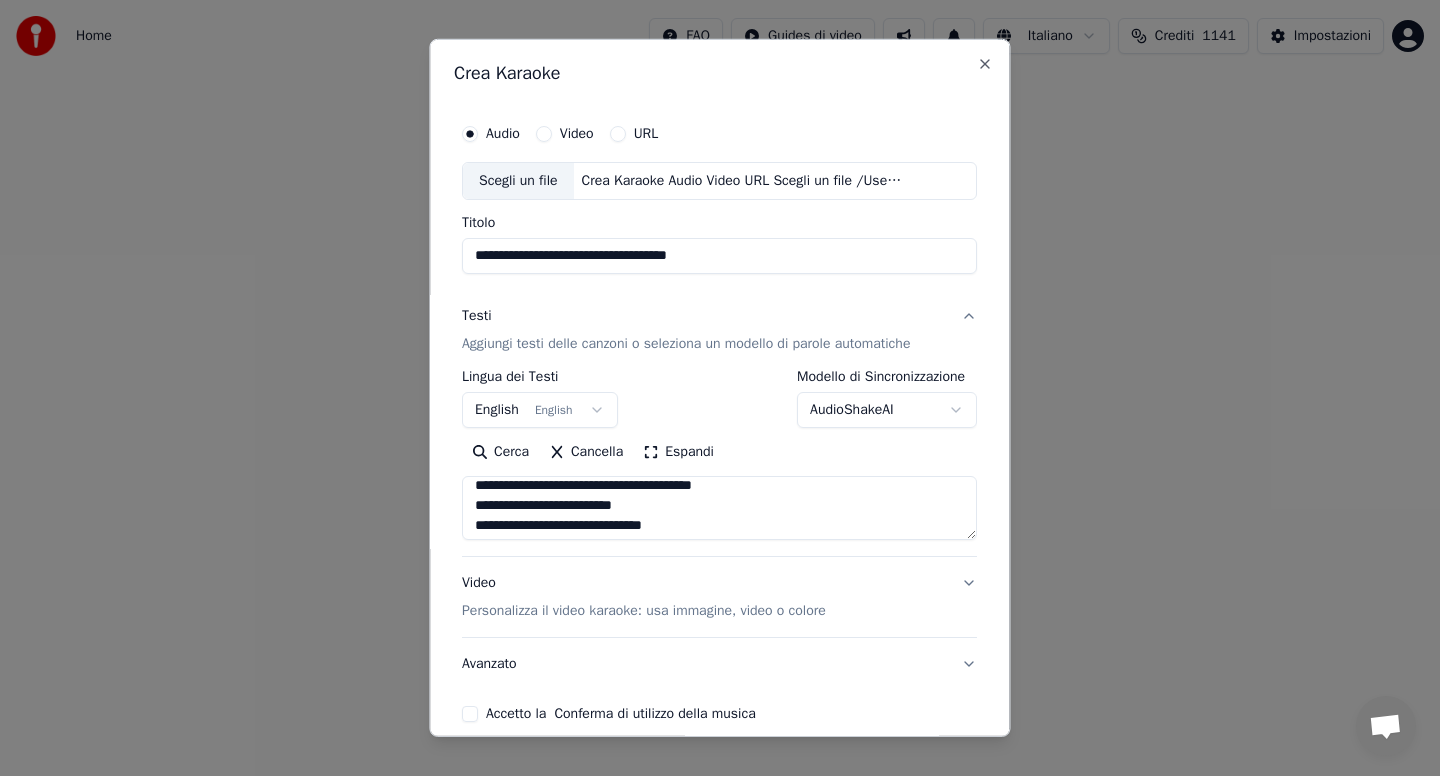 click at bounding box center [719, 508] 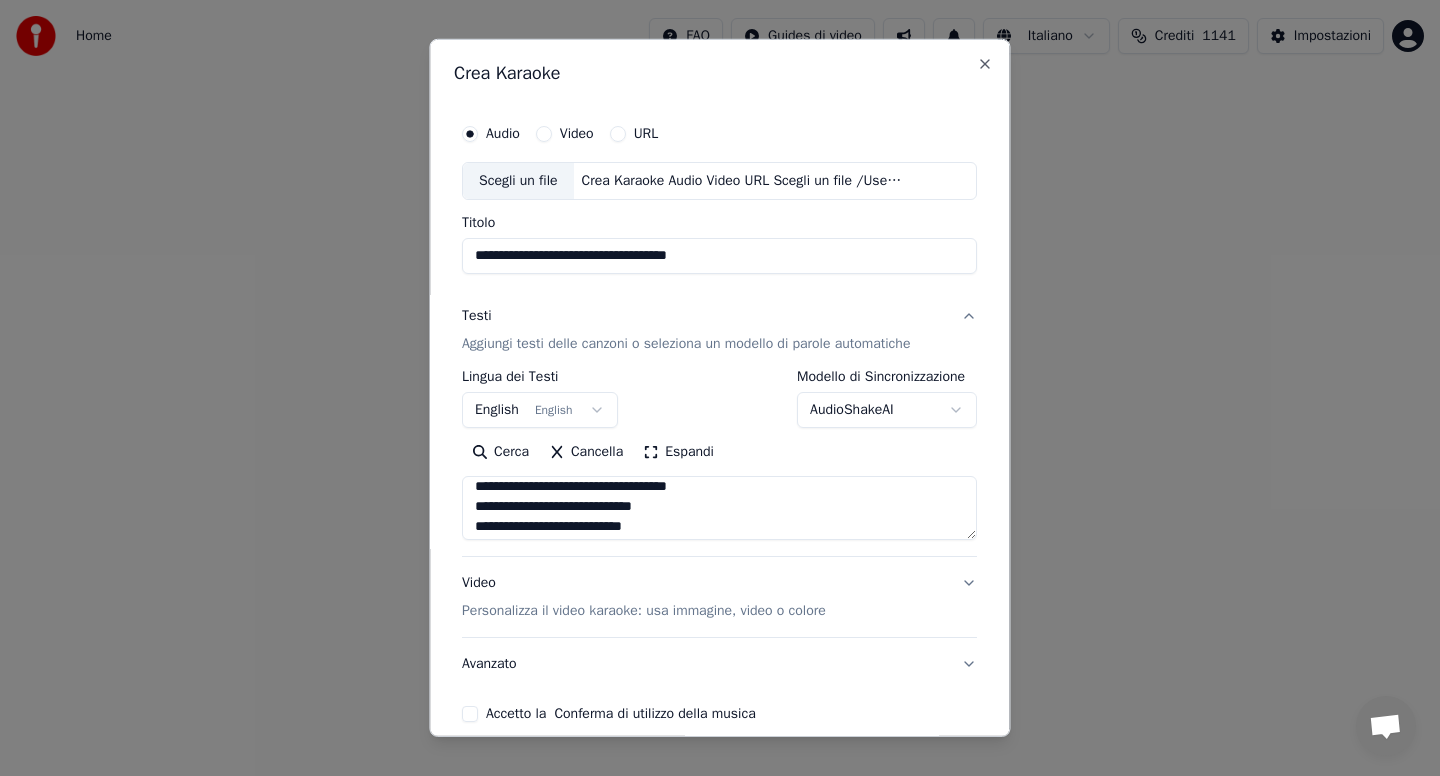 scroll, scrollTop: 106, scrollLeft: 0, axis: vertical 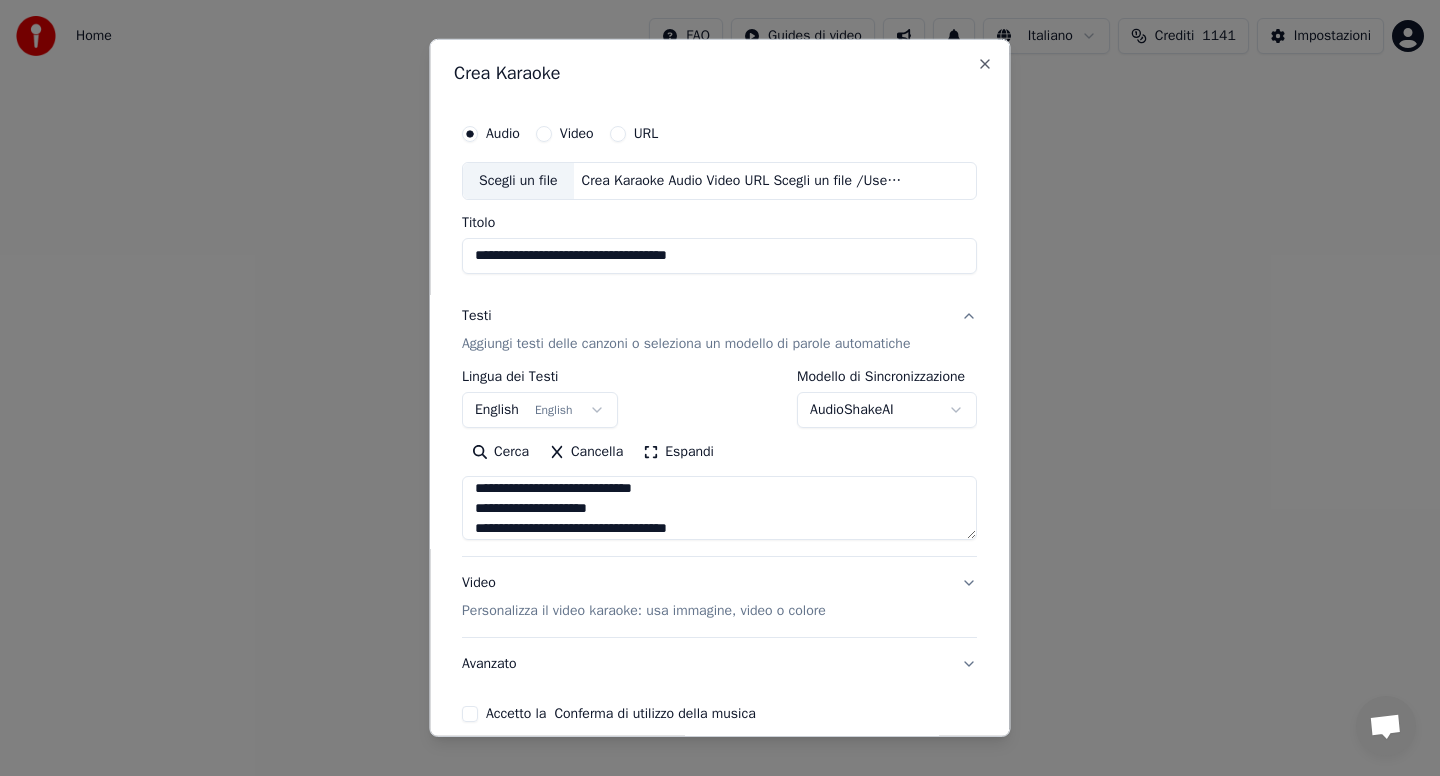 click at bounding box center (719, 508) 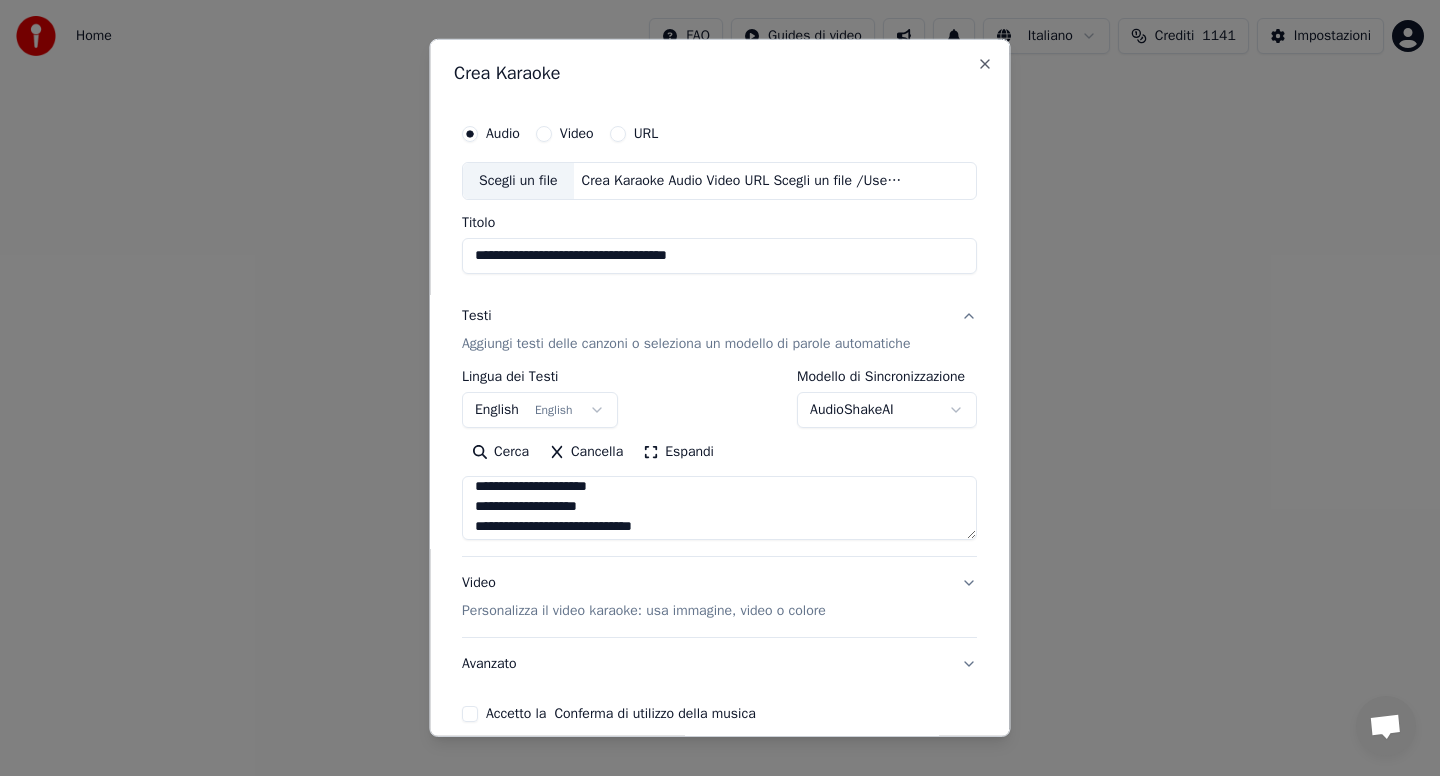 scroll, scrollTop: 26, scrollLeft: 0, axis: vertical 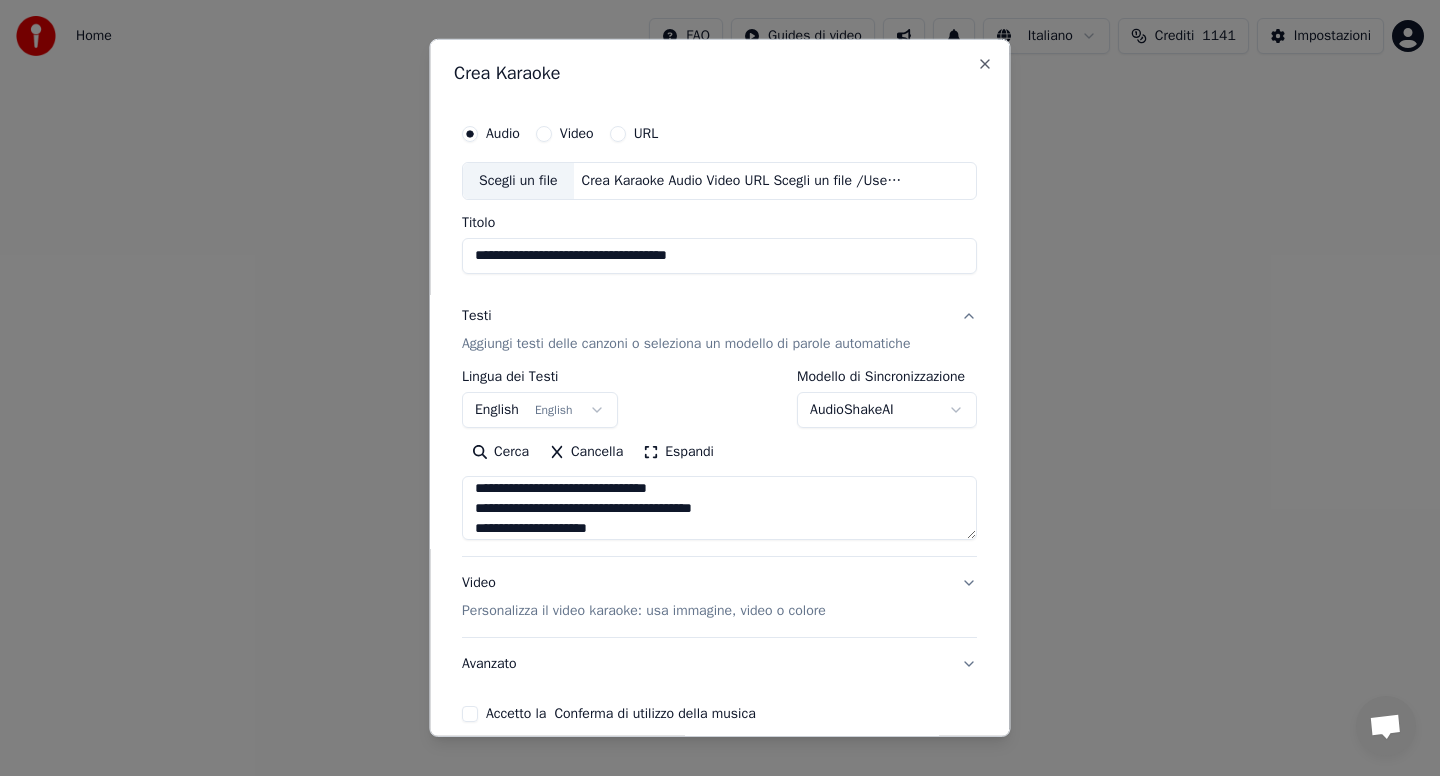 click at bounding box center (719, 508) 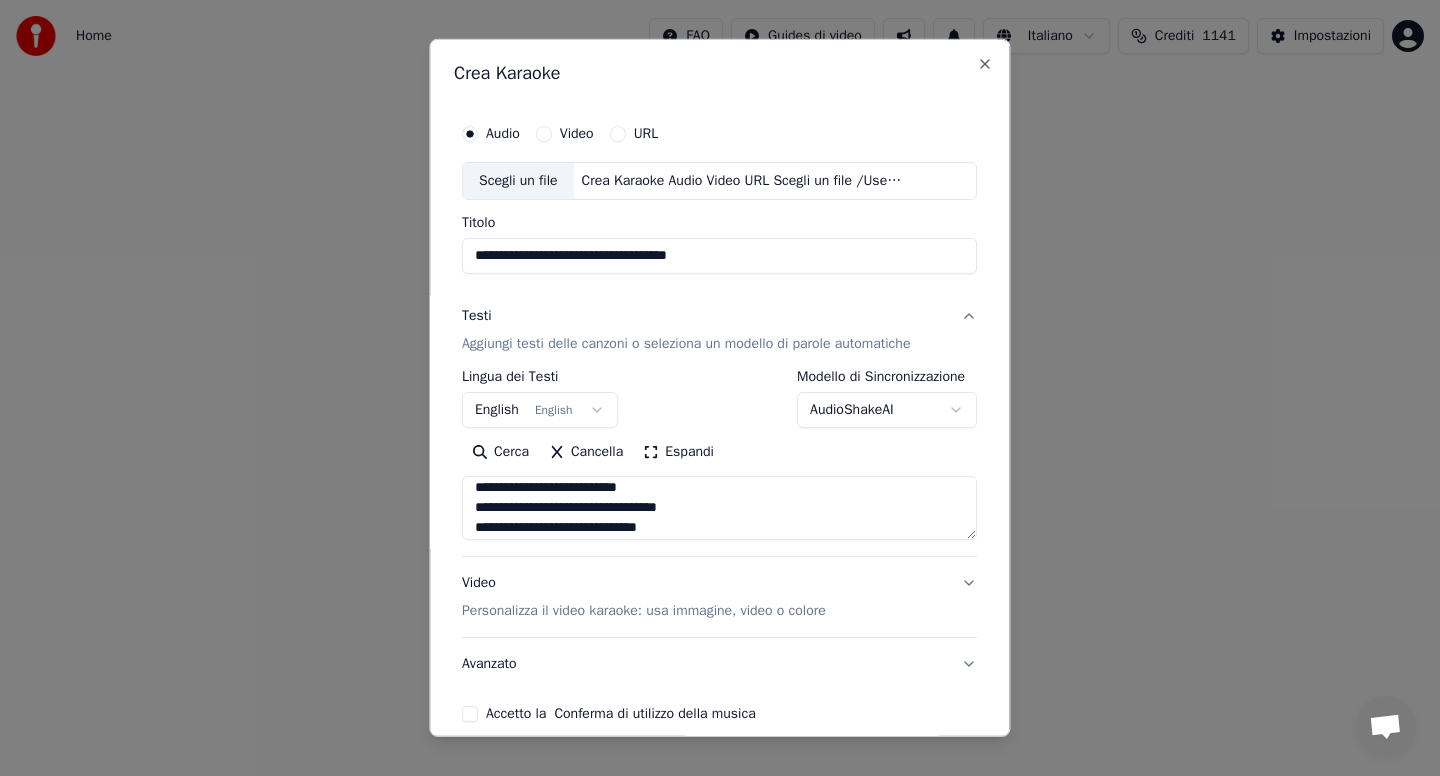 scroll, scrollTop: 768, scrollLeft: 0, axis: vertical 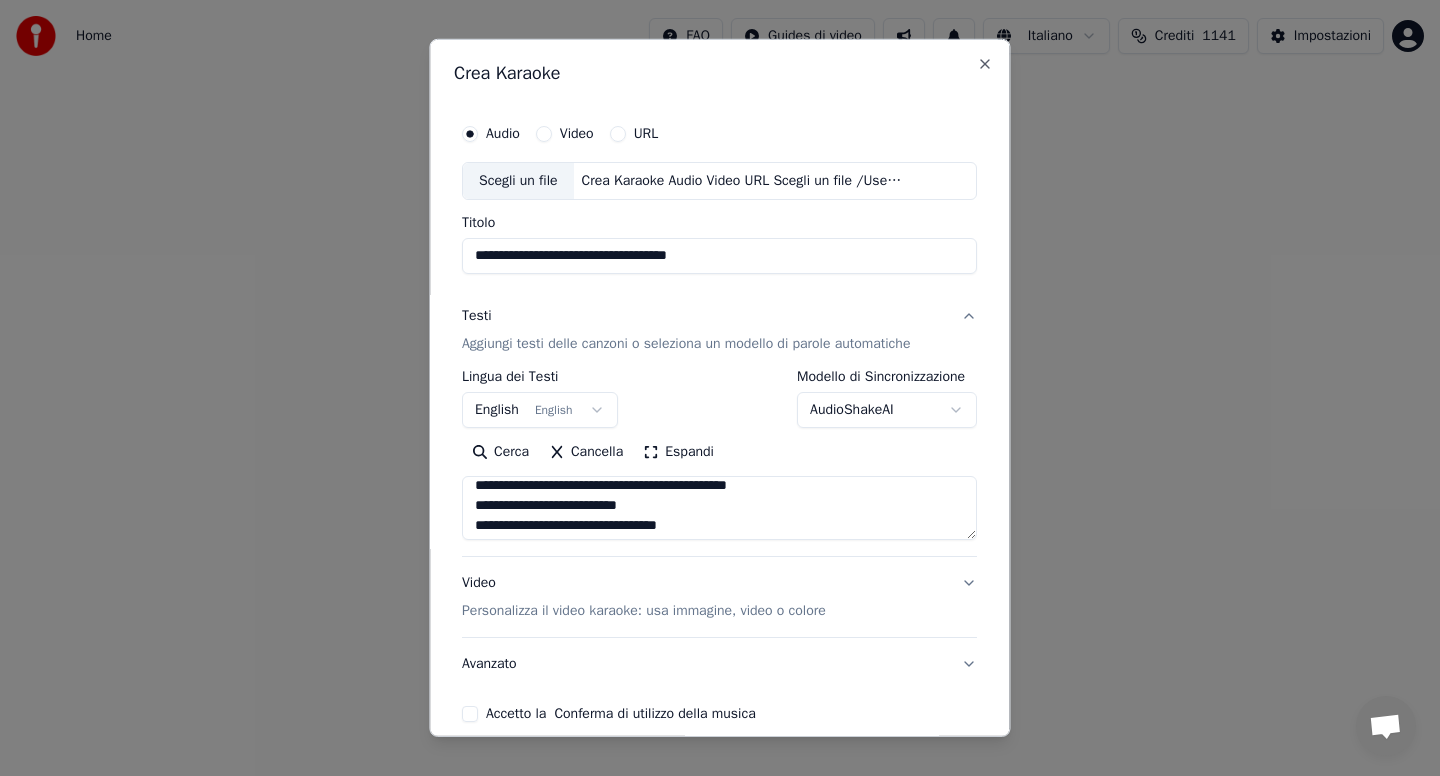 click at bounding box center (719, 508) 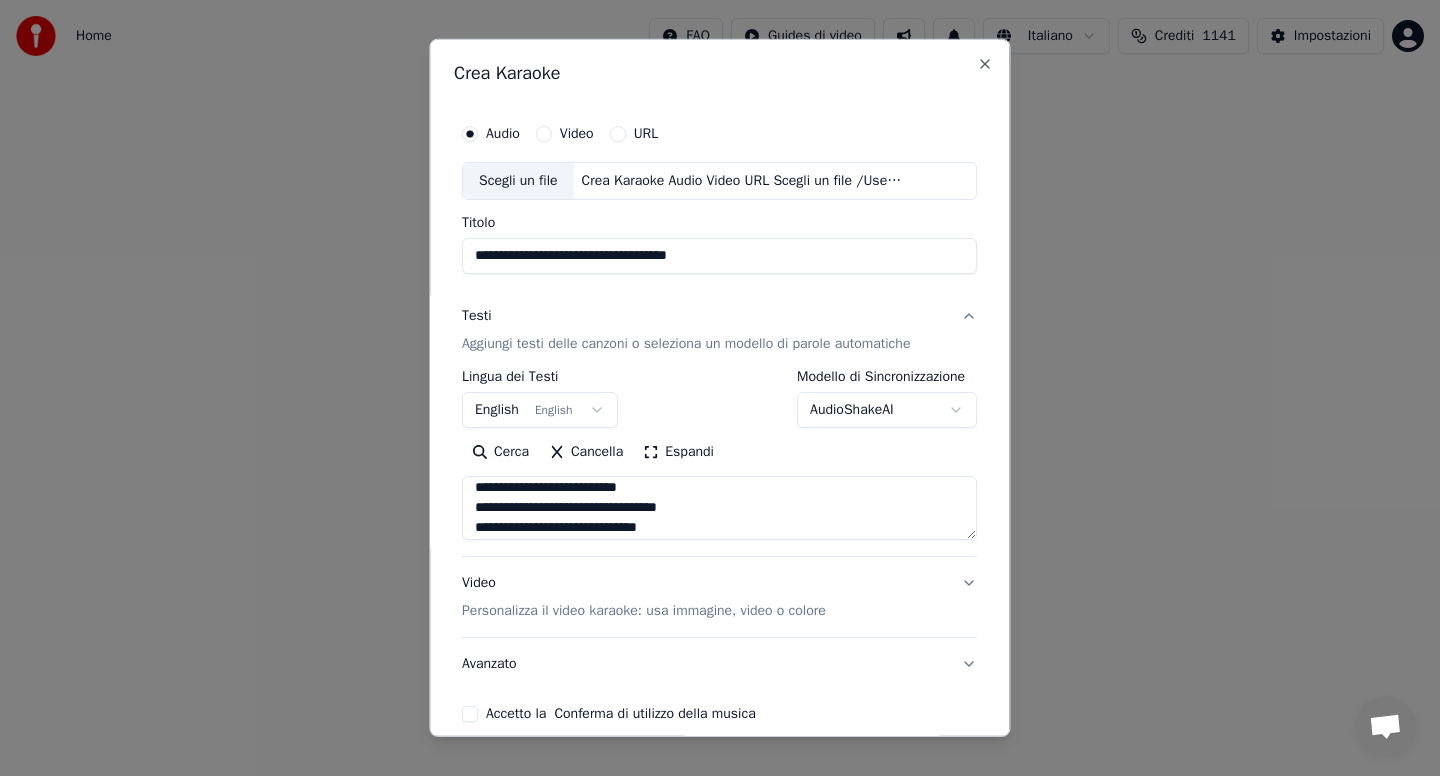scroll, scrollTop: 926, scrollLeft: 0, axis: vertical 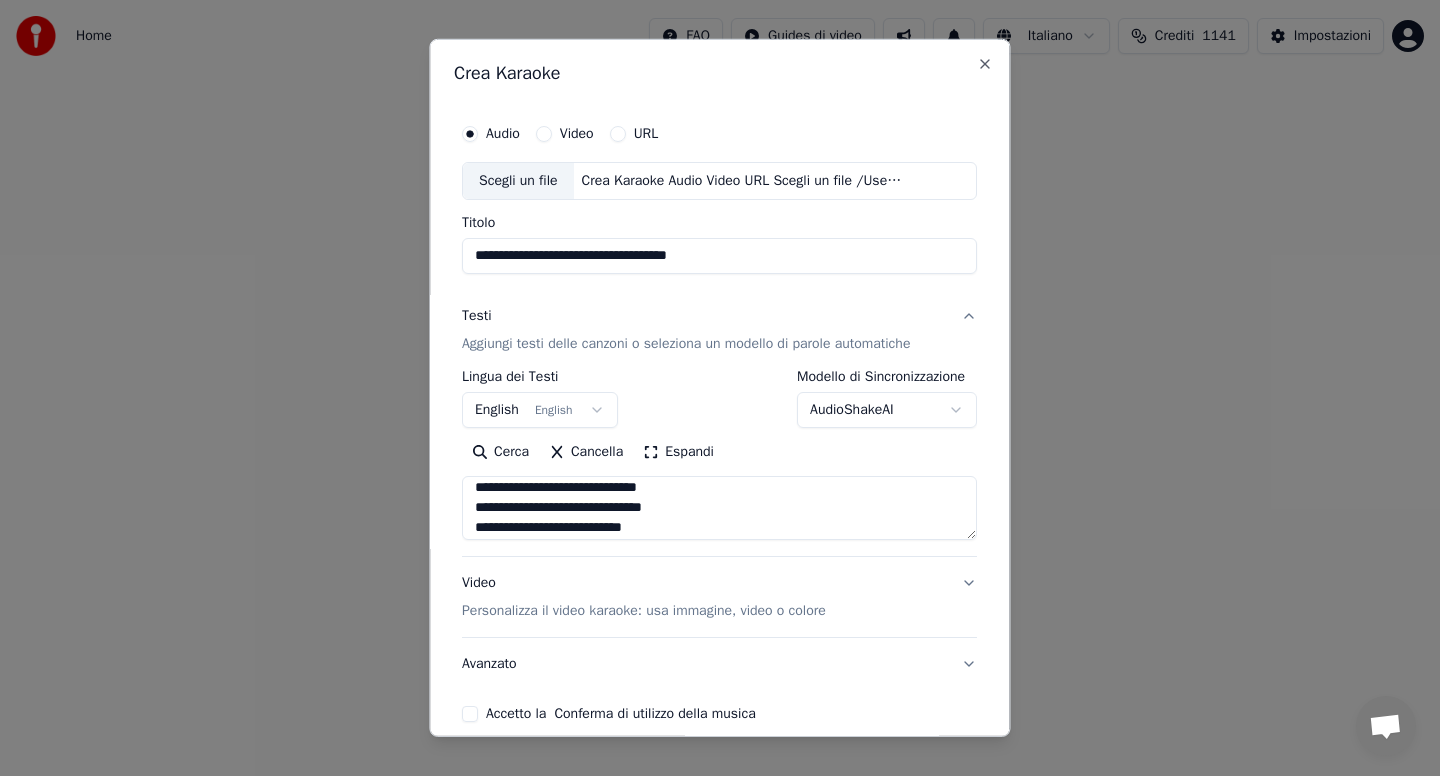 type on "**********" 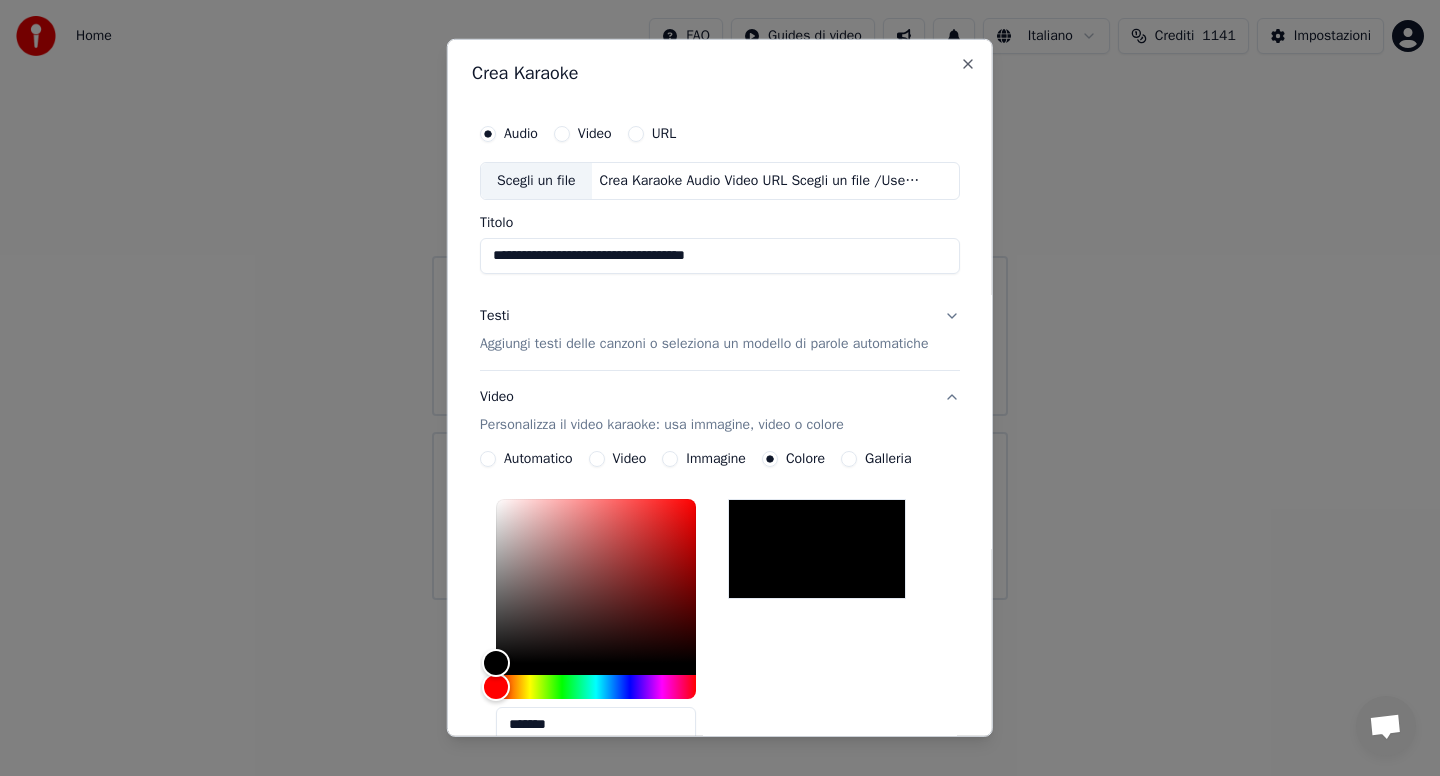 click on "Video Personalizza il video karaoke: usa immagine, video o colore" at bounding box center [720, 411] 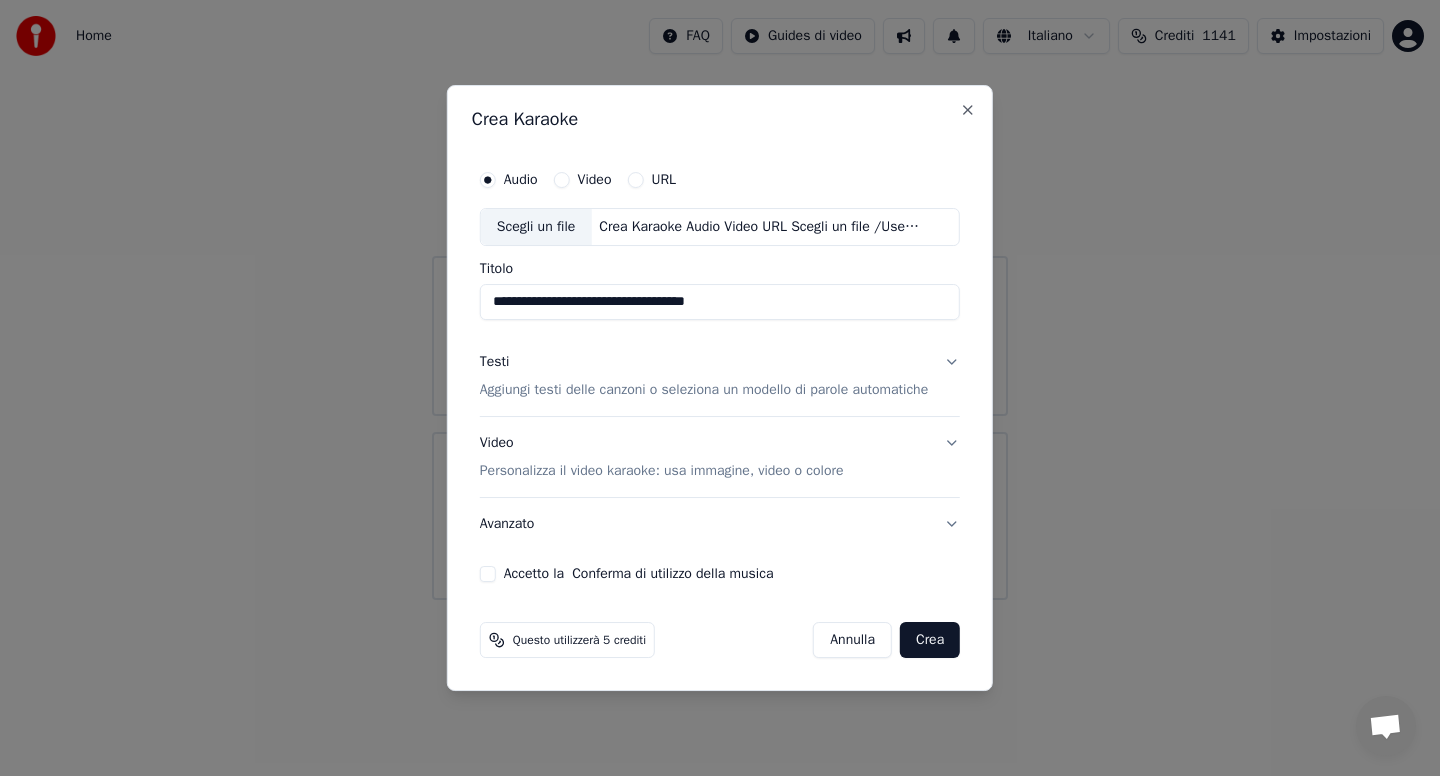 click on "Accetto la   Conferma di utilizzo della musica" at bounding box center [488, 574] 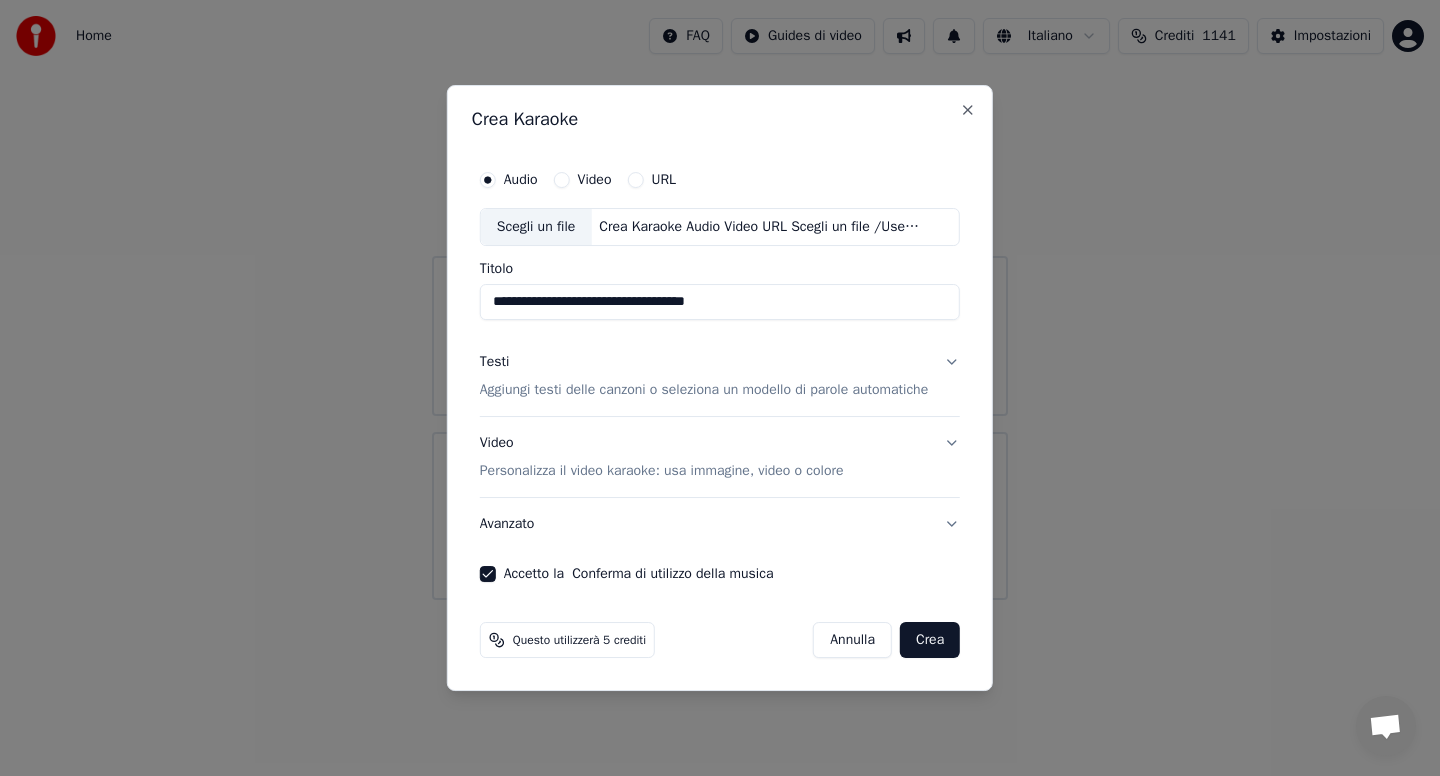 click on "Avanzato" at bounding box center (720, 524) 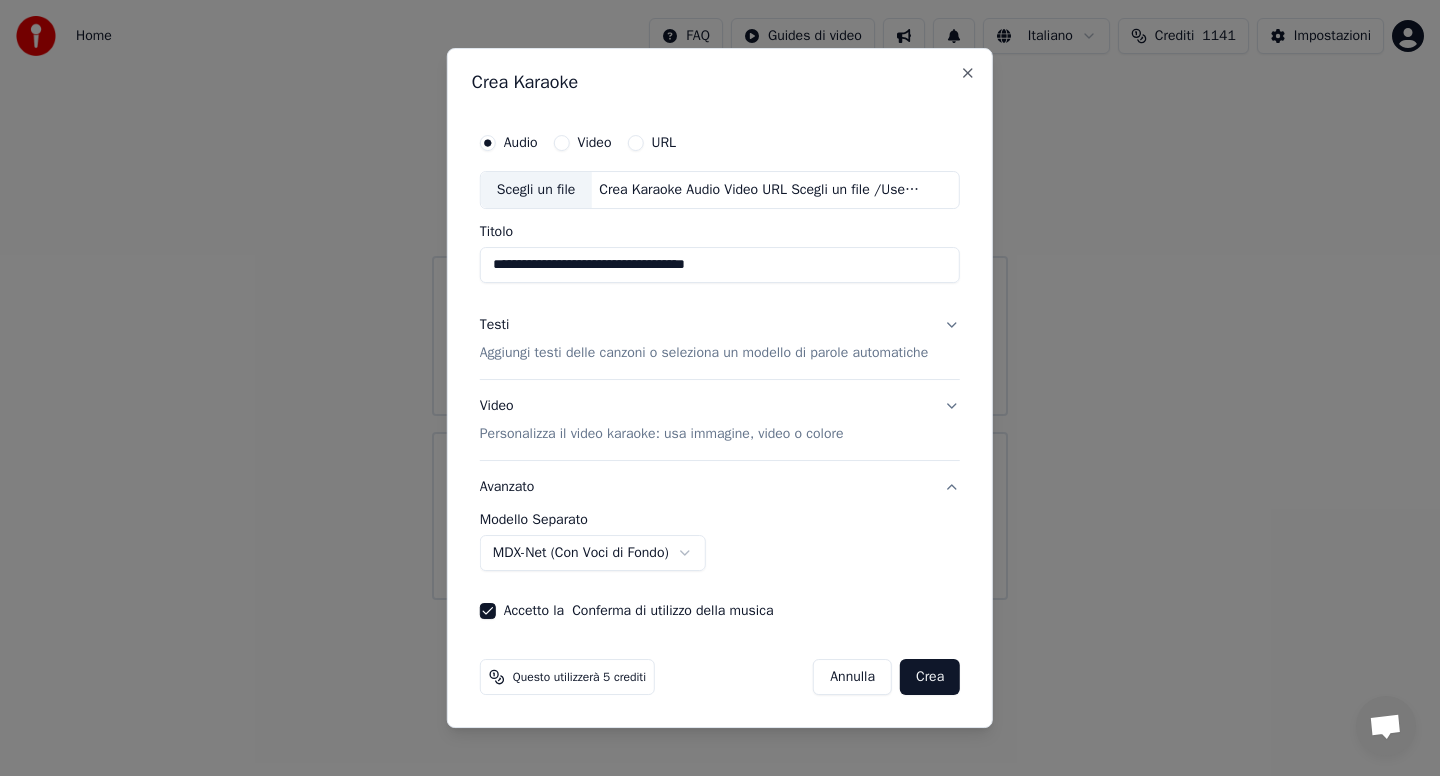 click on "**********" at bounding box center [720, 300] 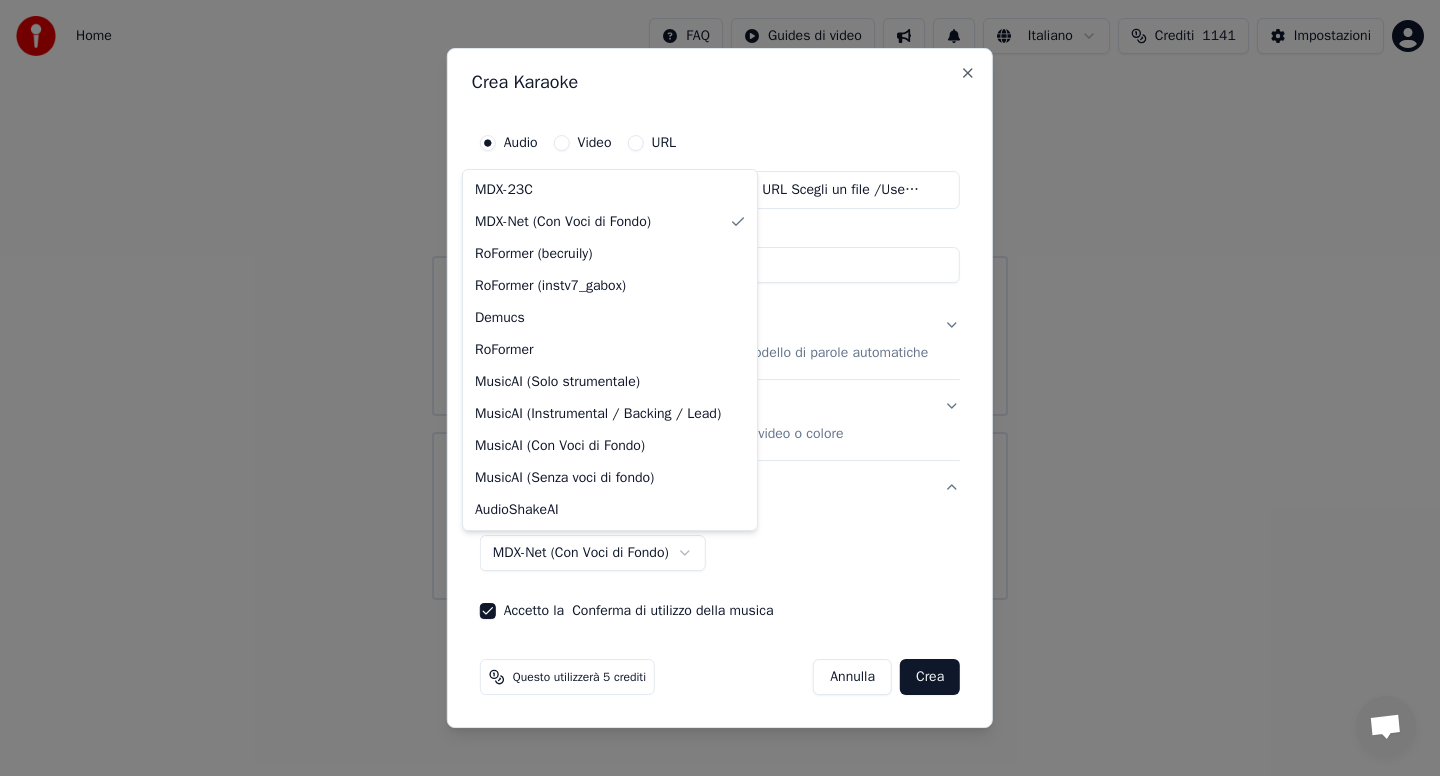 select on "******" 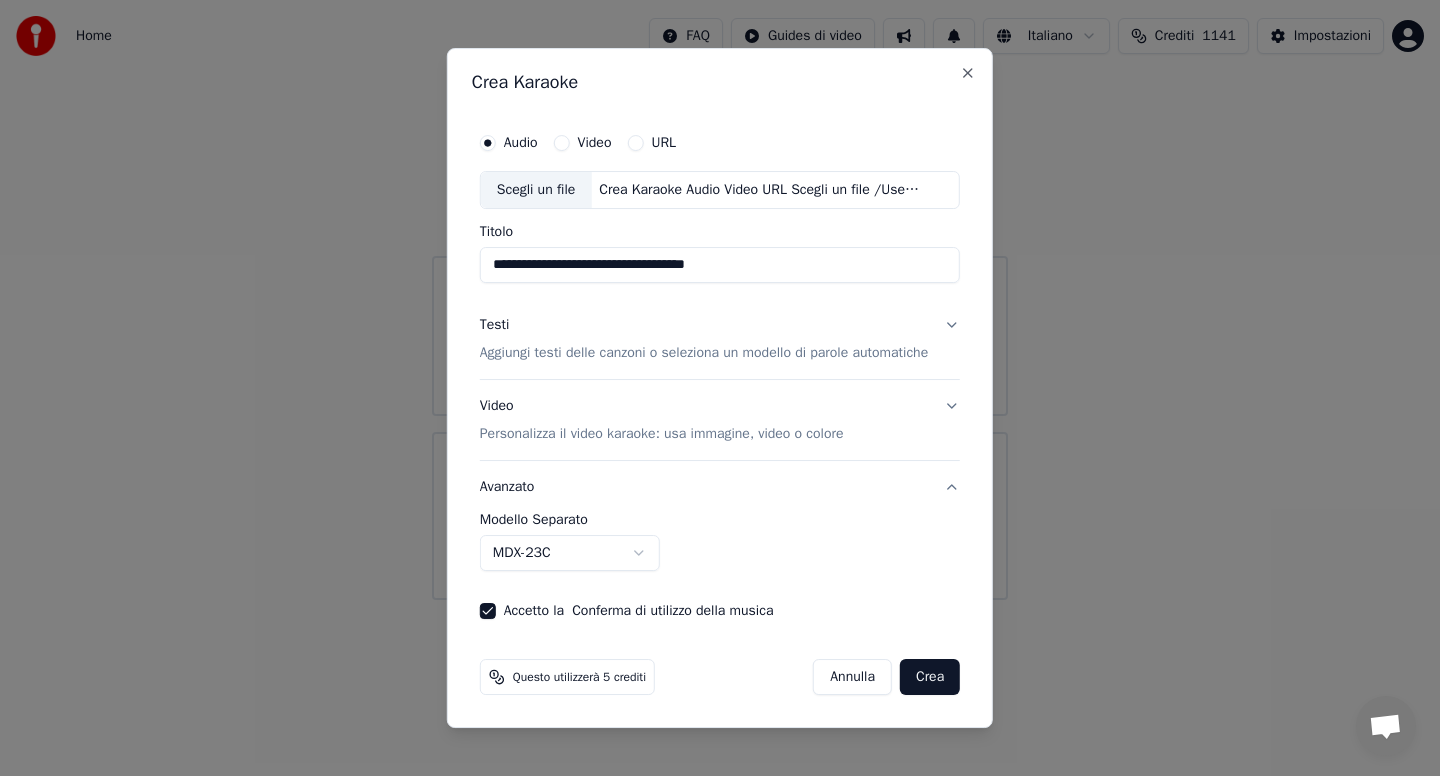 click on "Crea" at bounding box center (930, 677) 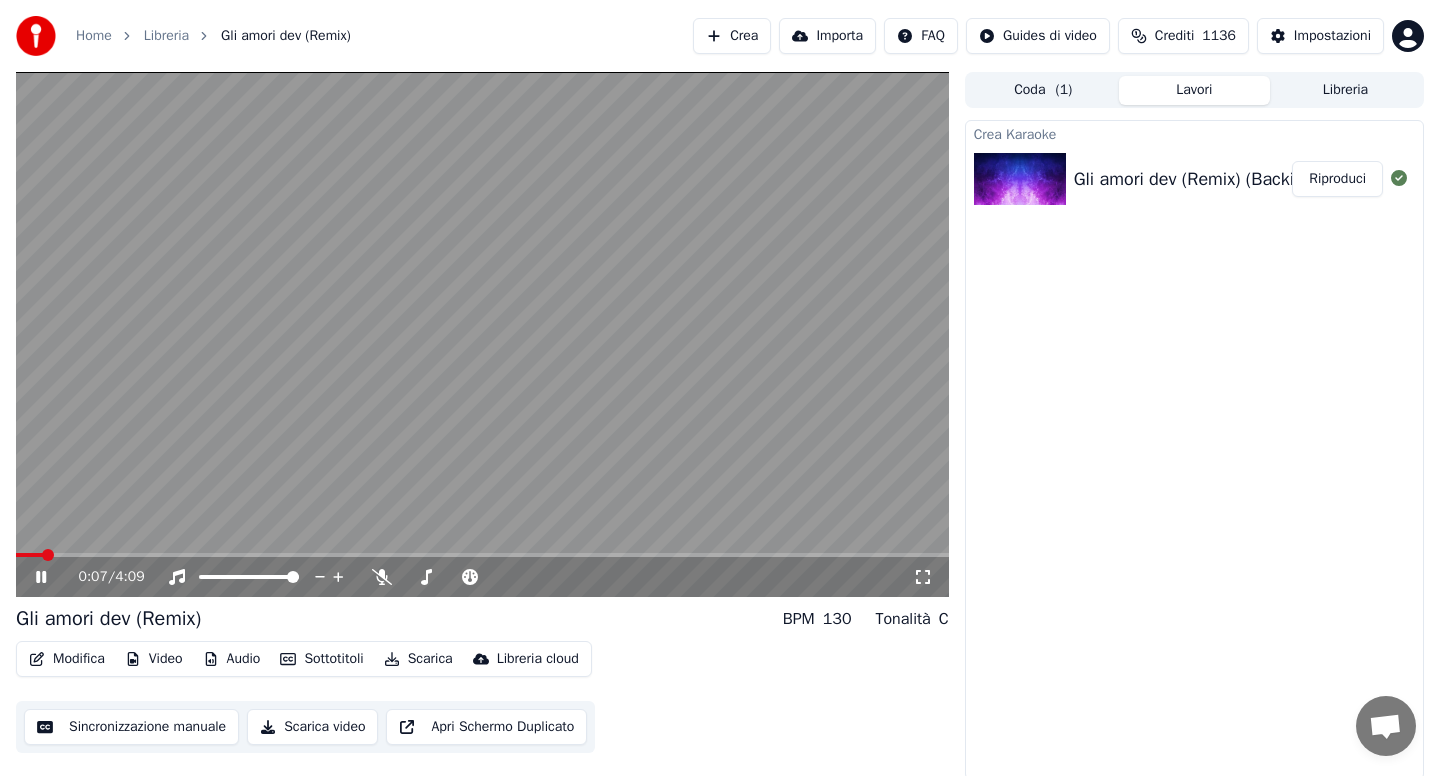 click on "Modifica" at bounding box center (67, 659) 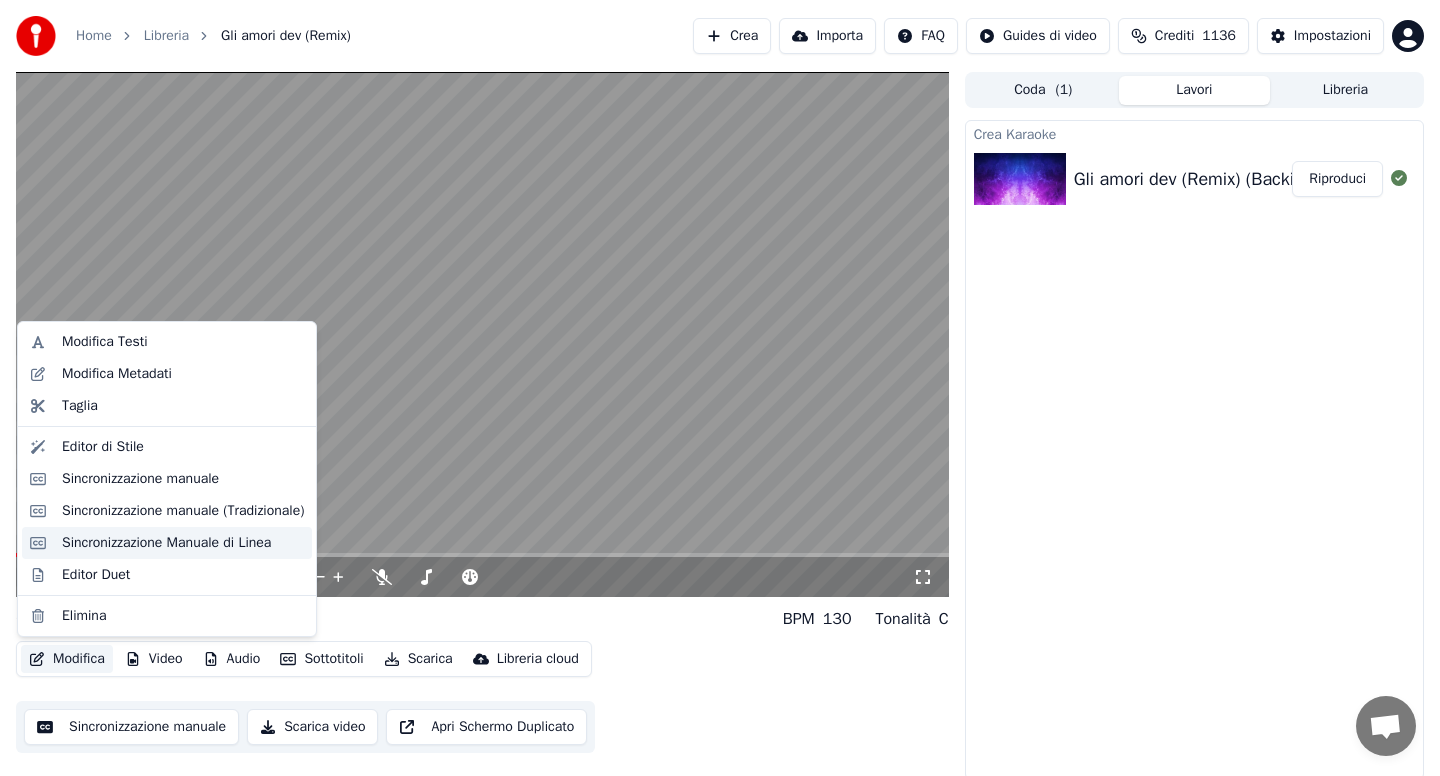 click on "Sincronizzazione Manuale di Linea" at bounding box center (166, 543) 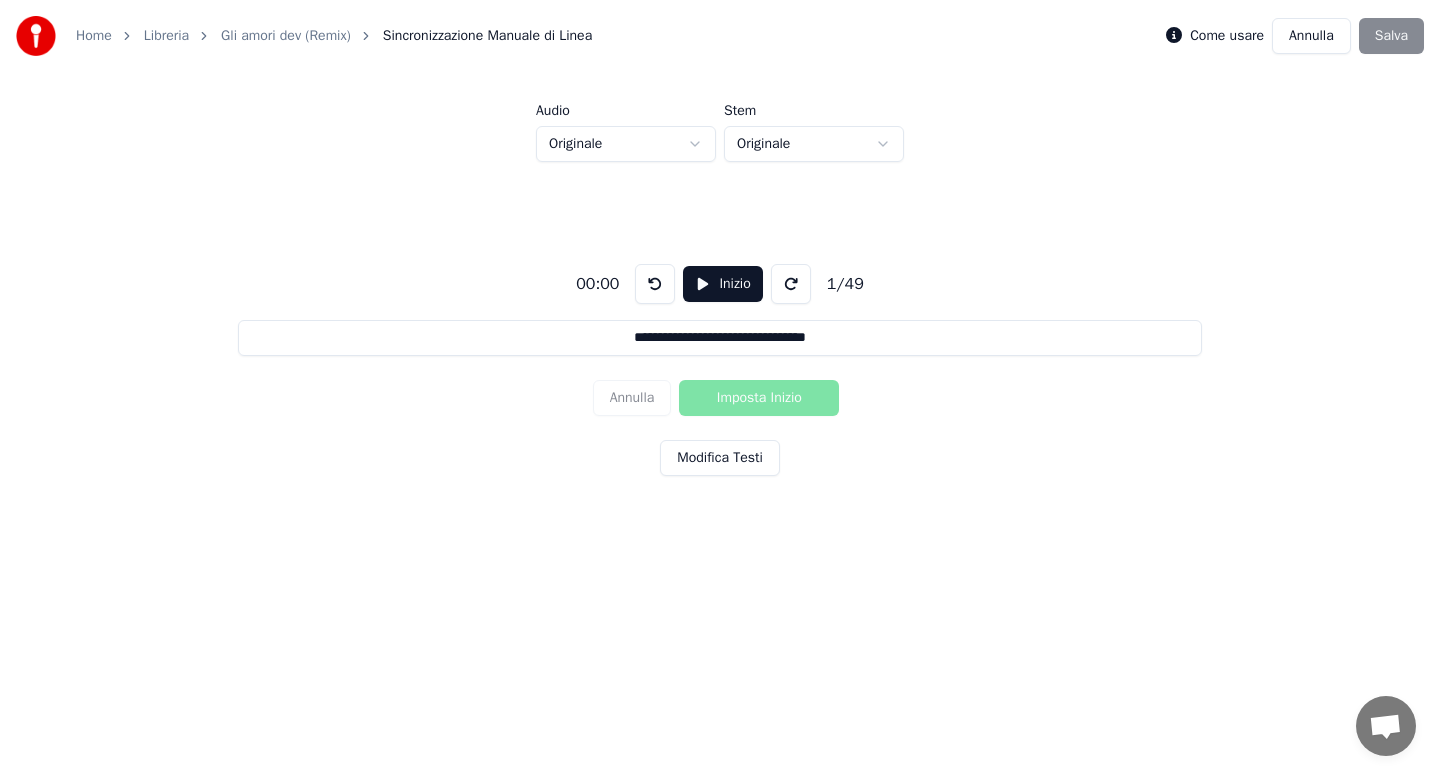click on "Inizio" at bounding box center (722, 284) 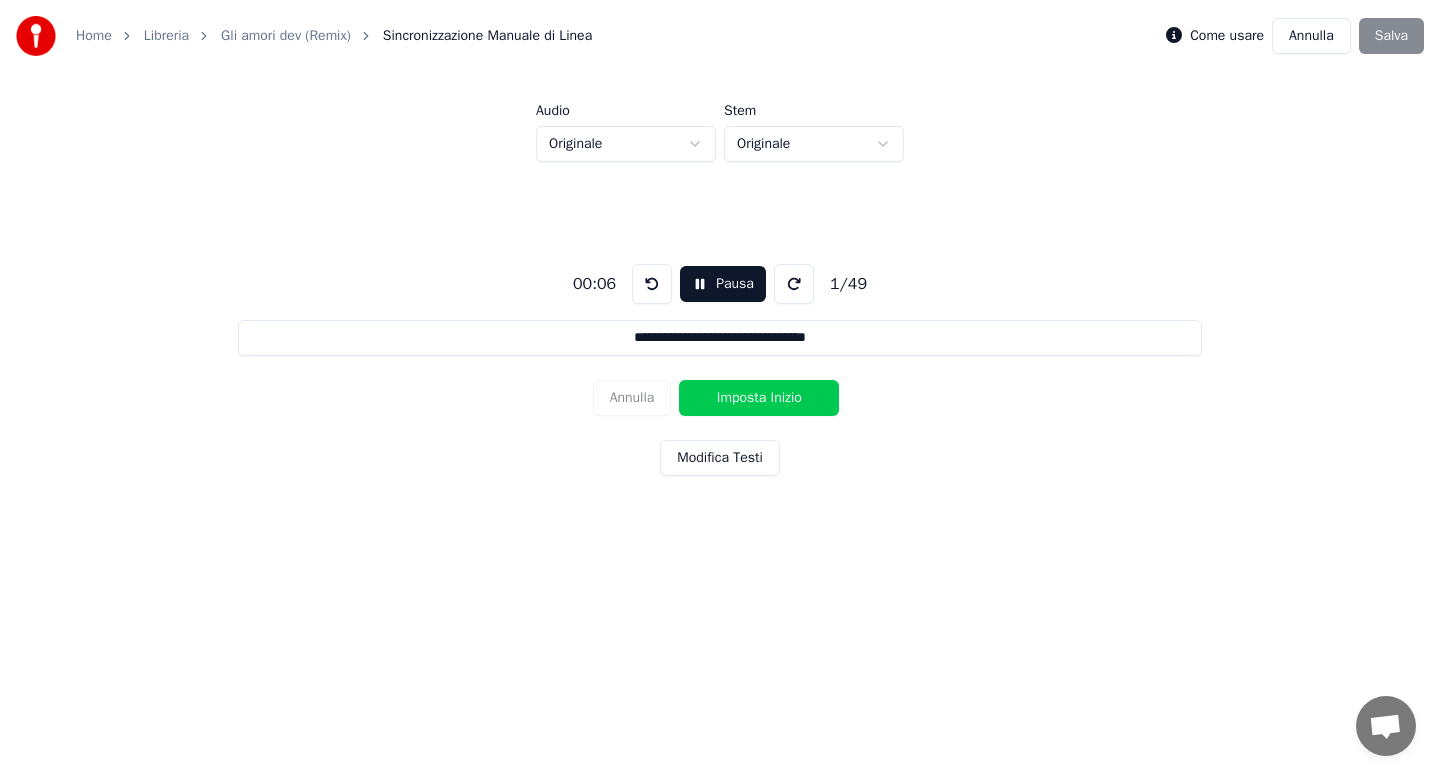 click at bounding box center (652, 284) 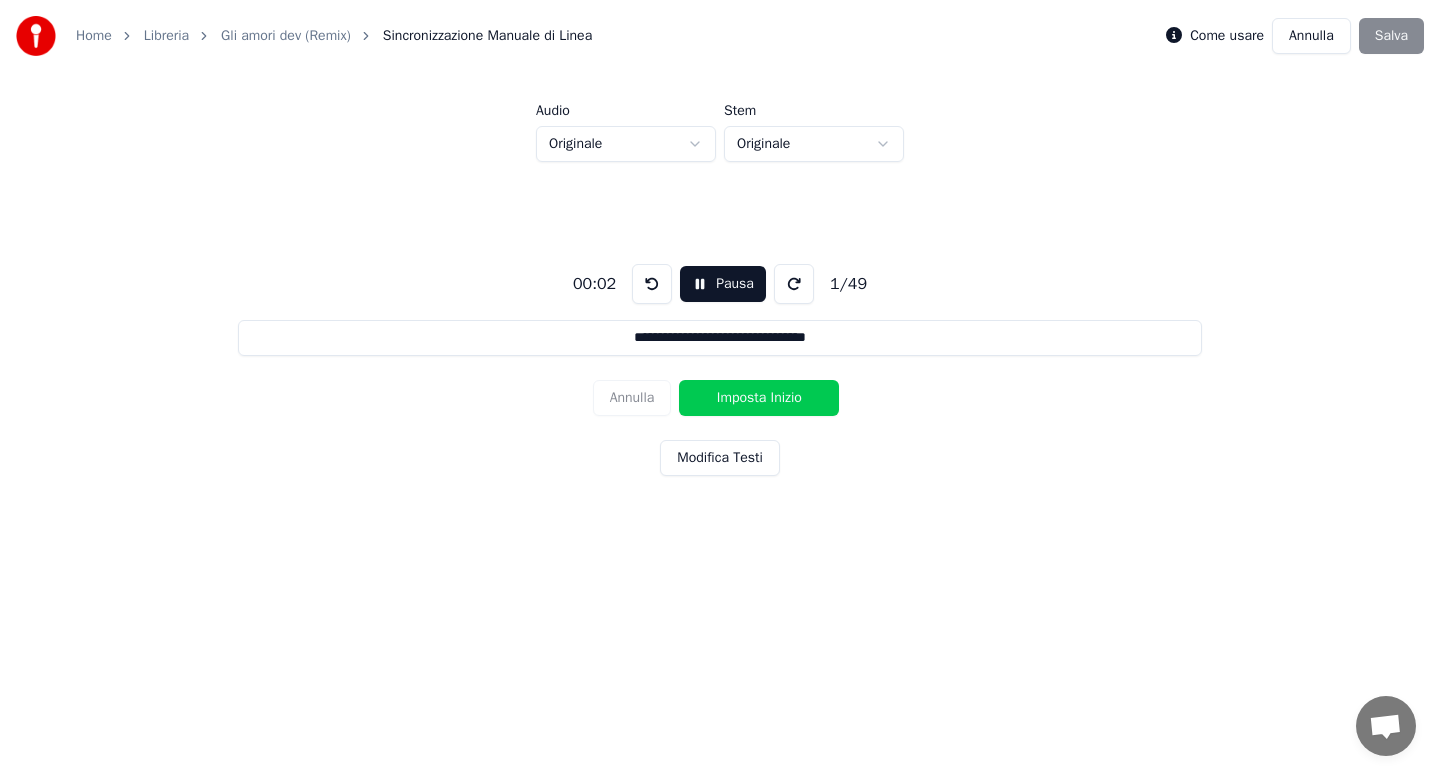 click at bounding box center [652, 284] 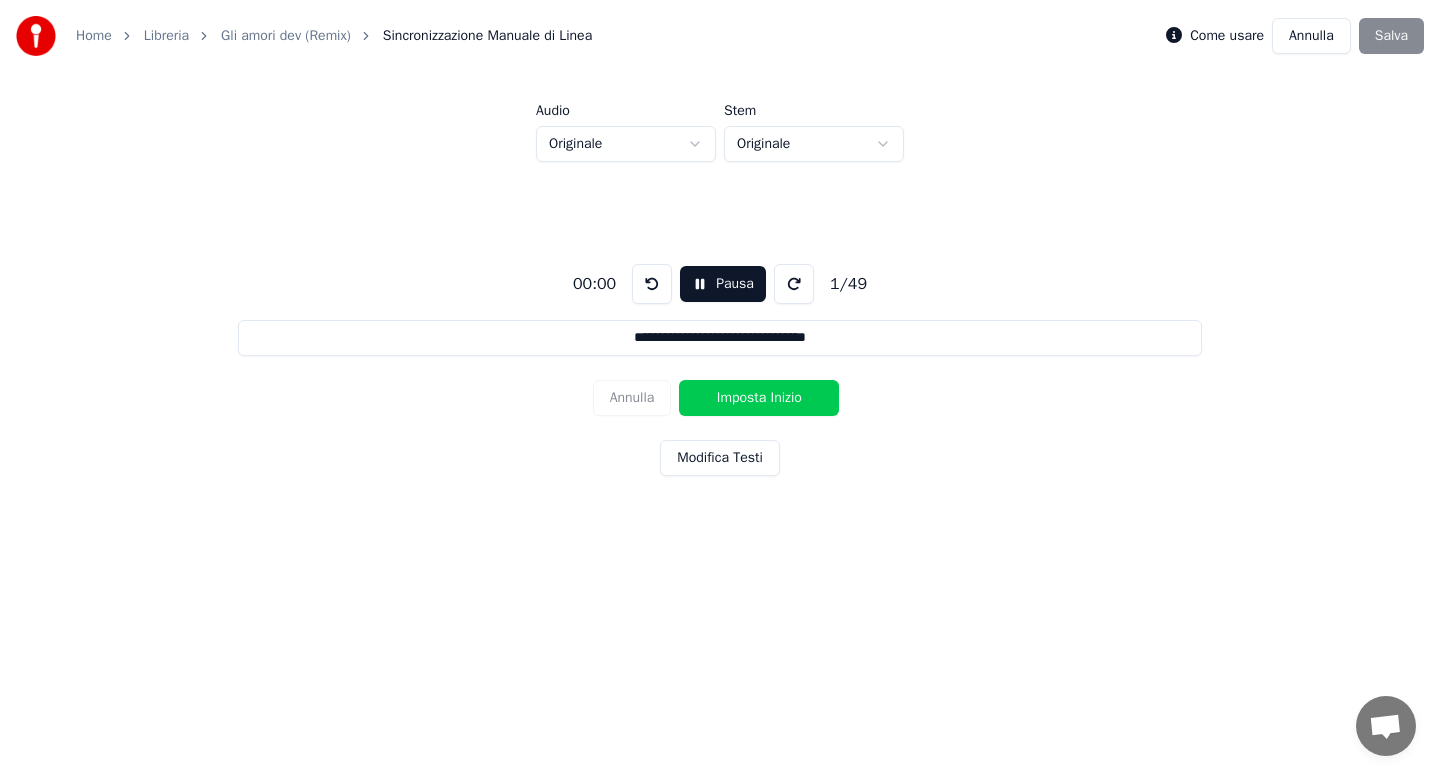 click on "Imposta Inizio" at bounding box center (759, 398) 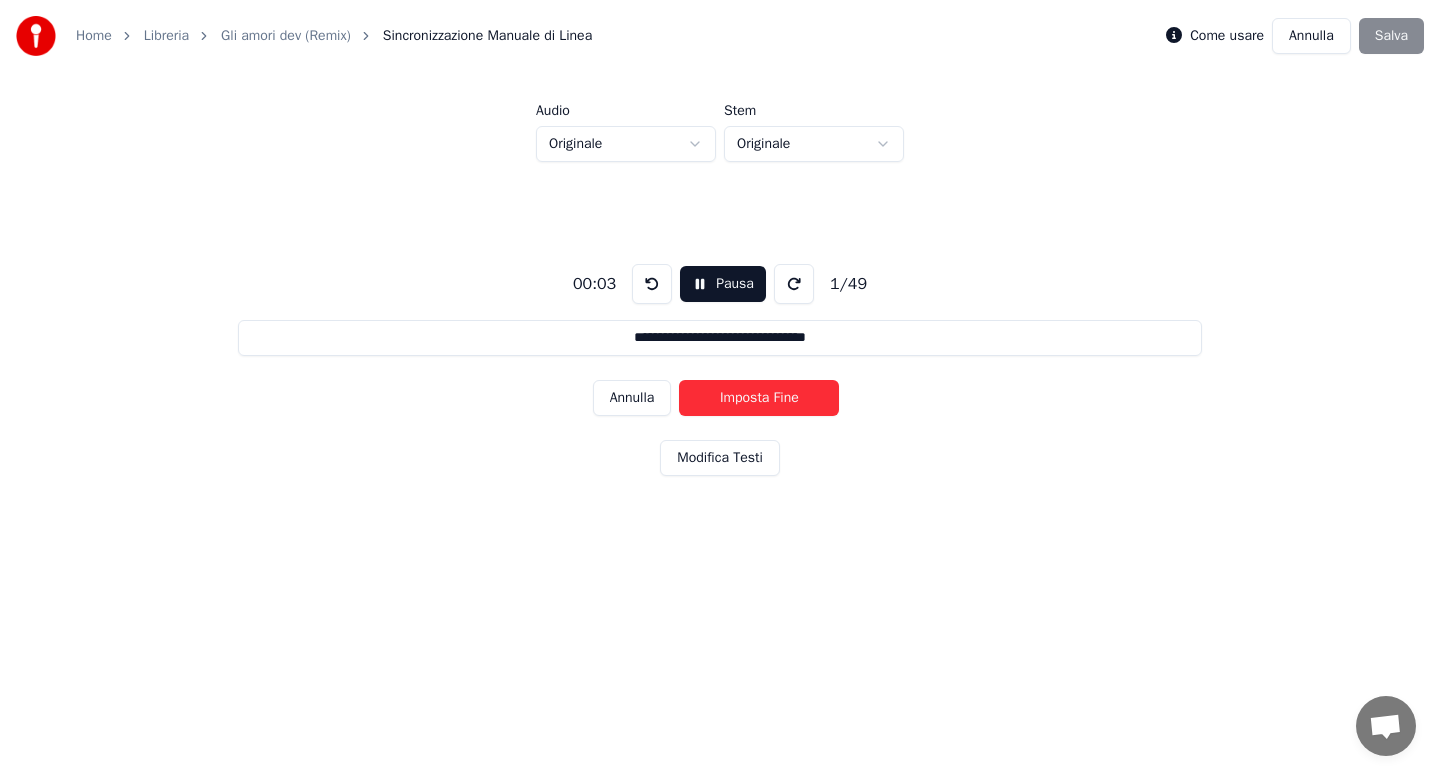 click on "Imposta Fine" at bounding box center [759, 398] 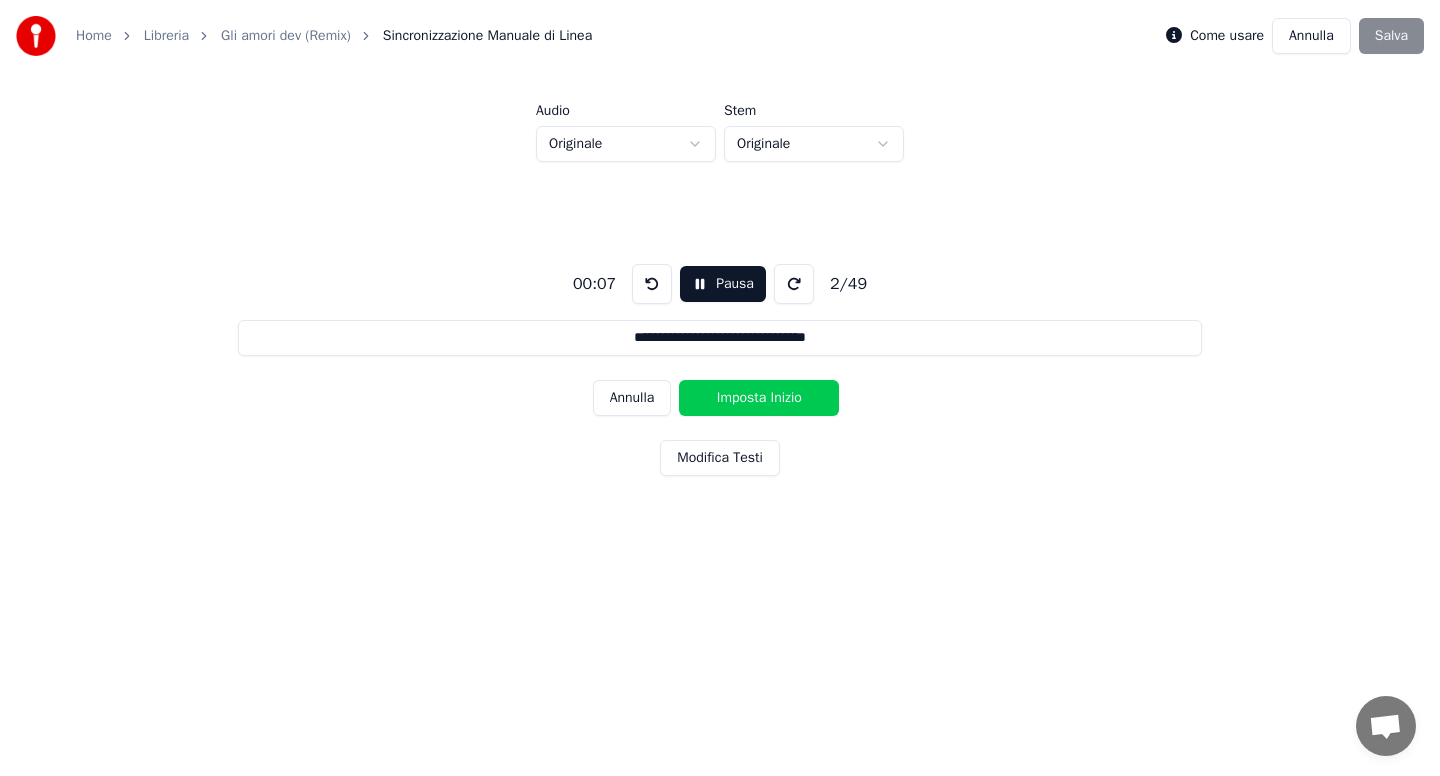 click on "Imposta Inizio" at bounding box center (759, 398) 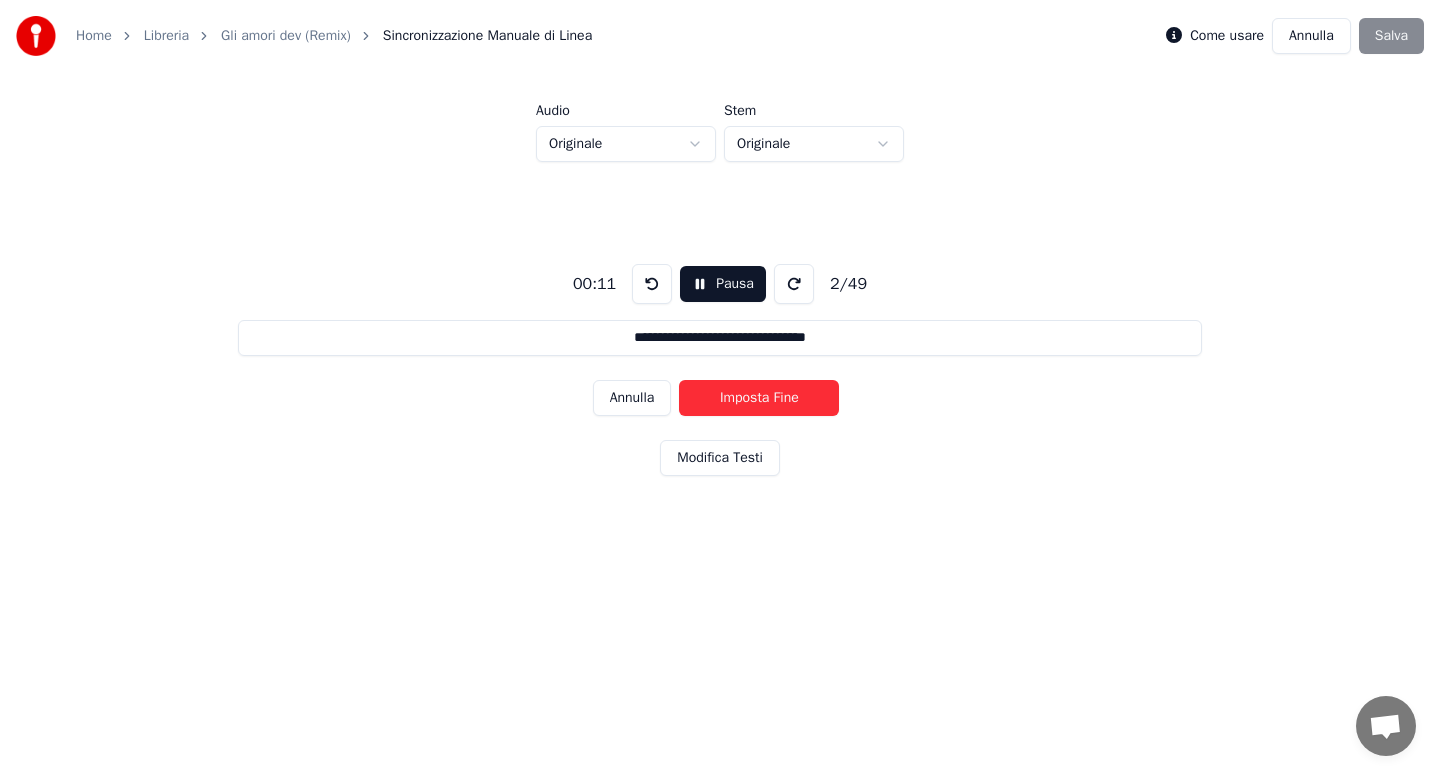 click on "Imposta Fine" at bounding box center (759, 398) 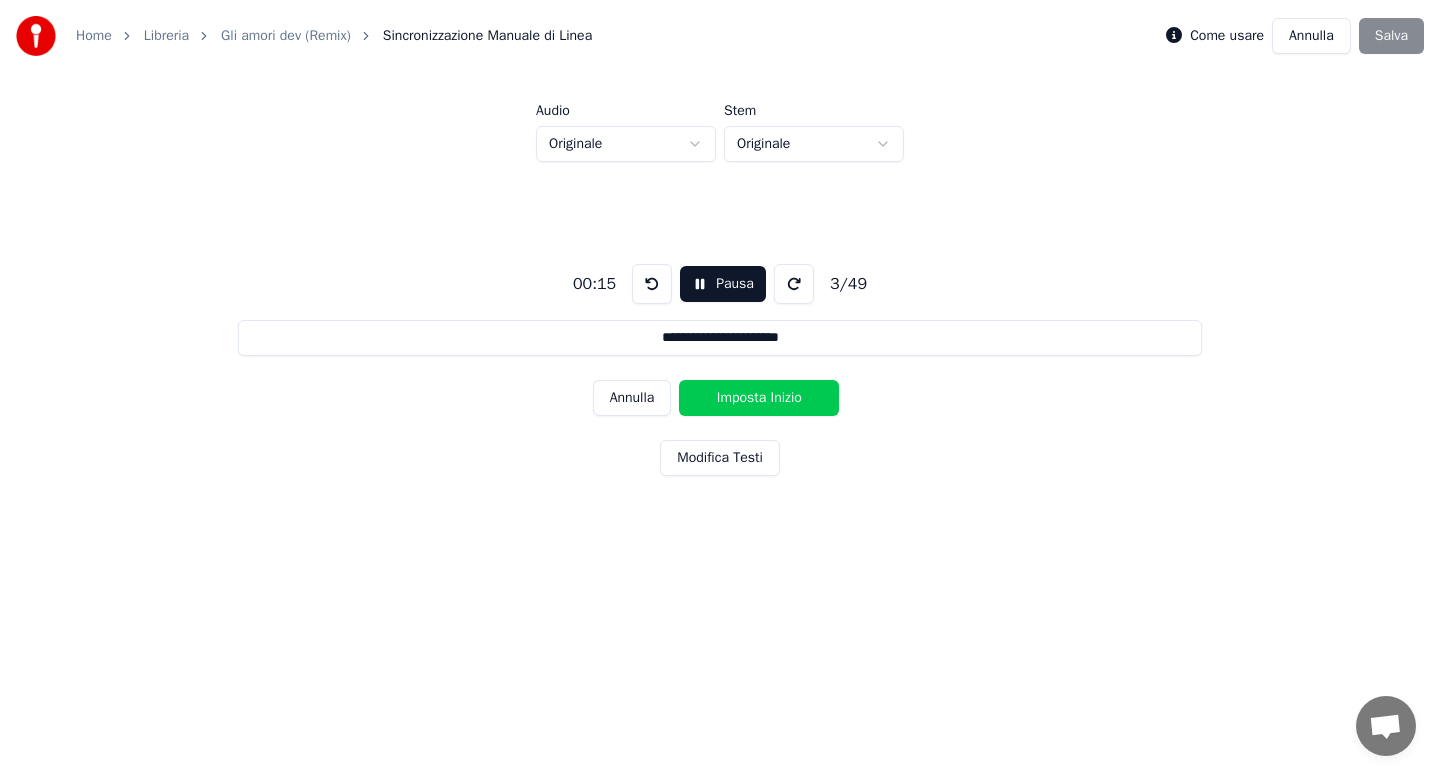 click on "Imposta Inizio" at bounding box center (759, 398) 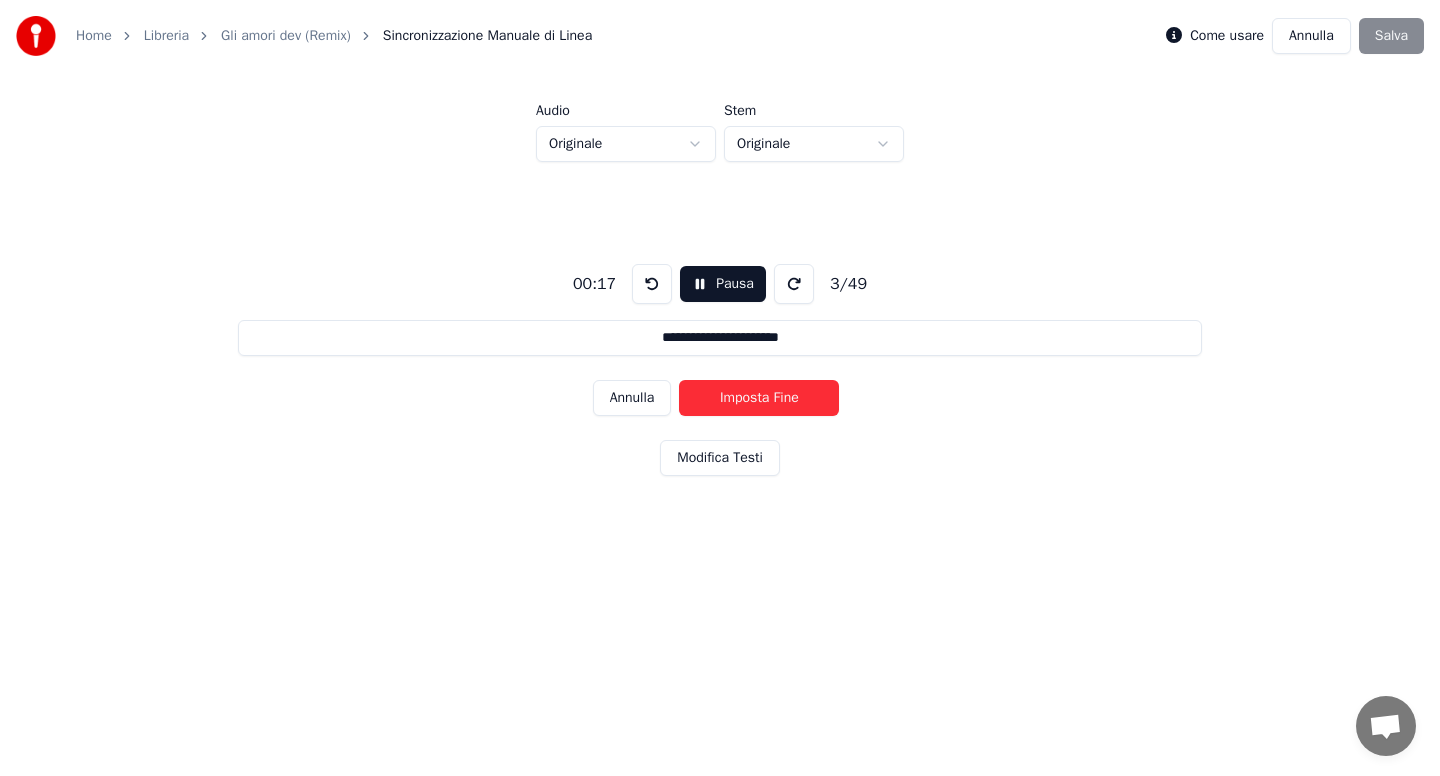 click on "Imposta Fine" at bounding box center [759, 398] 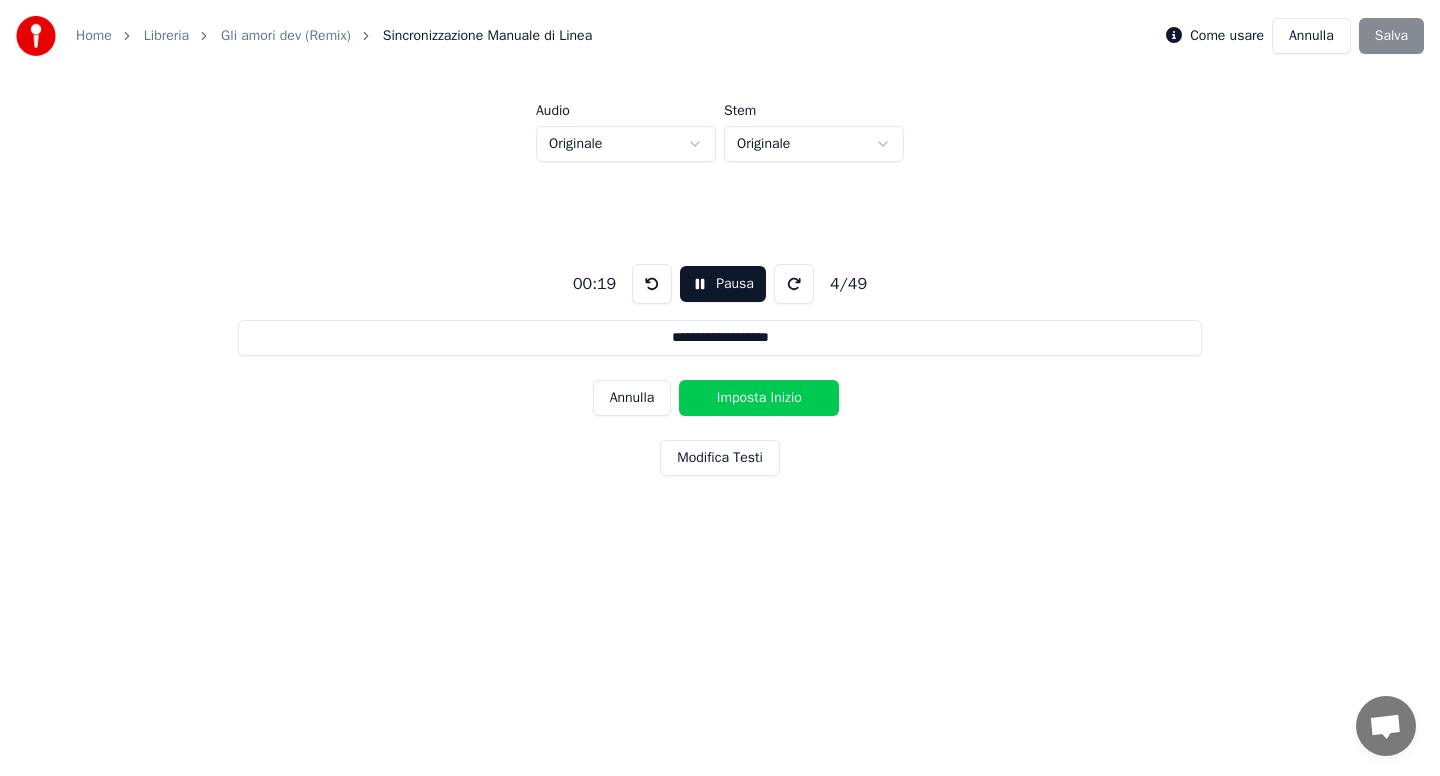 click on "Imposta Inizio" at bounding box center [759, 398] 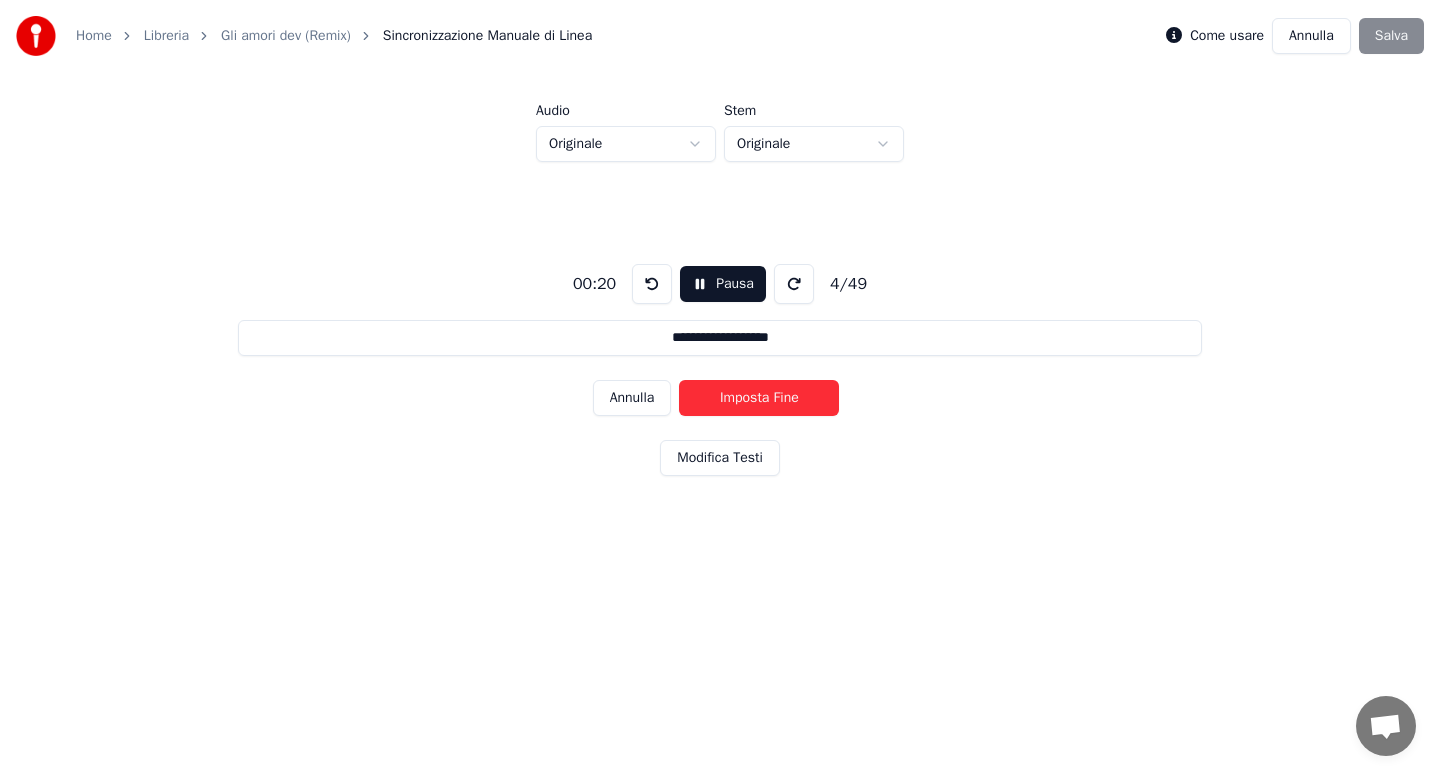 click on "Imposta Fine" at bounding box center (759, 398) 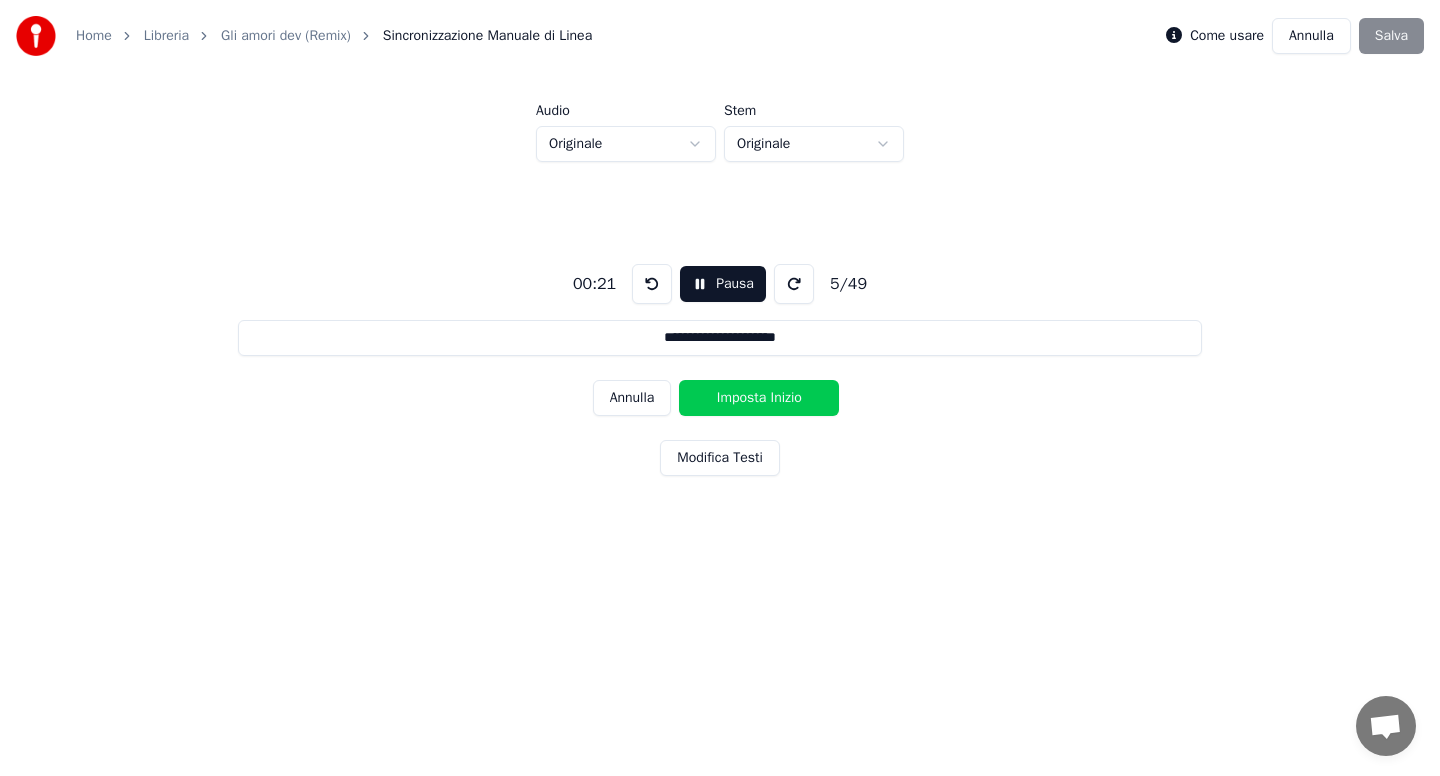 click on "Imposta Inizio" at bounding box center (759, 398) 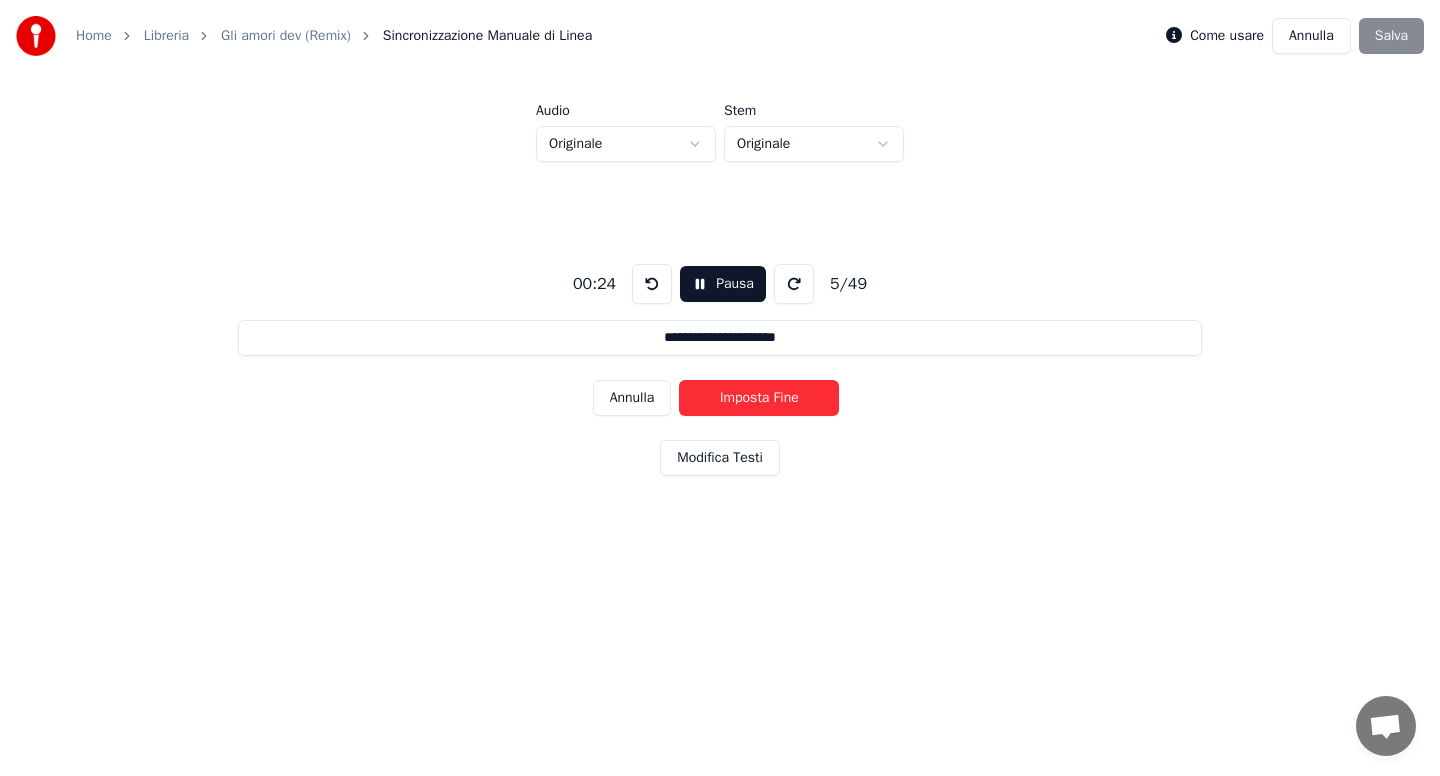 click on "Imposta Fine" at bounding box center [759, 398] 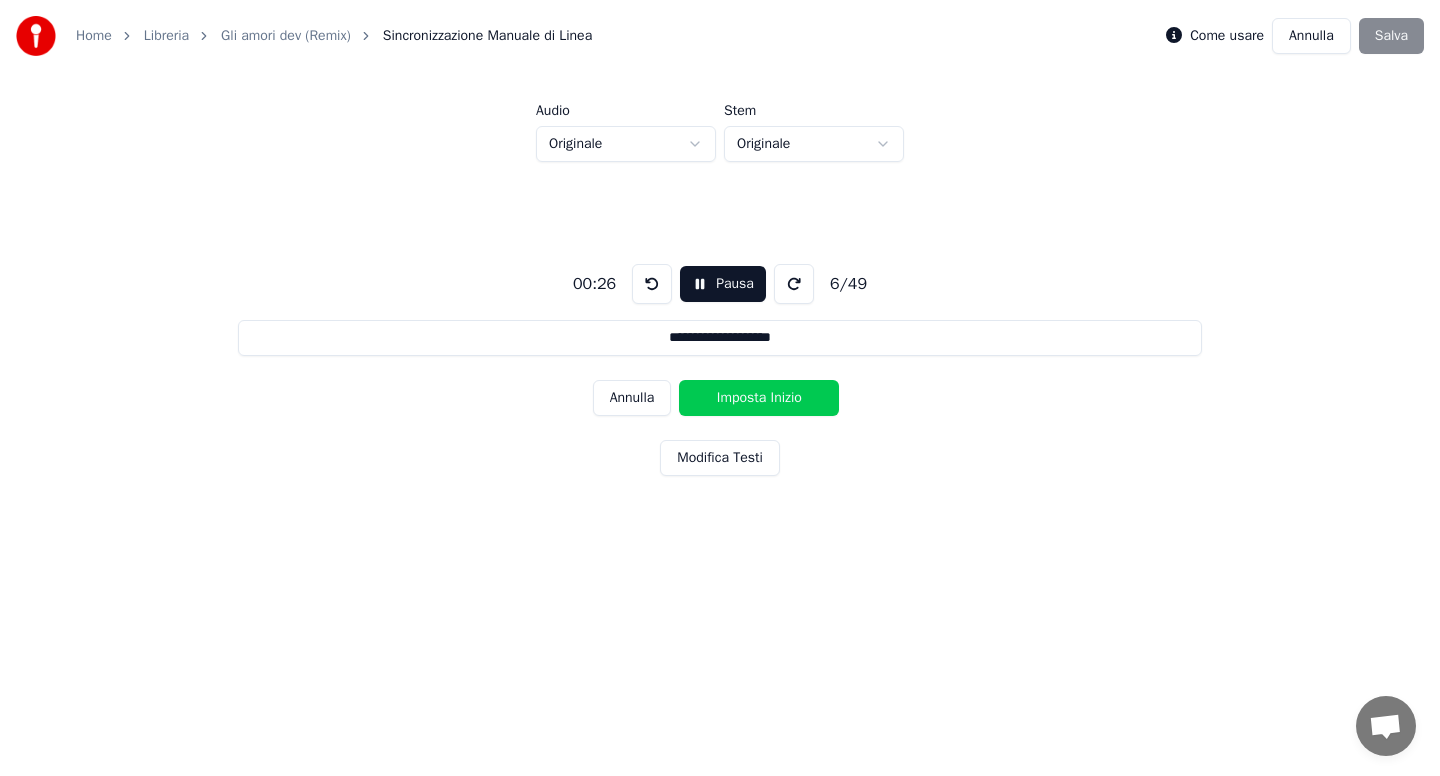click on "Imposta Inizio" at bounding box center [759, 398] 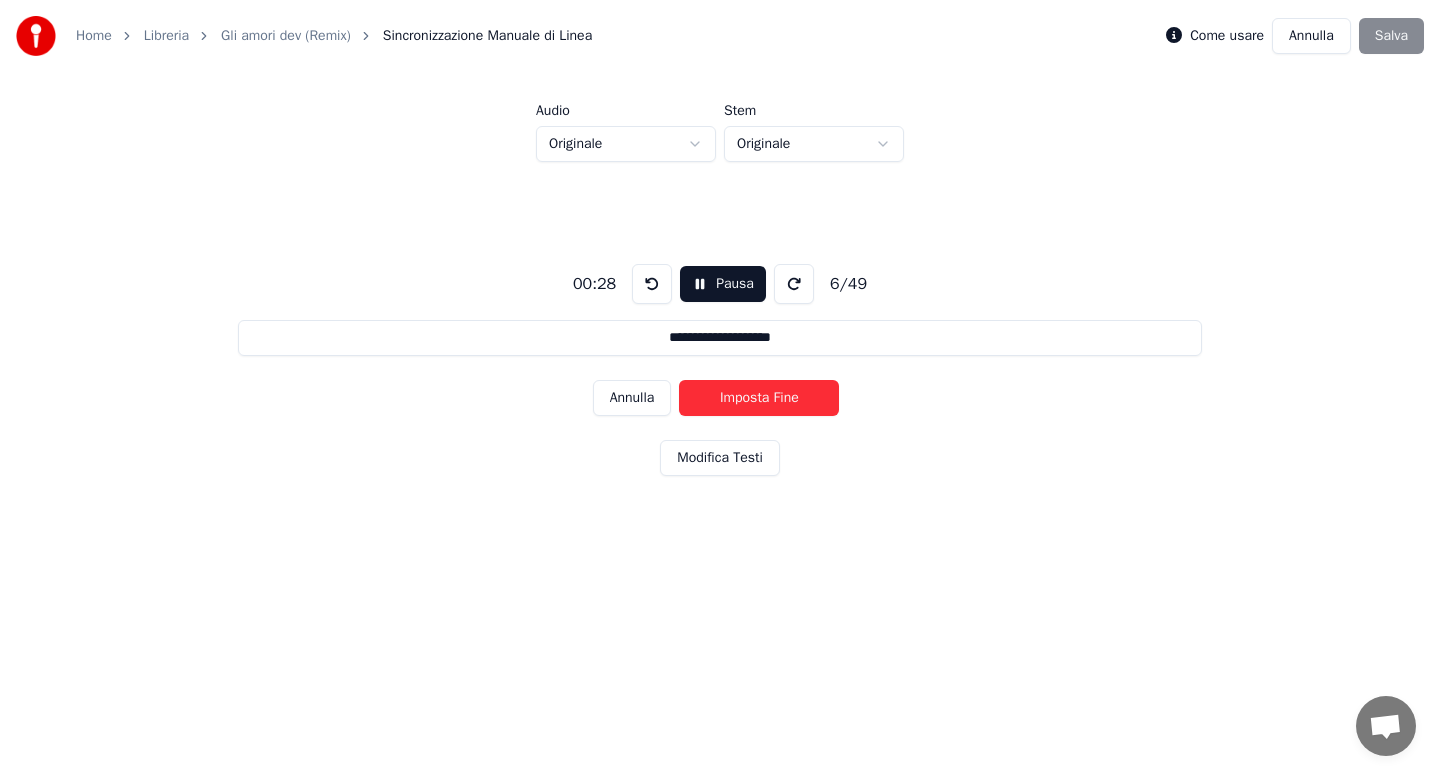 click on "Imposta Fine" at bounding box center (759, 398) 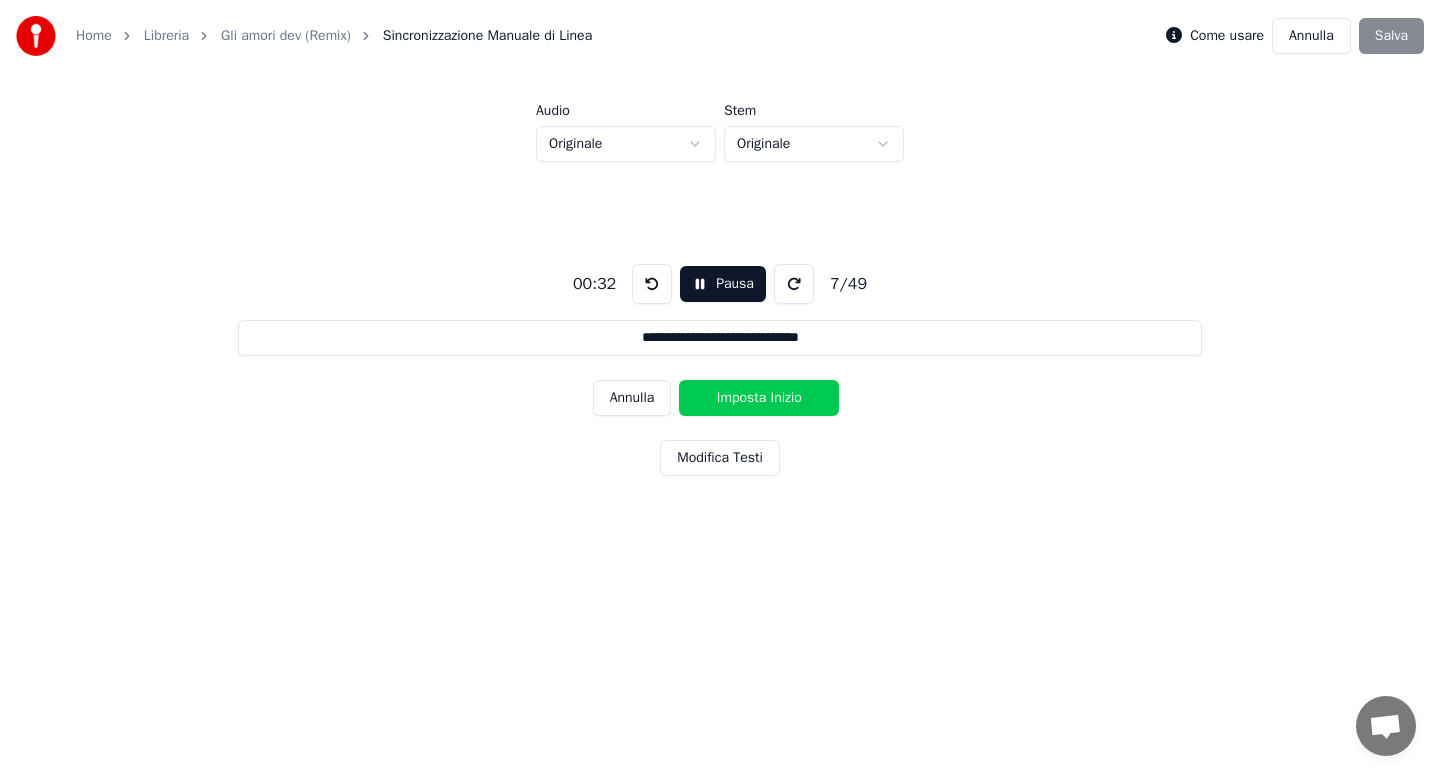 click on "Imposta Inizio" at bounding box center [759, 398] 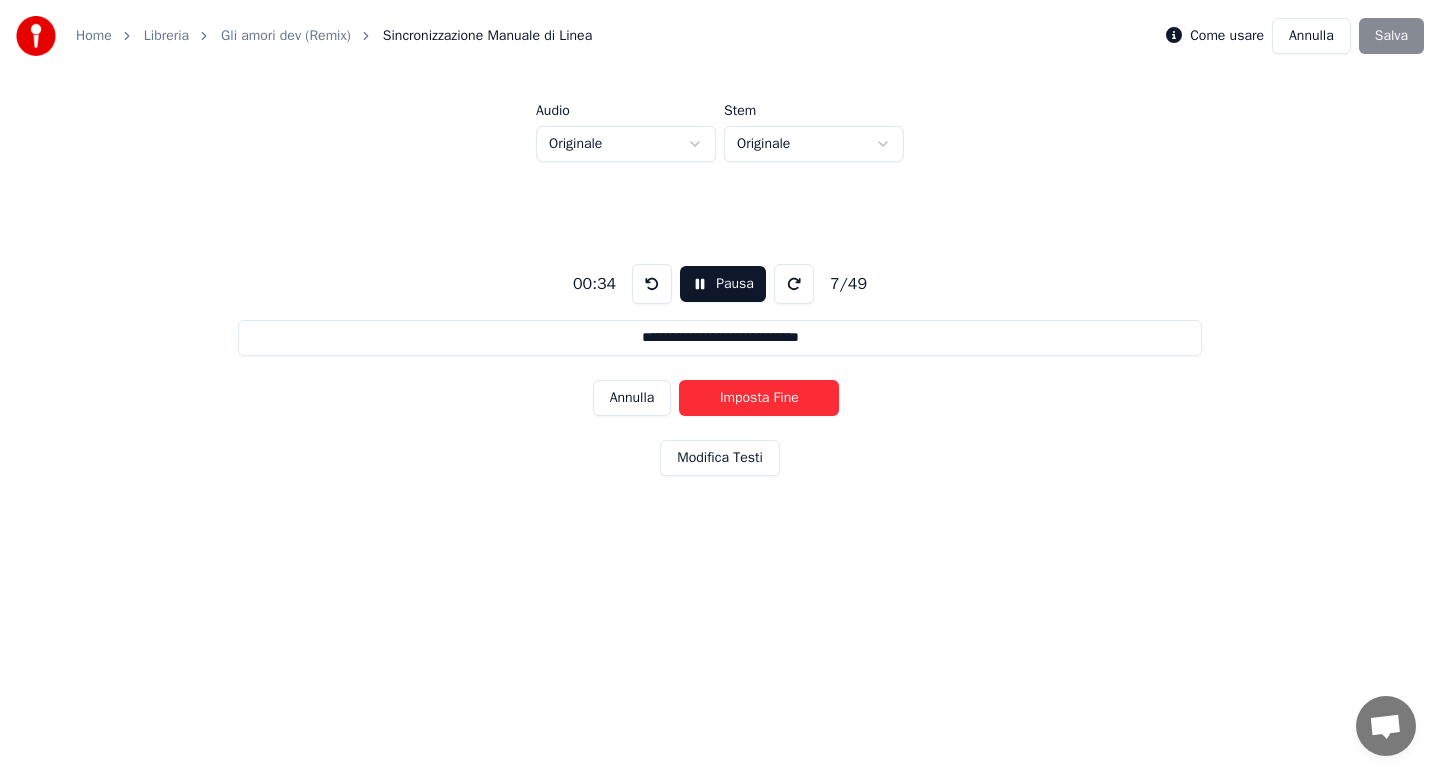 click on "Imposta Fine" at bounding box center [759, 398] 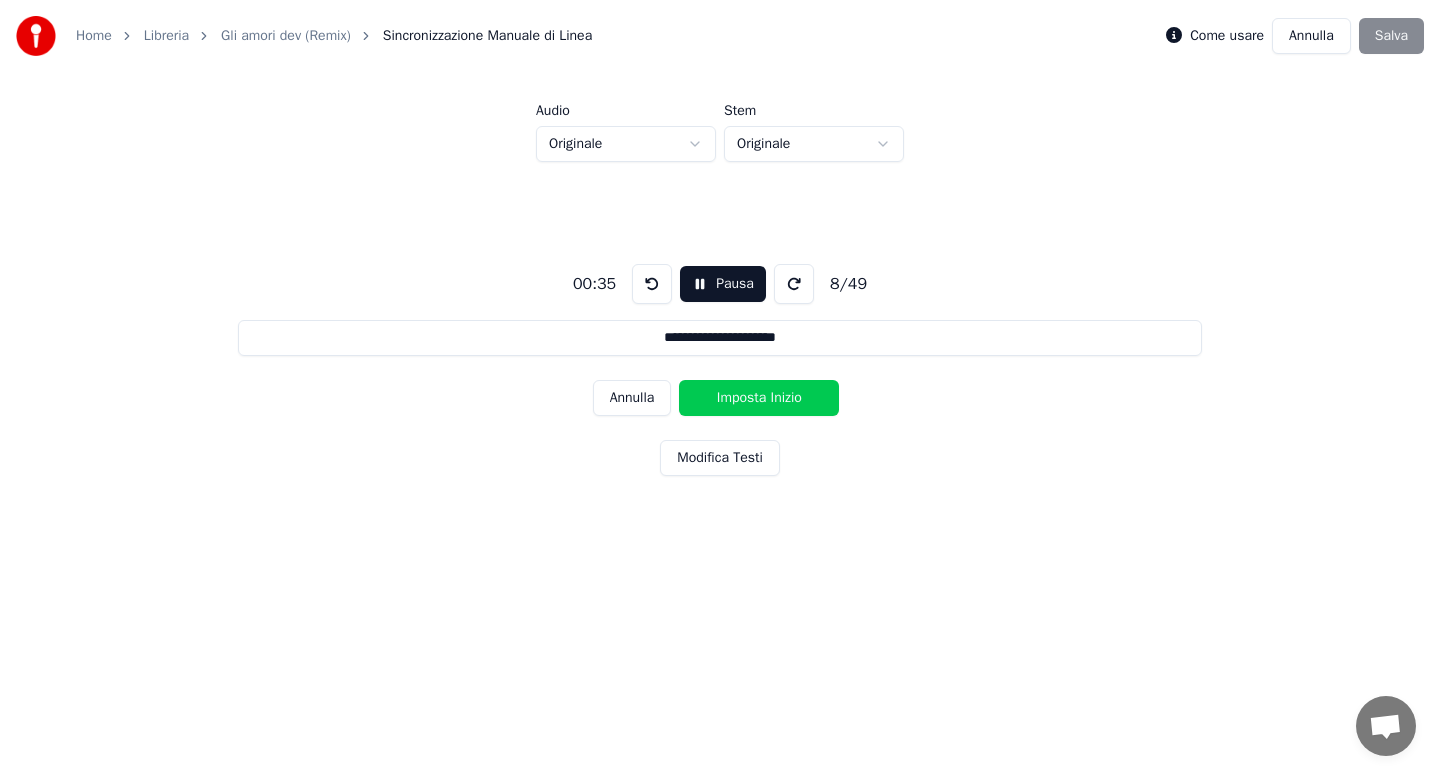 click on "Imposta Inizio" at bounding box center (759, 398) 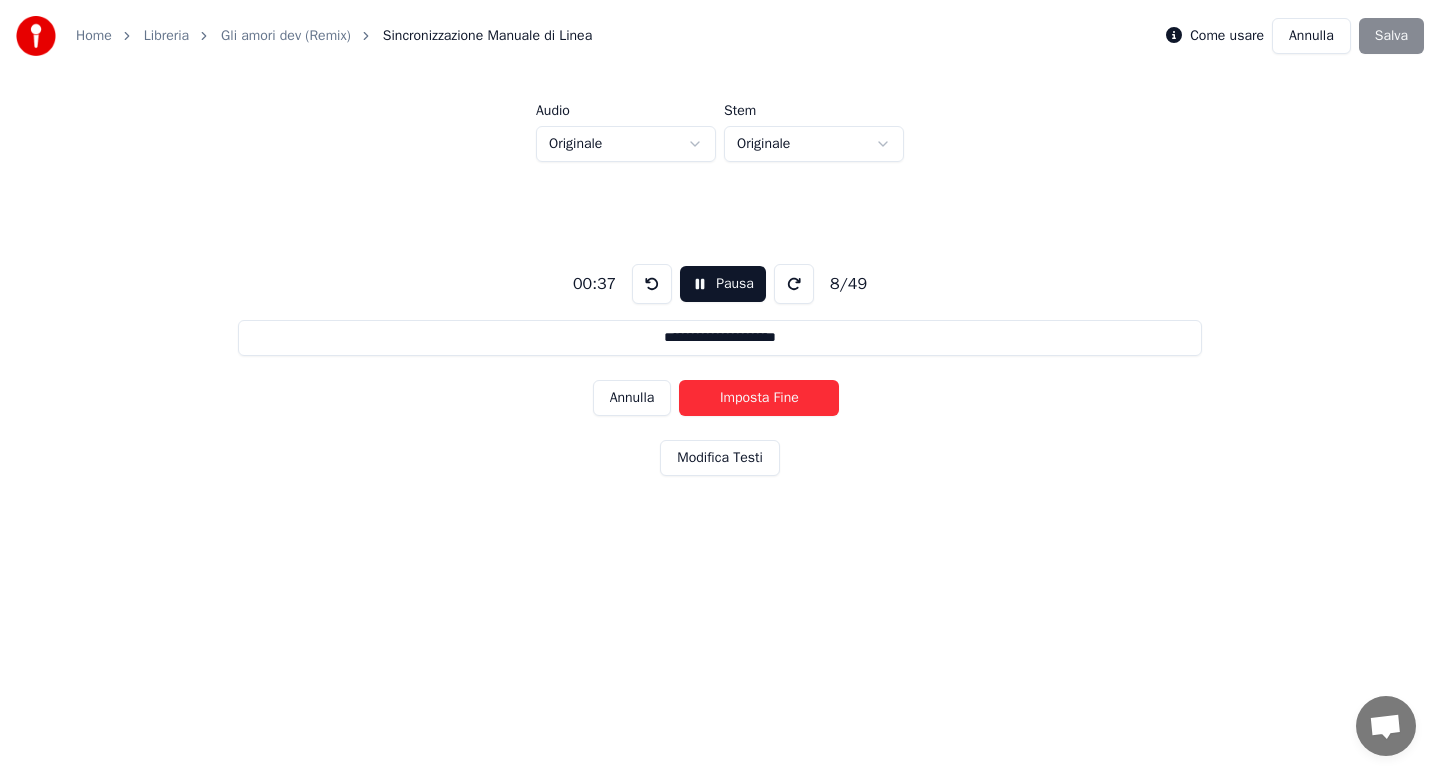 click on "Imposta Fine" at bounding box center (759, 398) 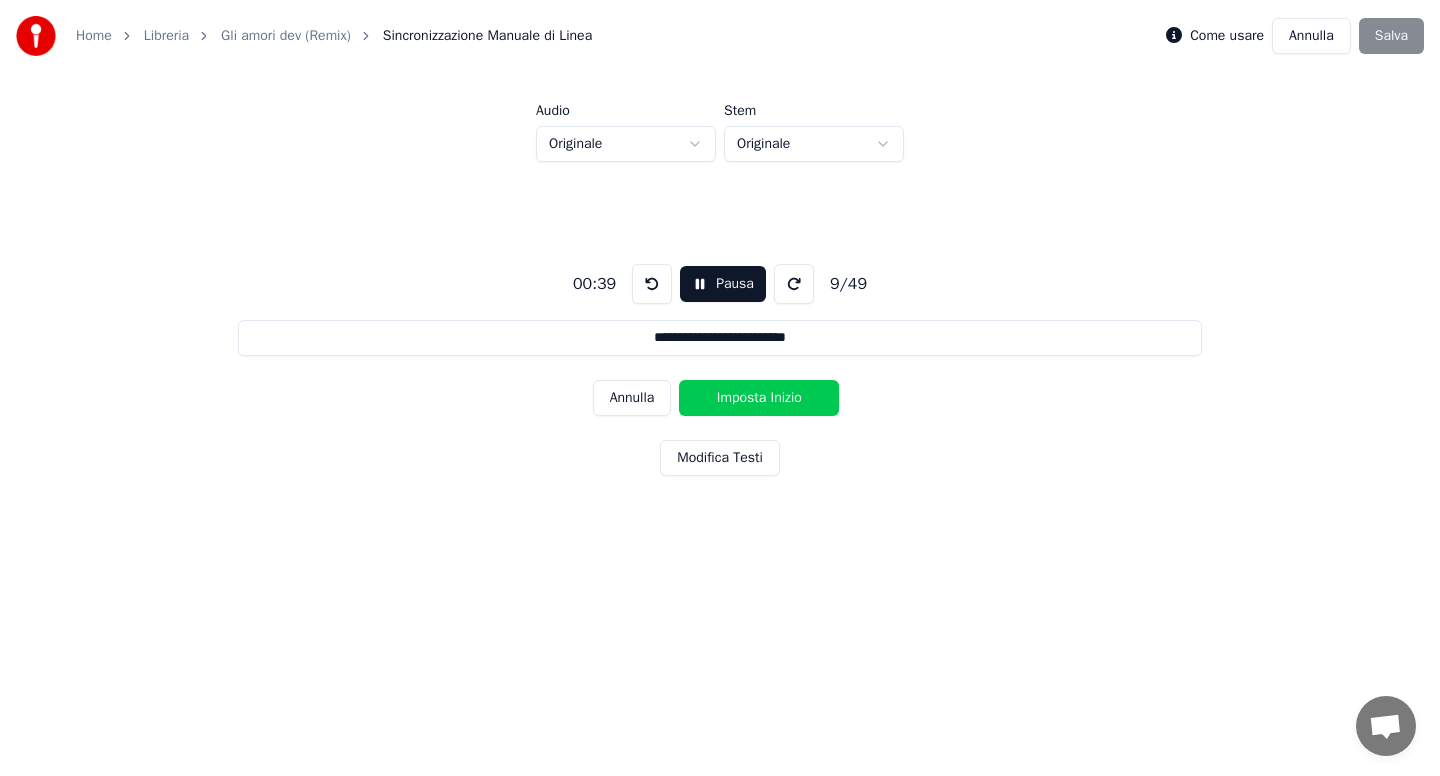 click on "Imposta Inizio" at bounding box center [759, 398] 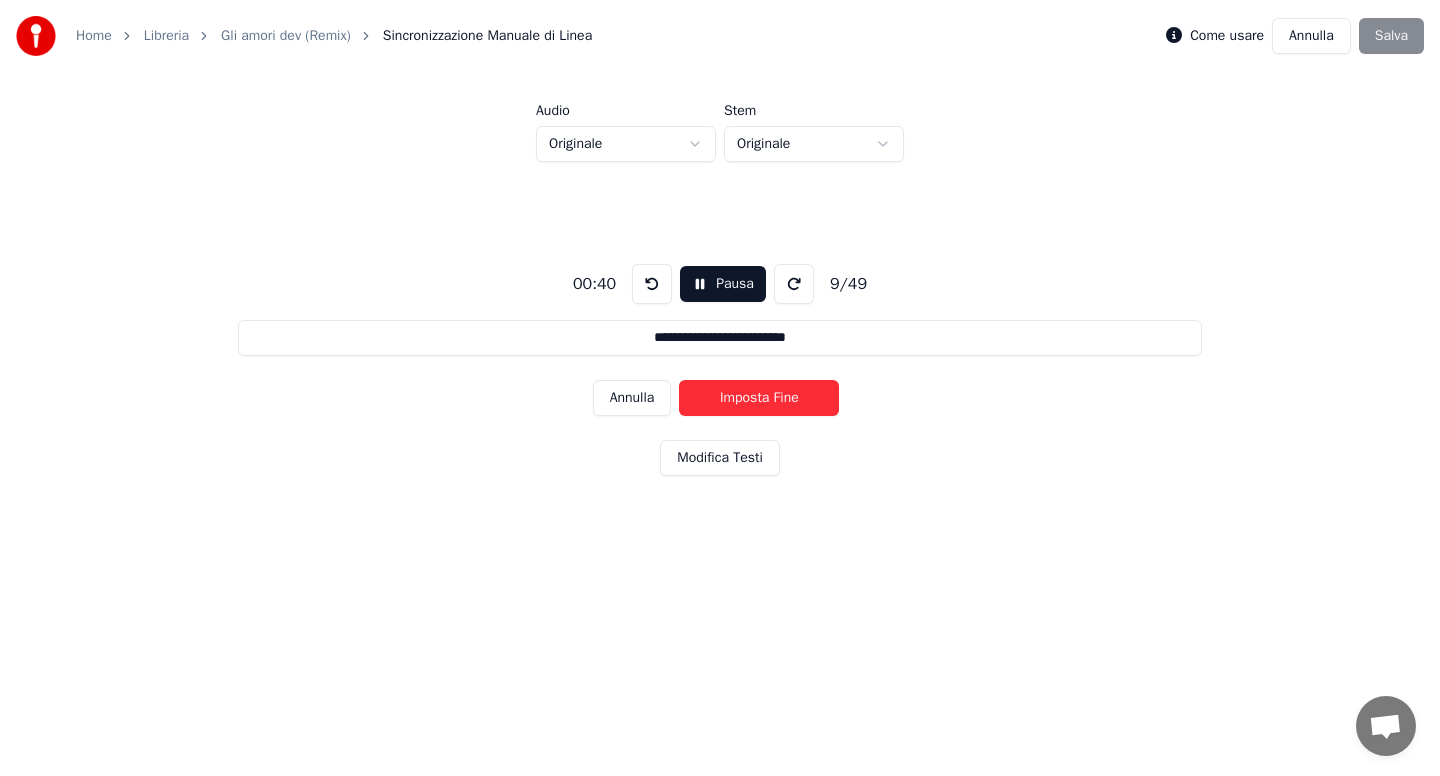 click on "Imposta Fine" at bounding box center (759, 398) 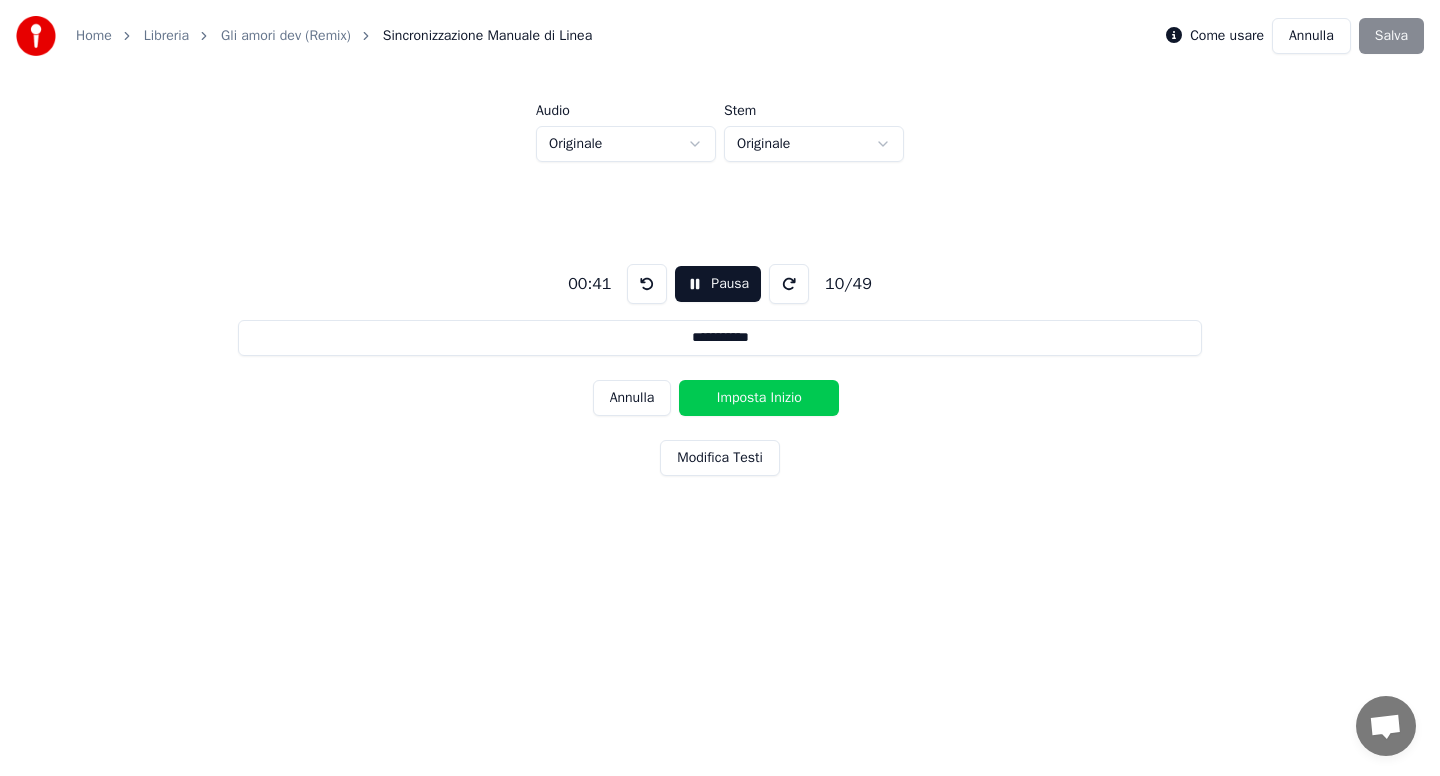 click on "Imposta Inizio" at bounding box center [759, 398] 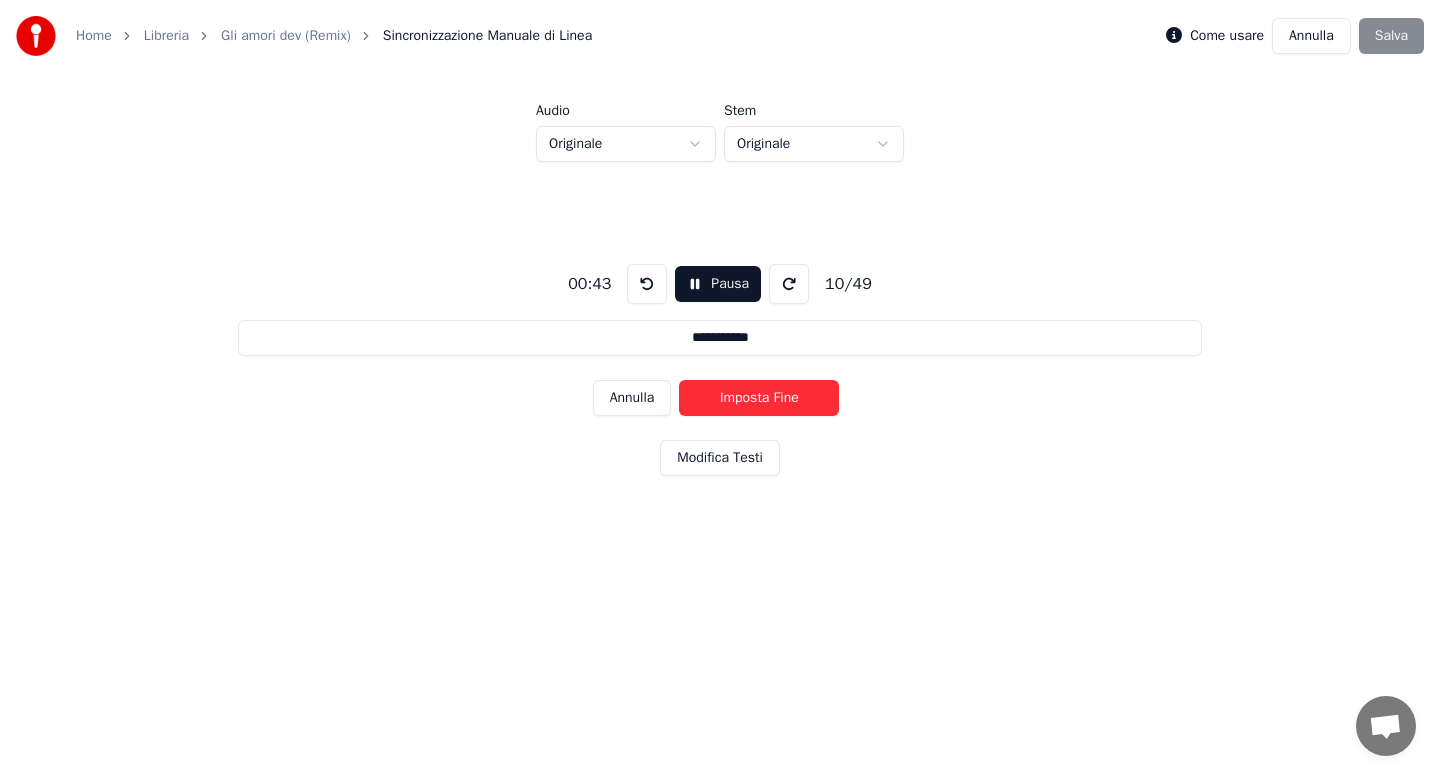 click on "Imposta Fine" at bounding box center [759, 398] 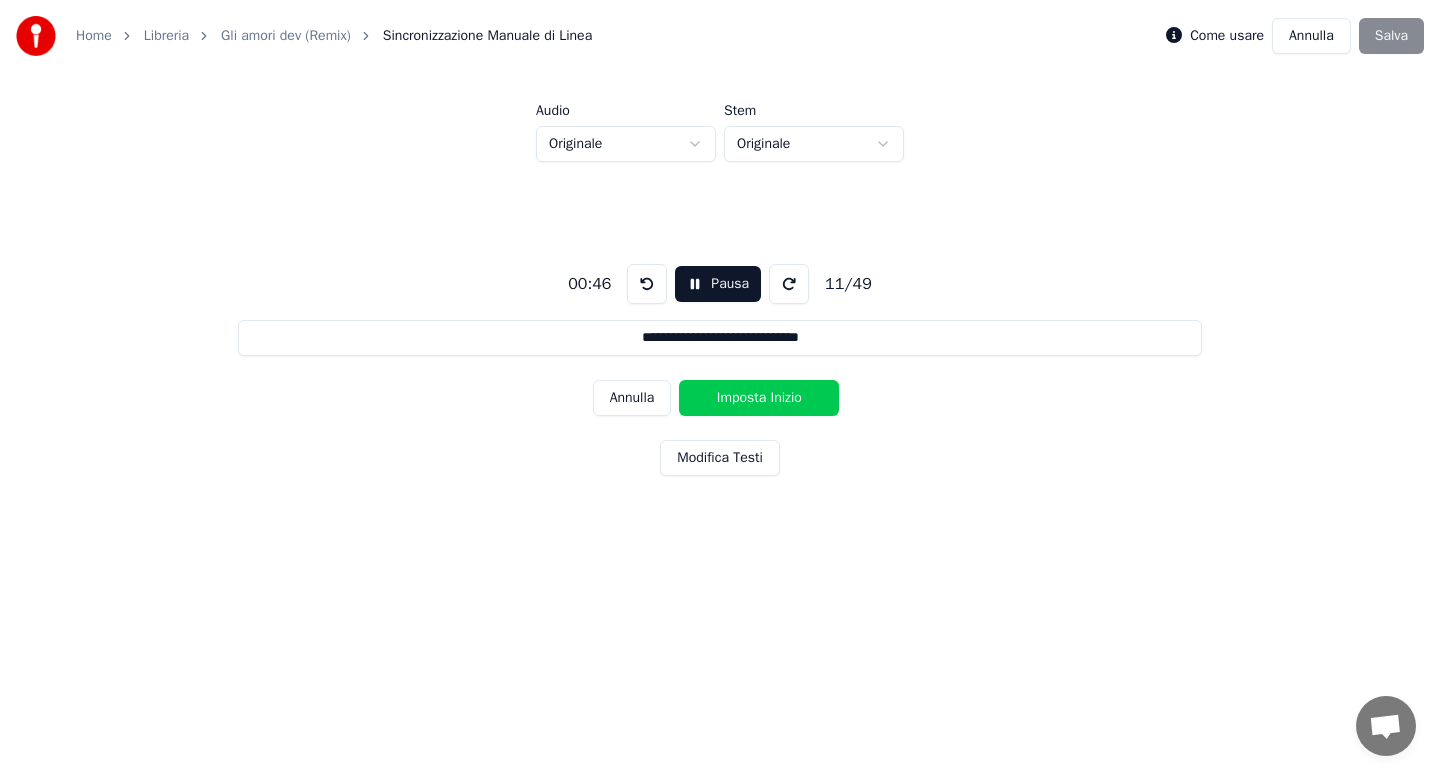 click on "Imposta Inizio" at bounding box center (759, 398) 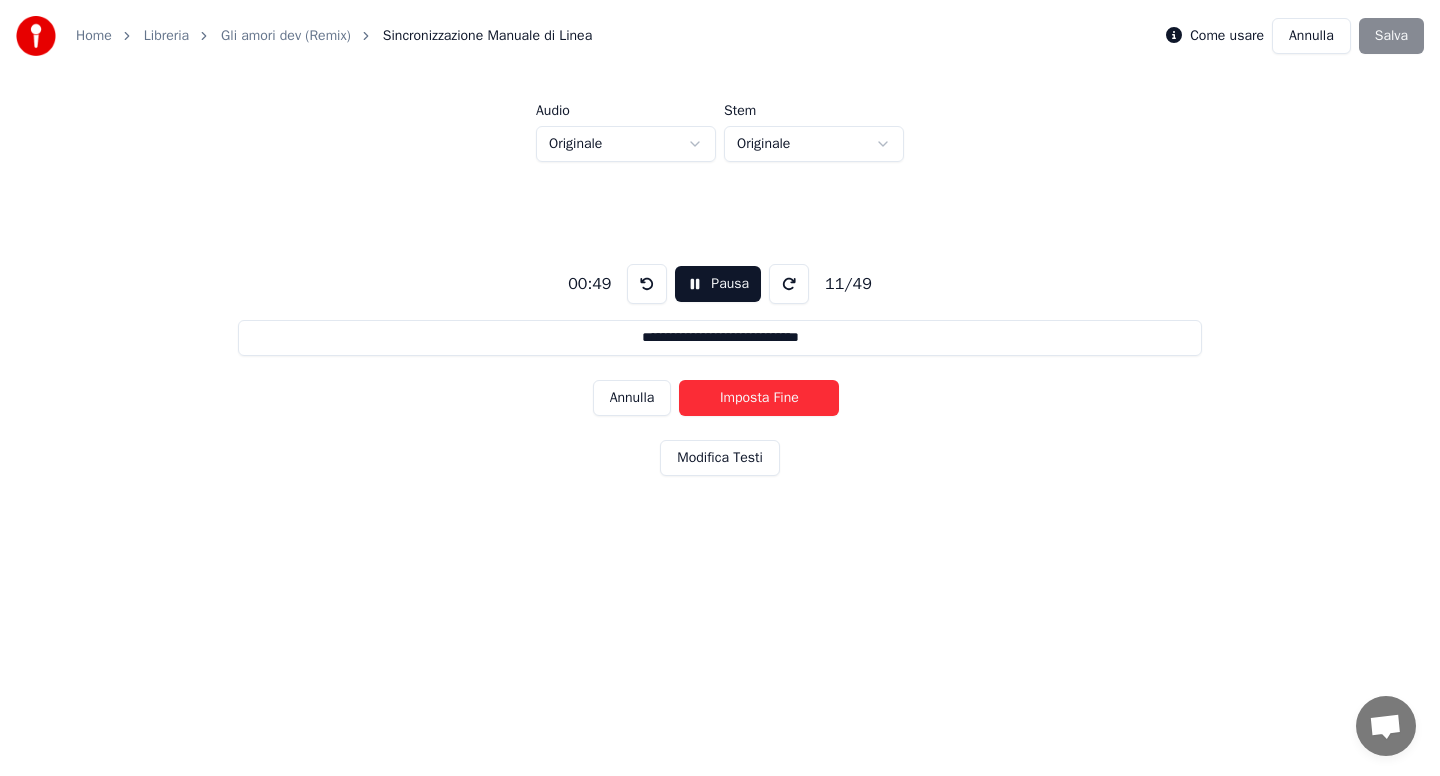 click on "Imposta Fine" at bounding box center (759, 398) 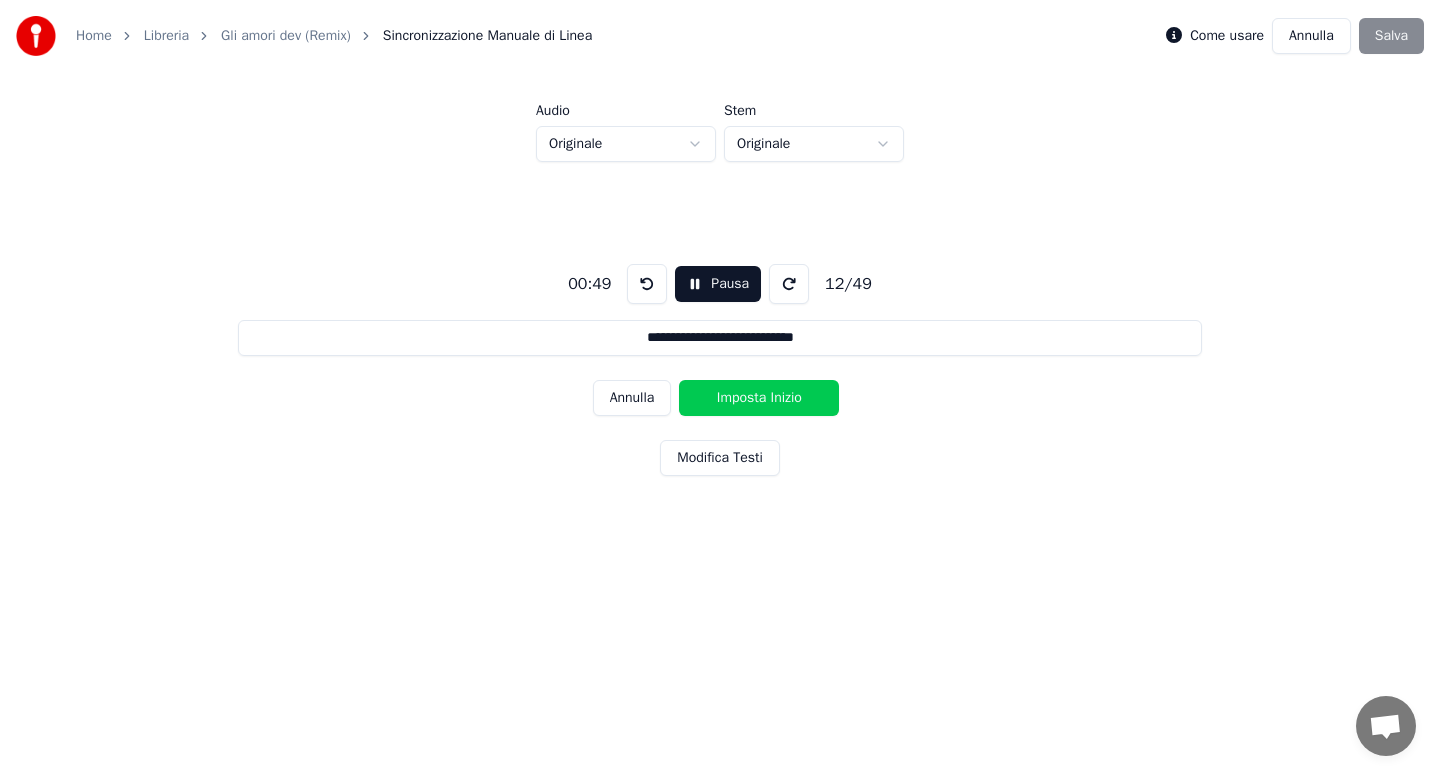 click on "Imposta Inizio" at bounding box center (759, 398) 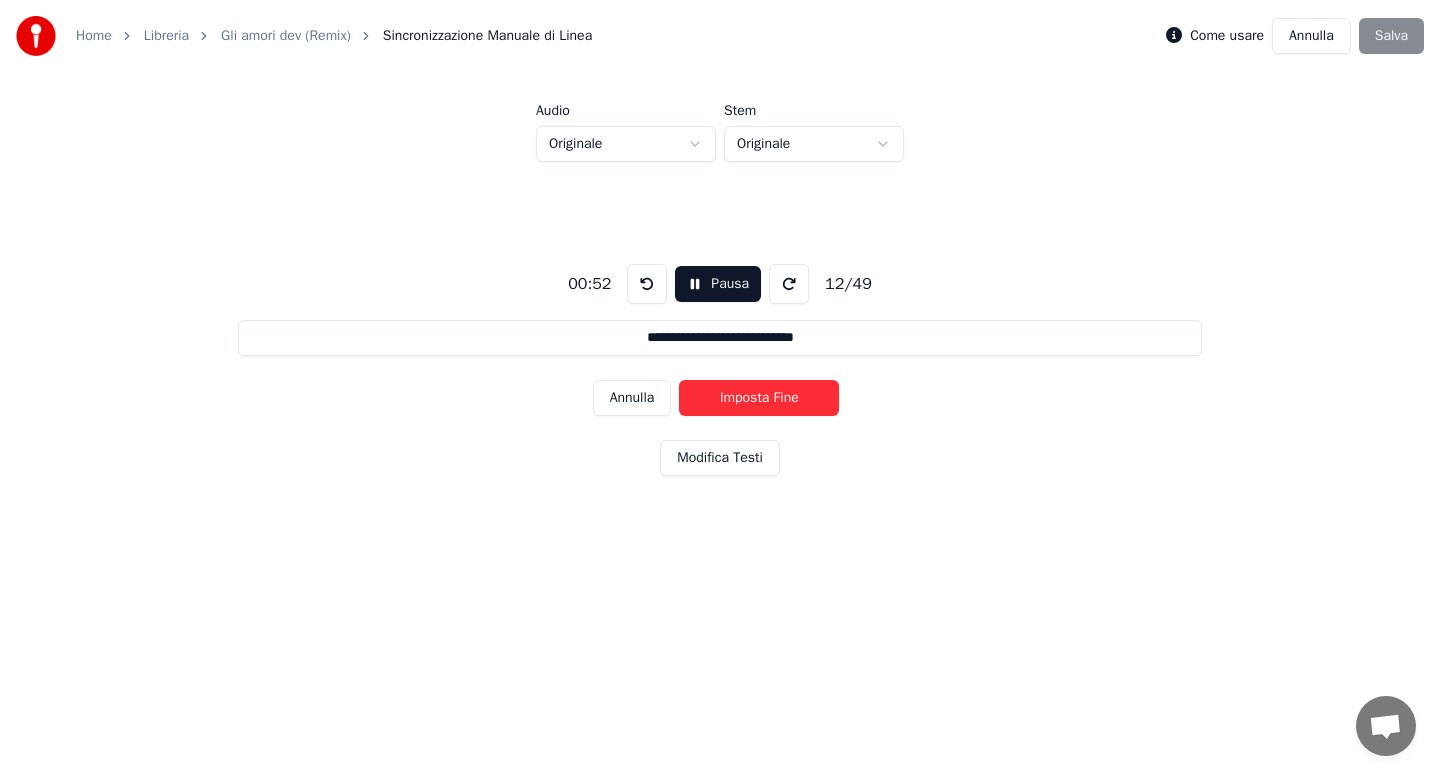click on "Imposta Fine" at bounding box center [759, 398] 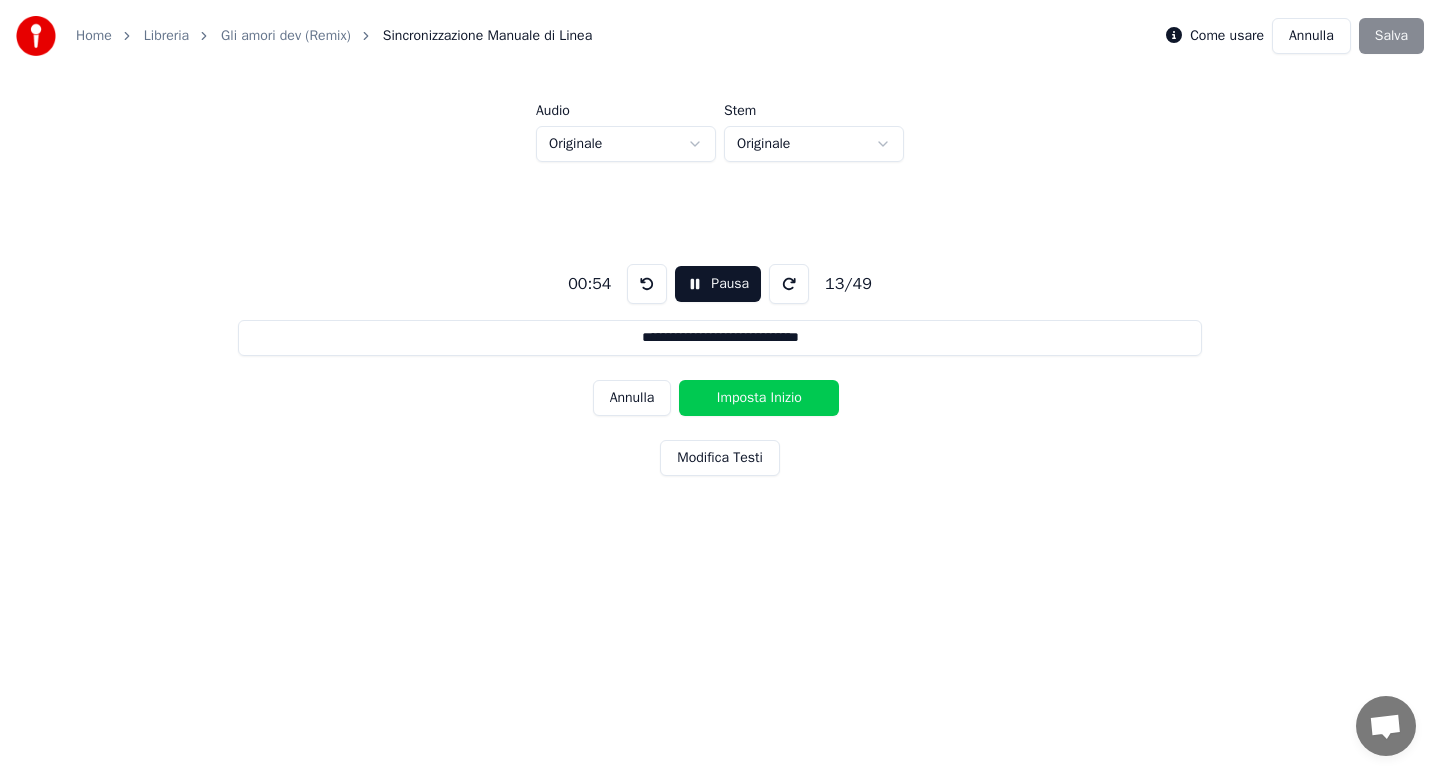 click on "Imposta Inizio" at bounding box center [759, 398] 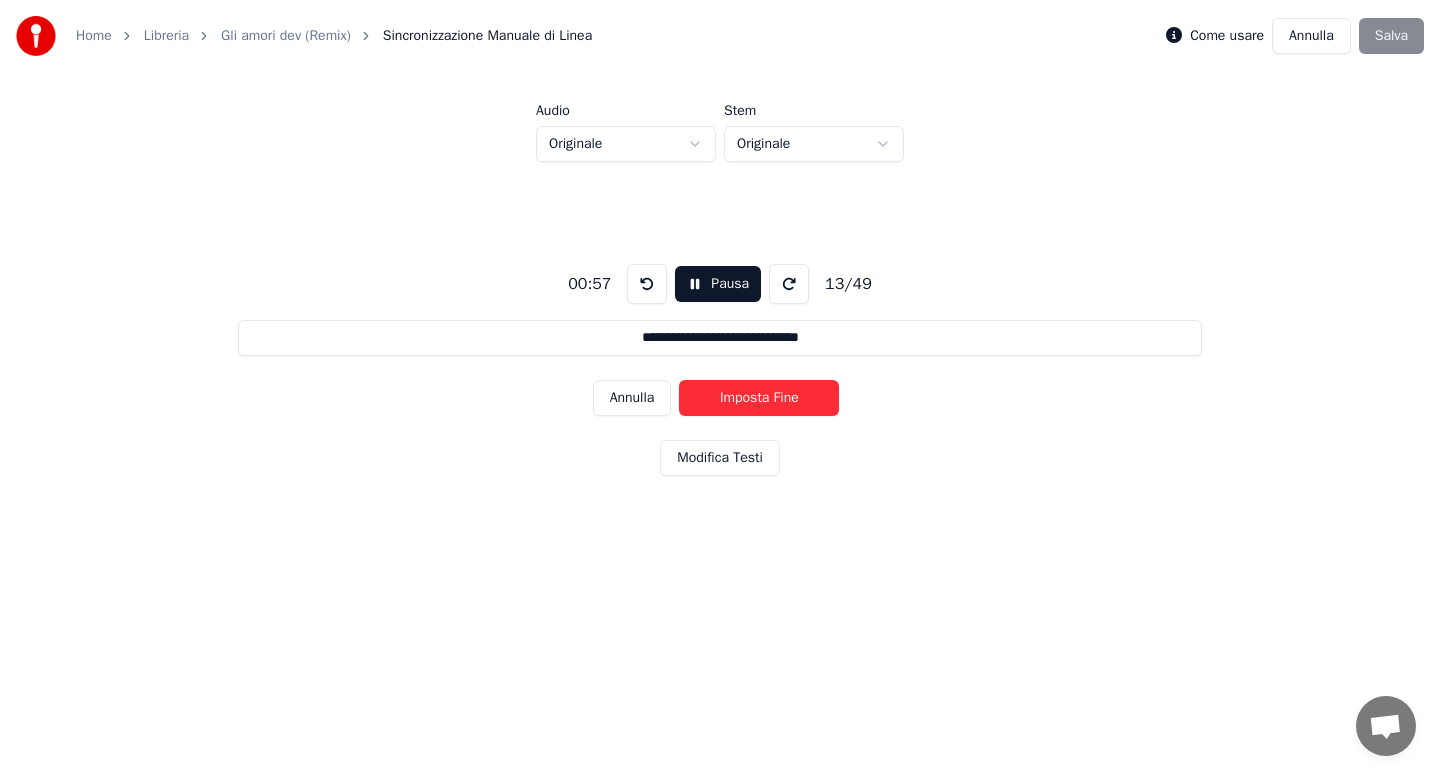 click on "Imposta Fine" at bounding box center [759, 398] 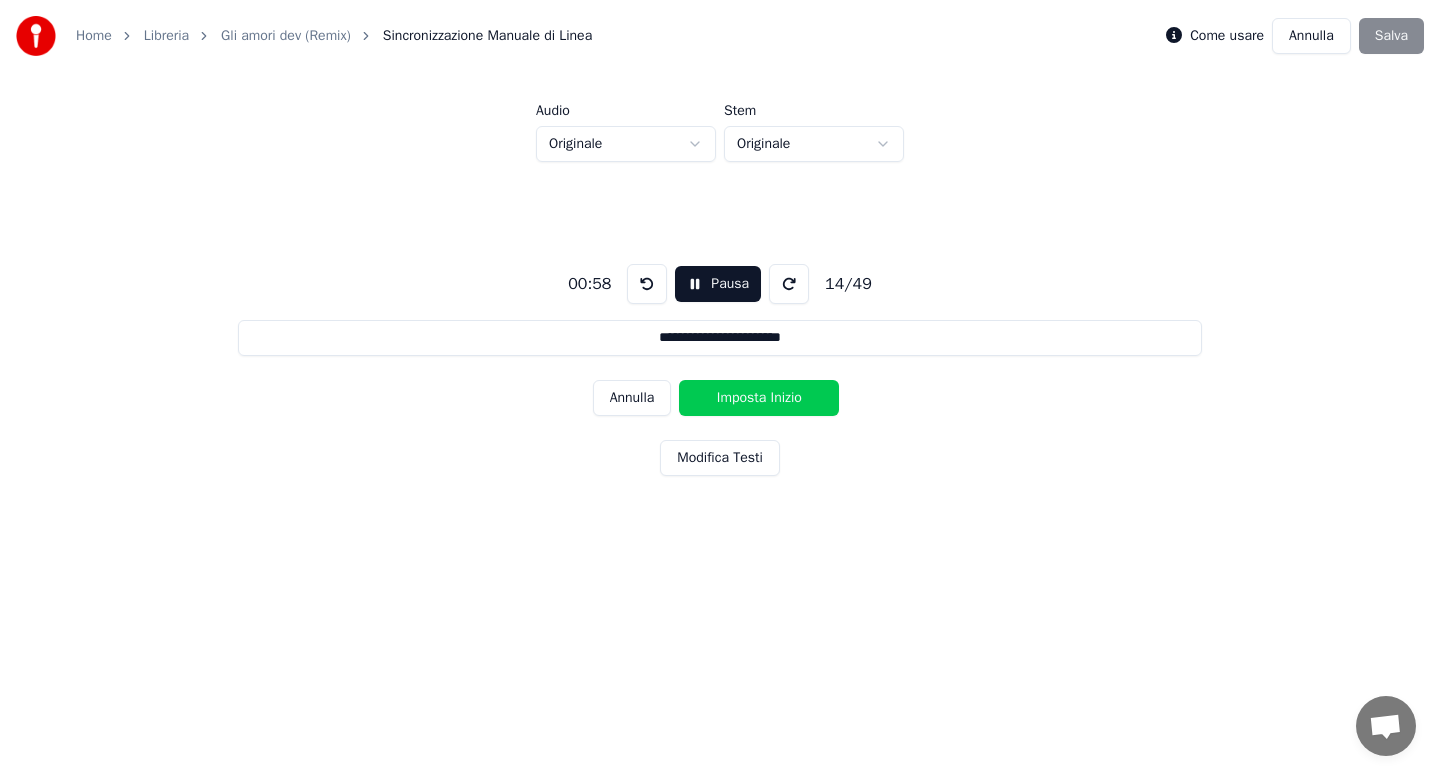 click on "Imposta Inizio" at bounding box center (759, 398) 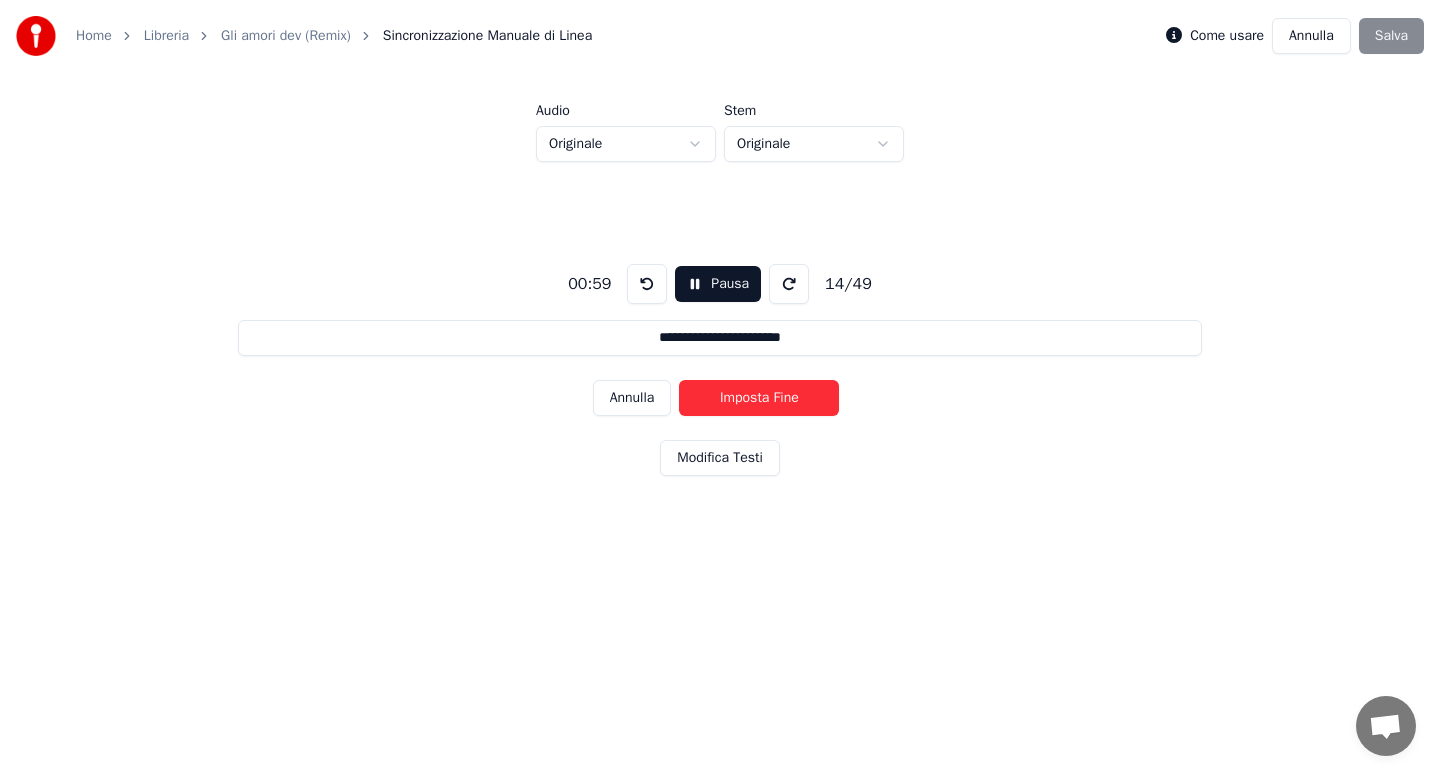 click on "Imposta Fine" at bounding box center [759, 398] 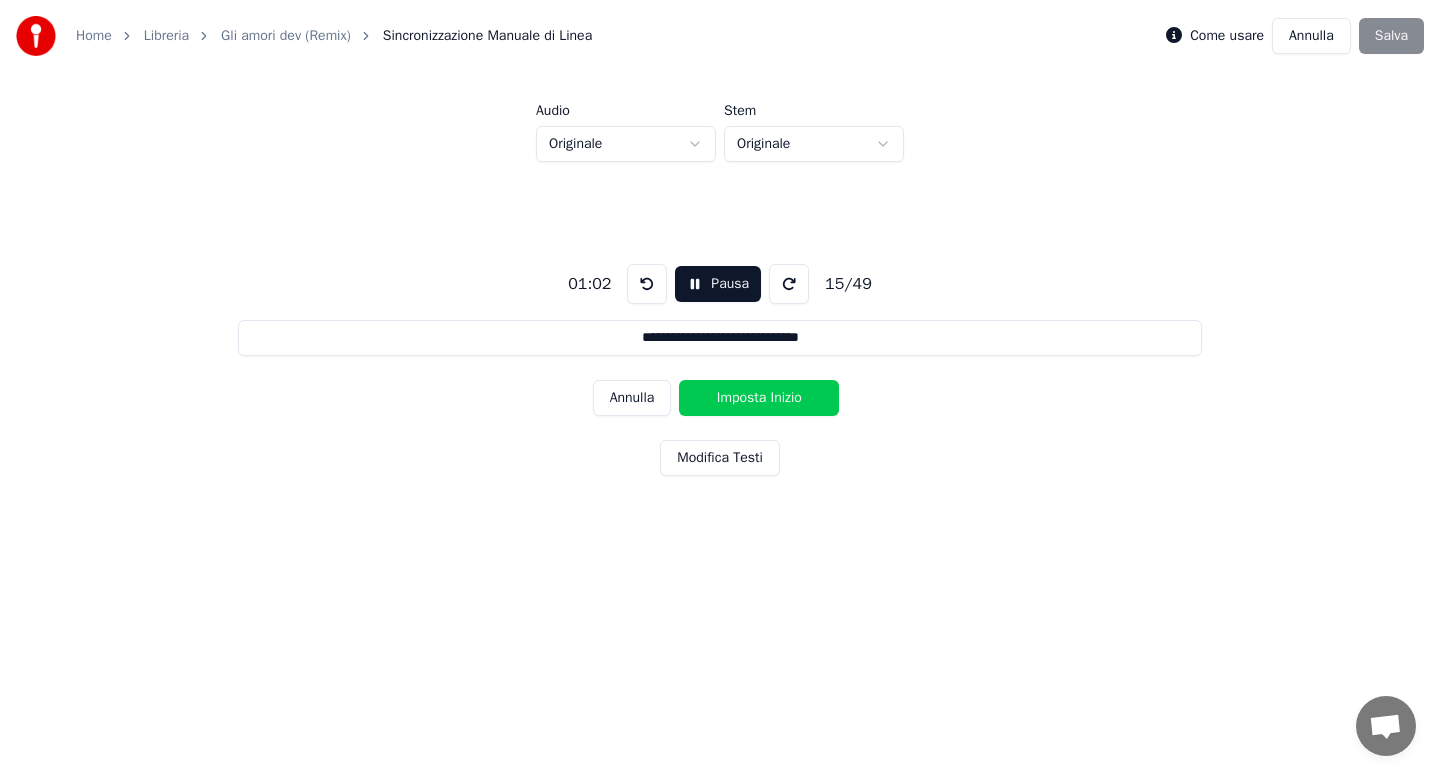 click on "Imposta Inizio" at bounding box center [759, 398] 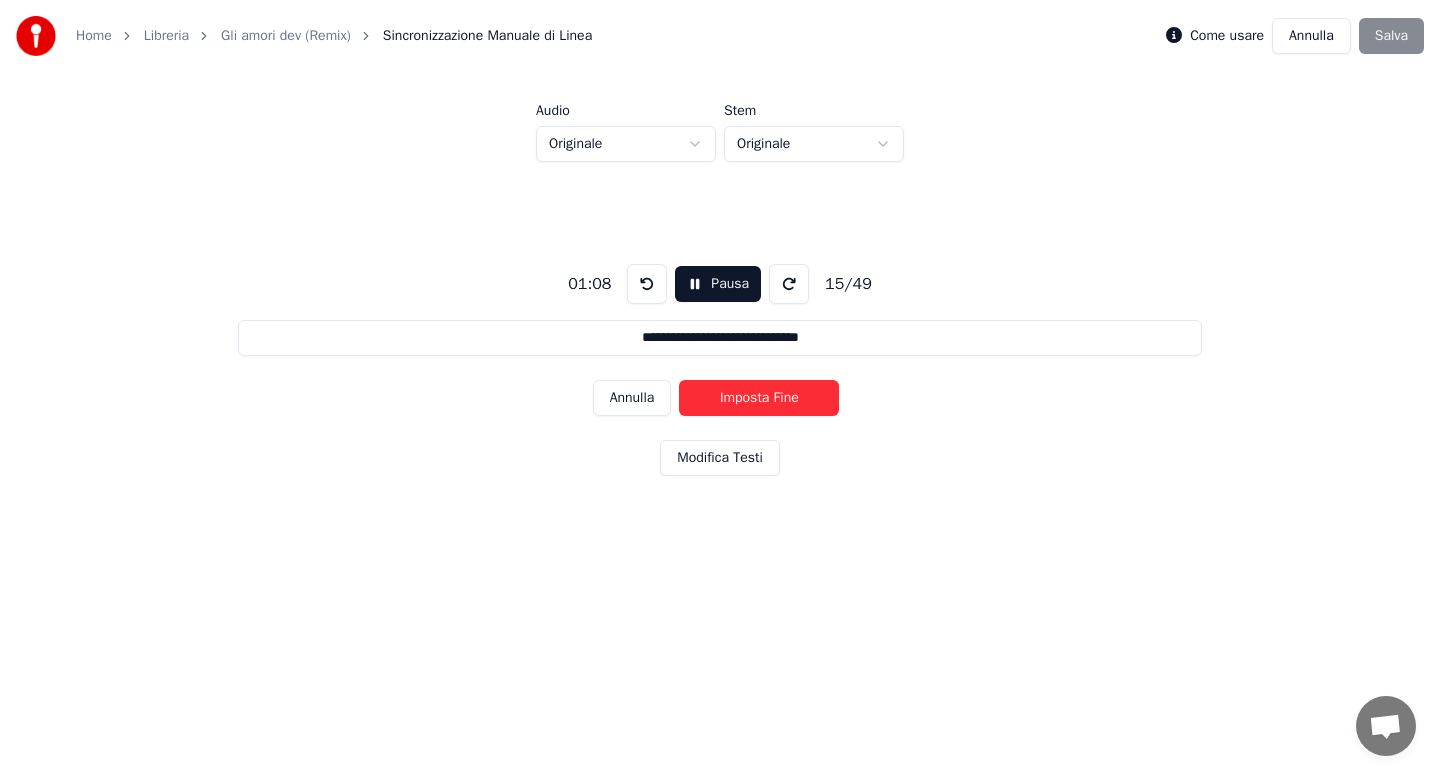 click on "Imposta Fine" at bounding box center [759, 398] 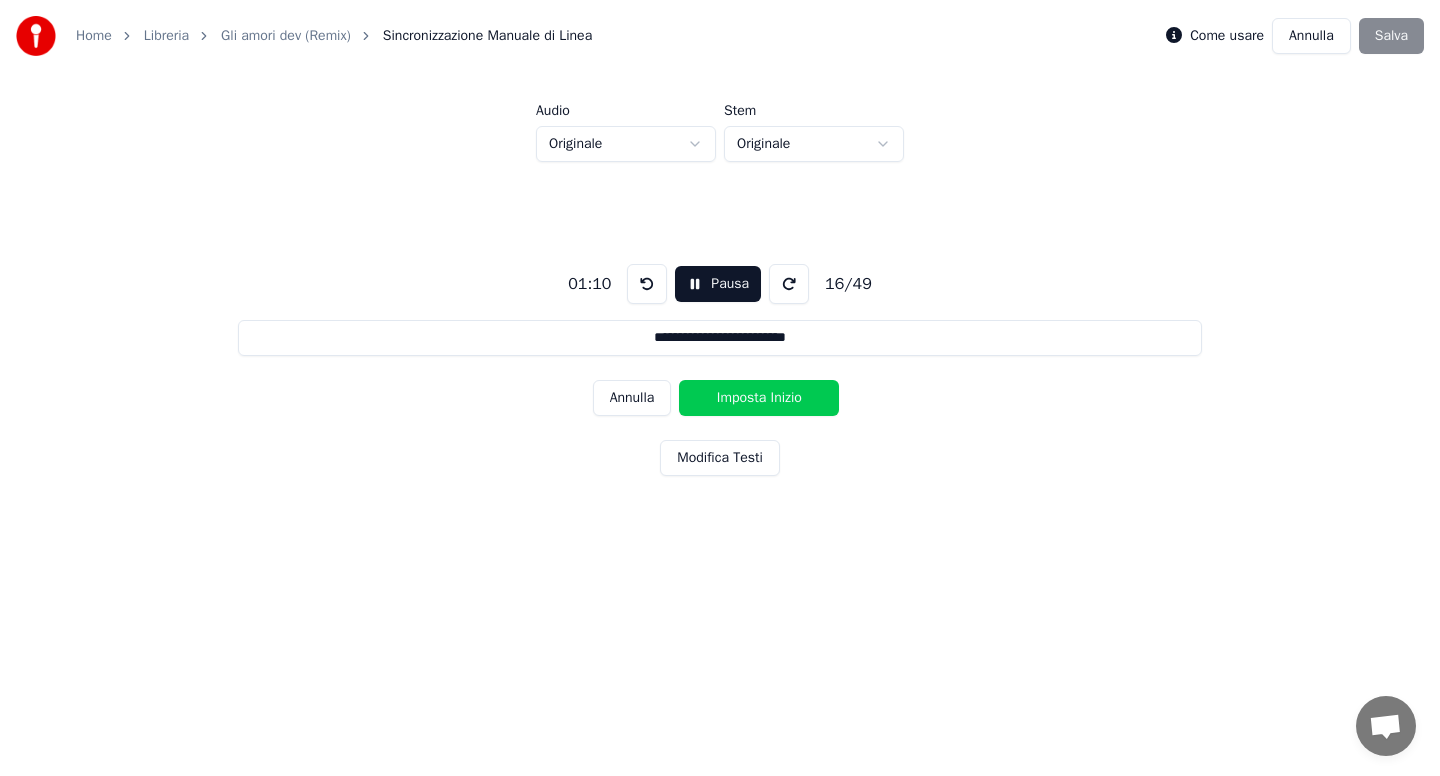 click on "Imposta Inizio" at bounding box center [759, 398] 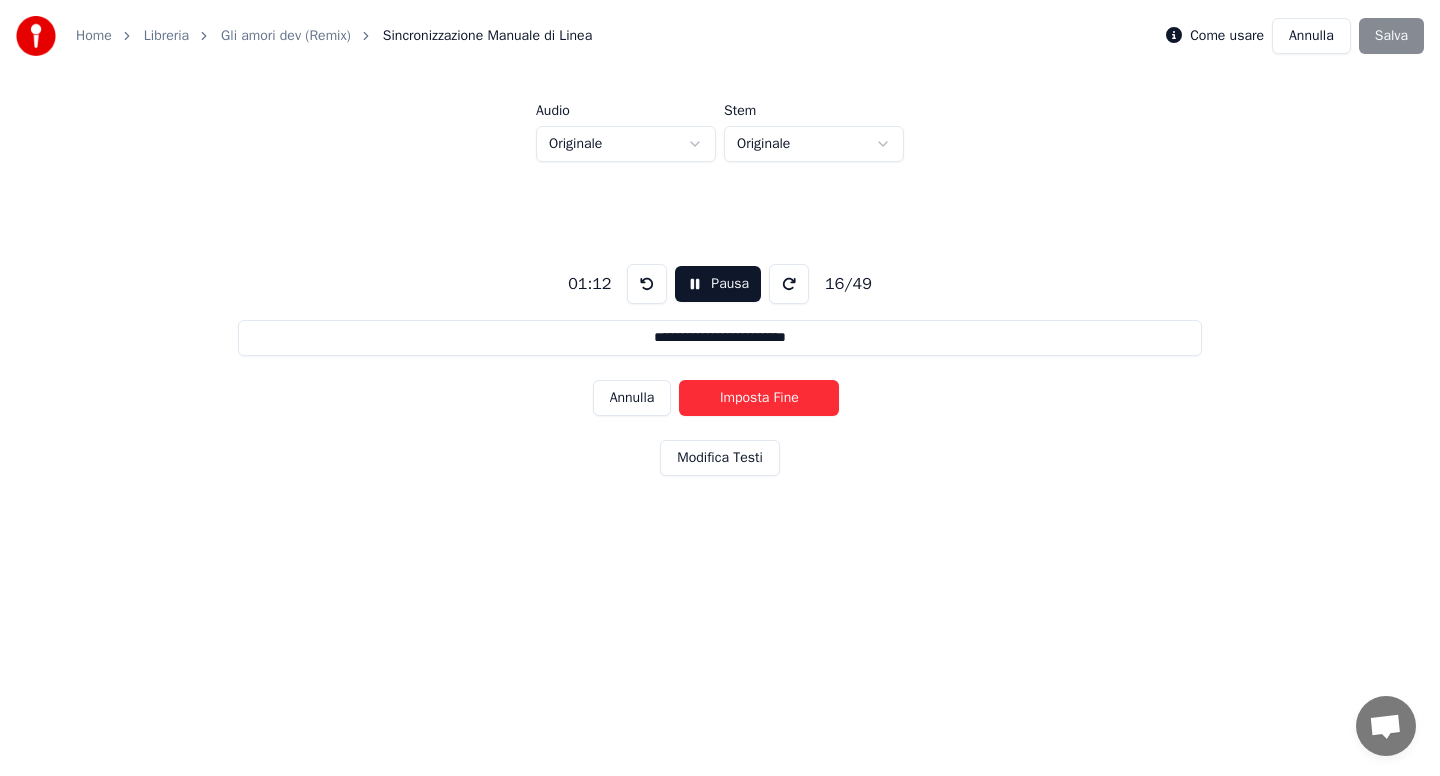 click on "Imposta Fine" at bounding box center [759, 398] 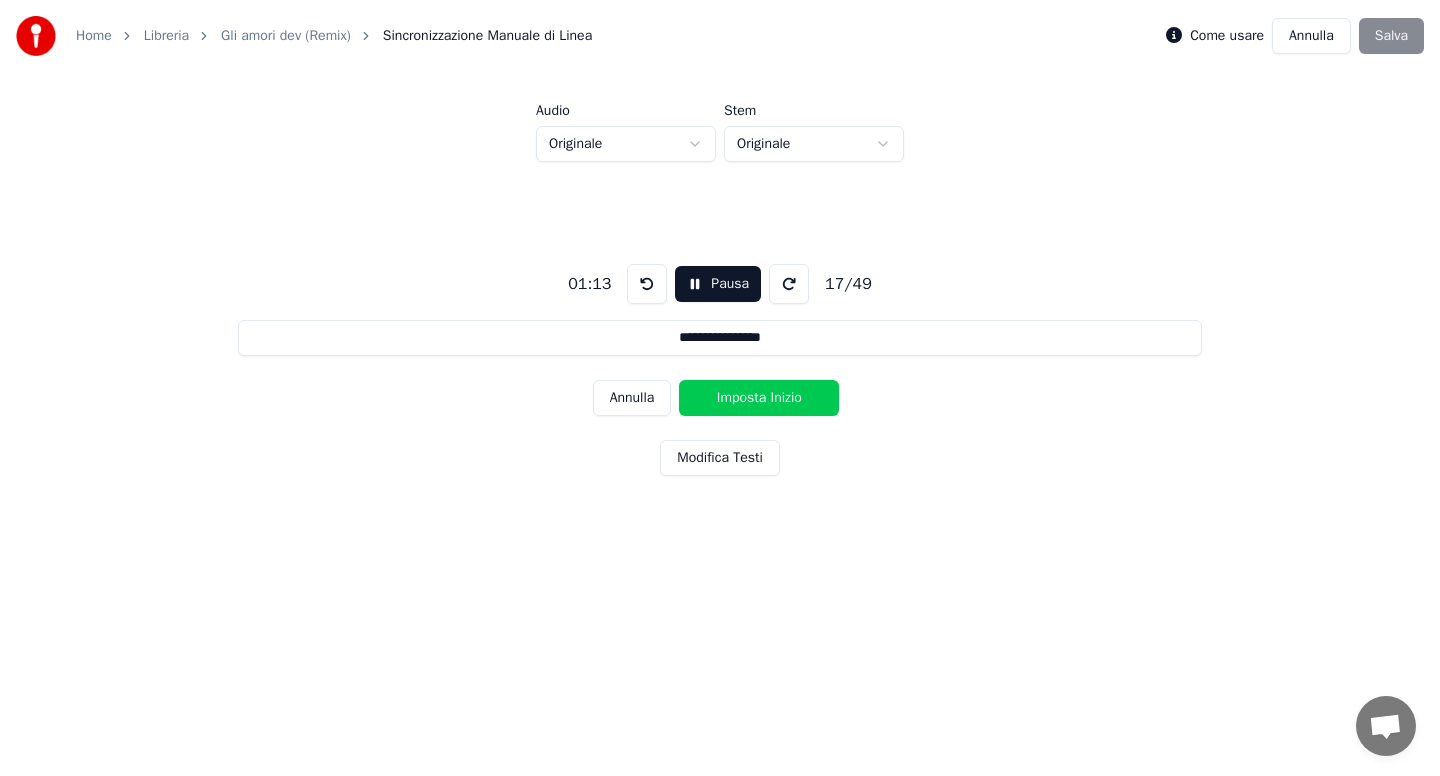 click on "Imposta Inizio" at bounding box center [759, 398] 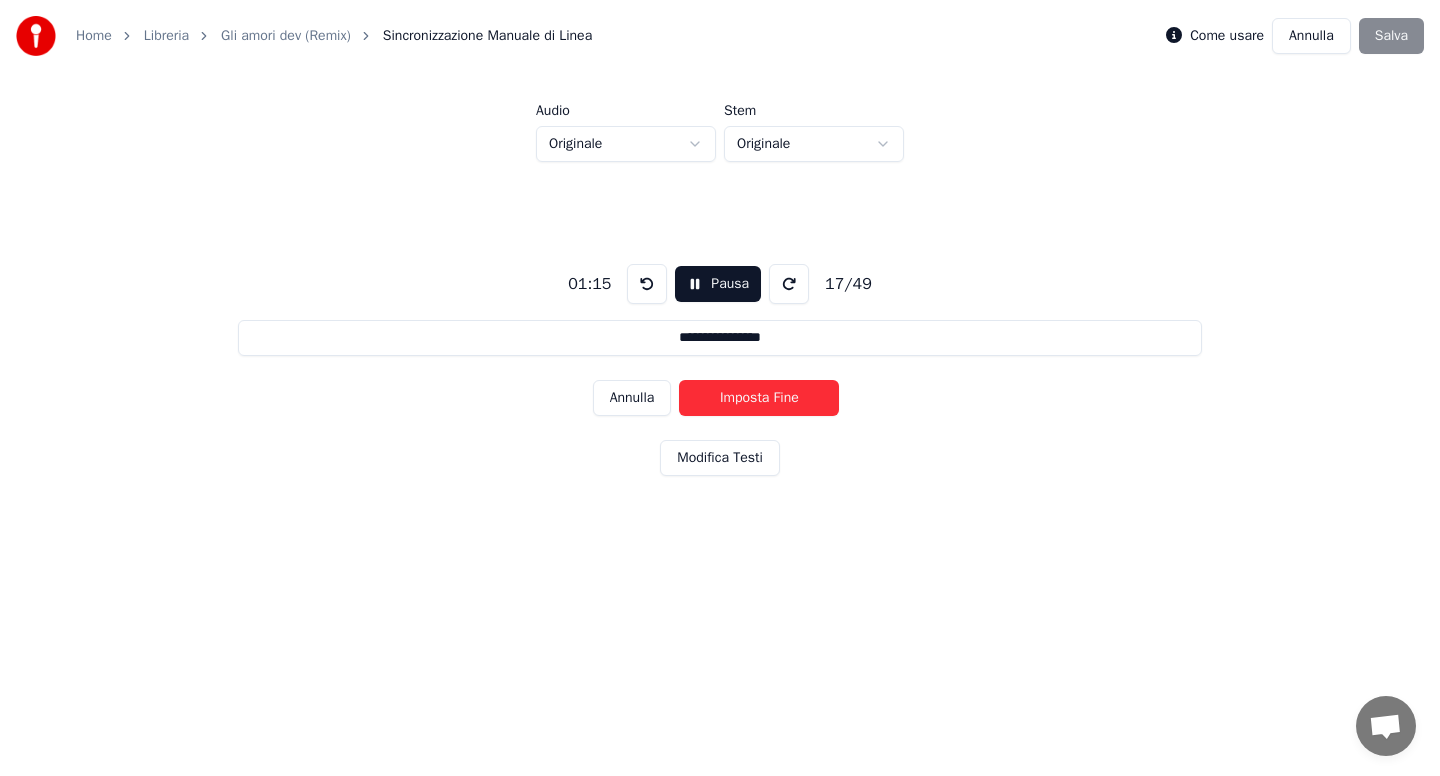 click on "Imposta Fine" at bounding box center (759, 398) 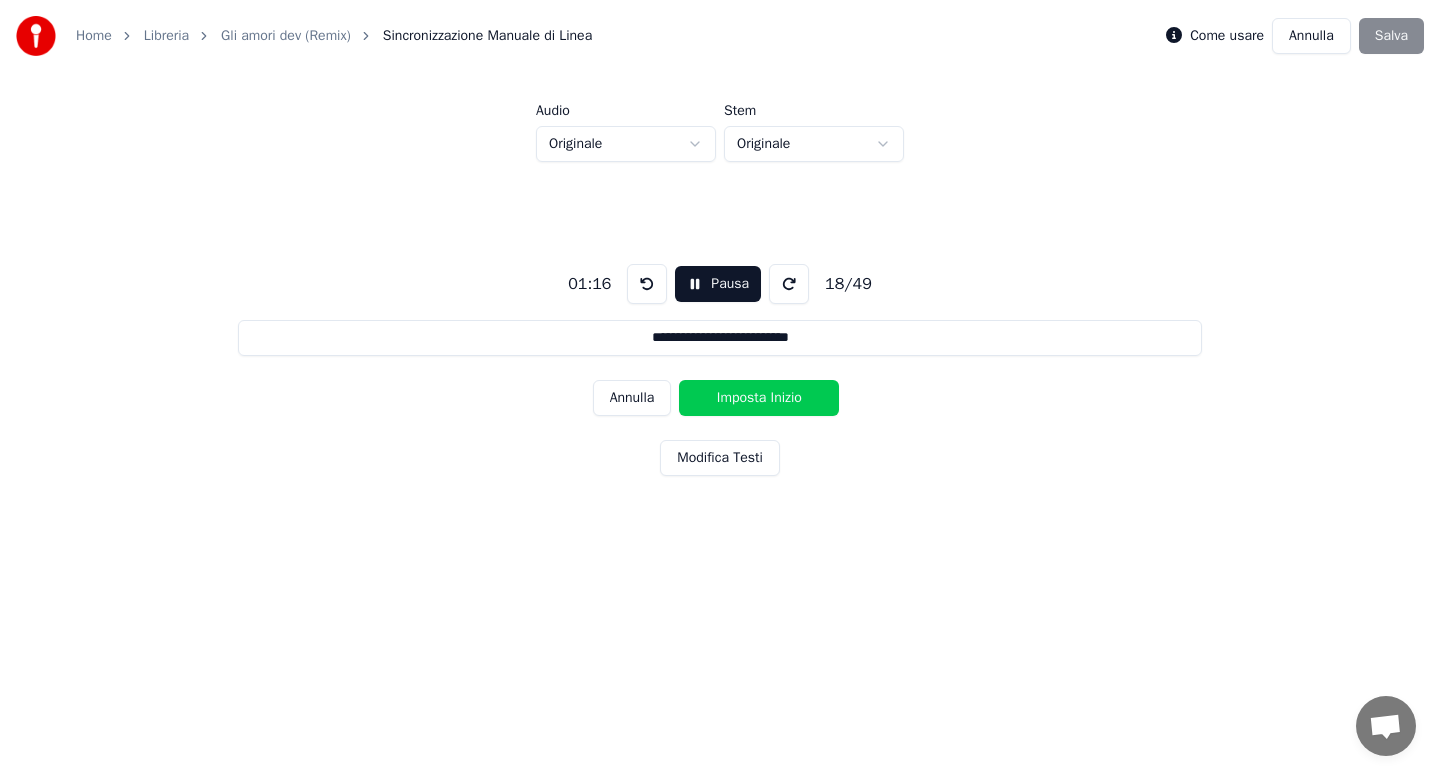 click on "Imposta Inizio" at bounding box center (759, 398) 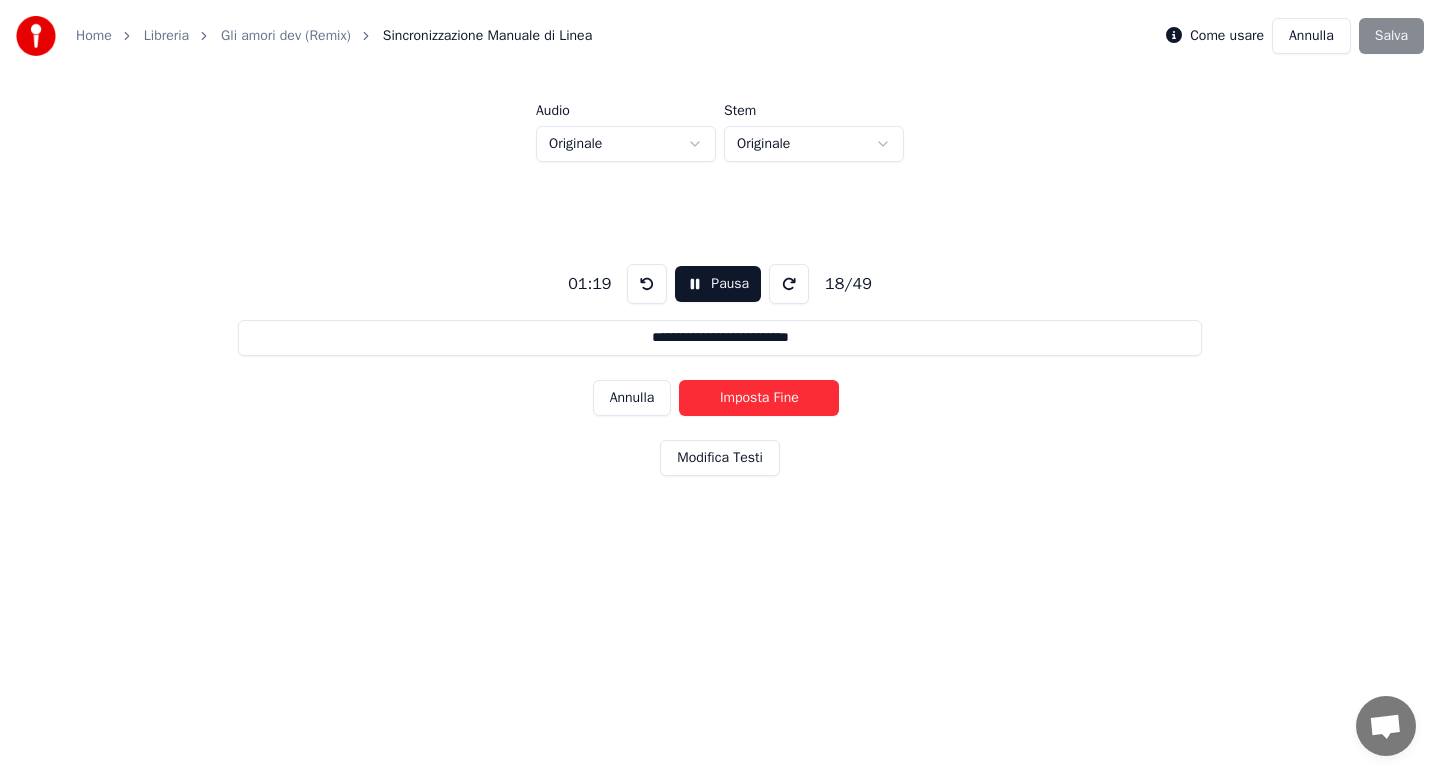 click on "Imposta Fine" at bounding box center [759, 398] 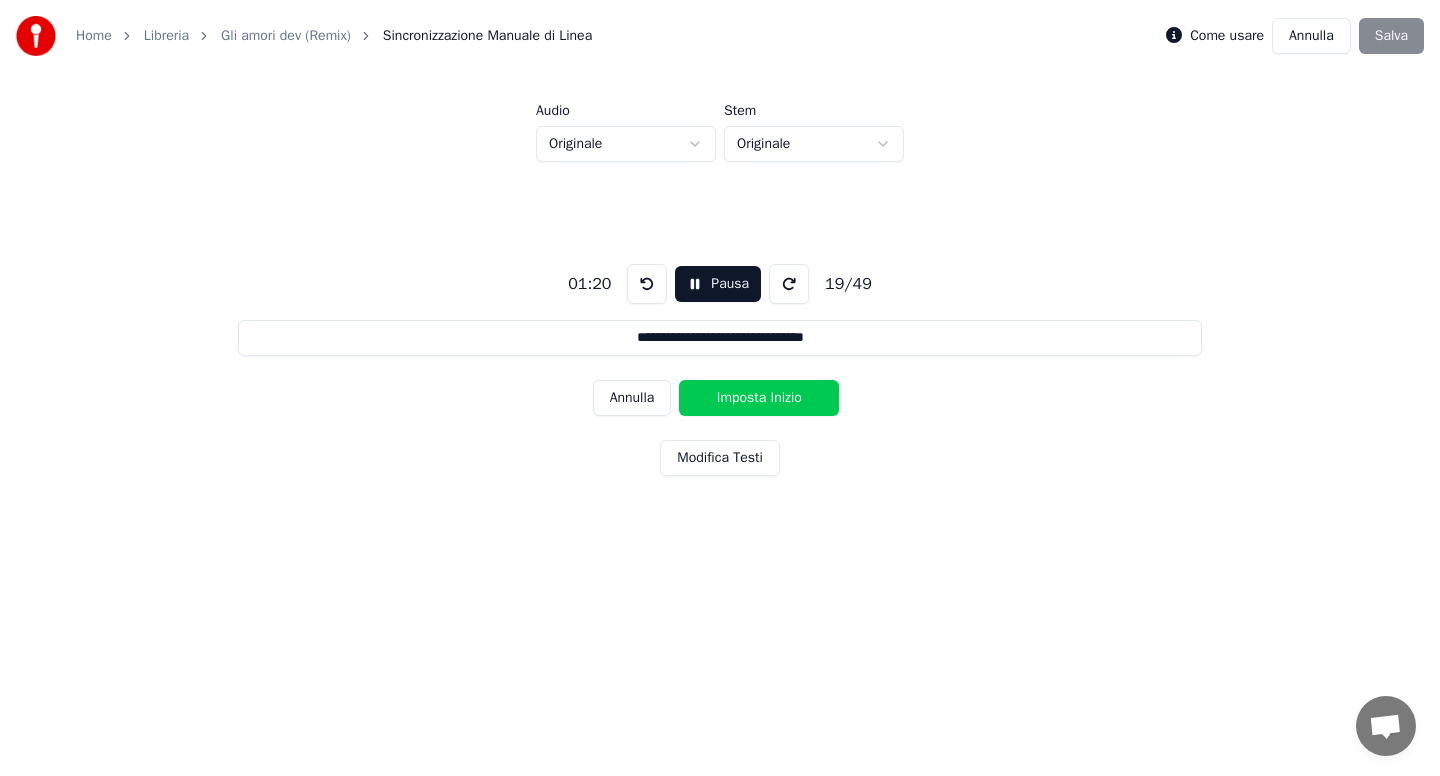 click on "Imposta Inizio" at bounding box center (759, 398) 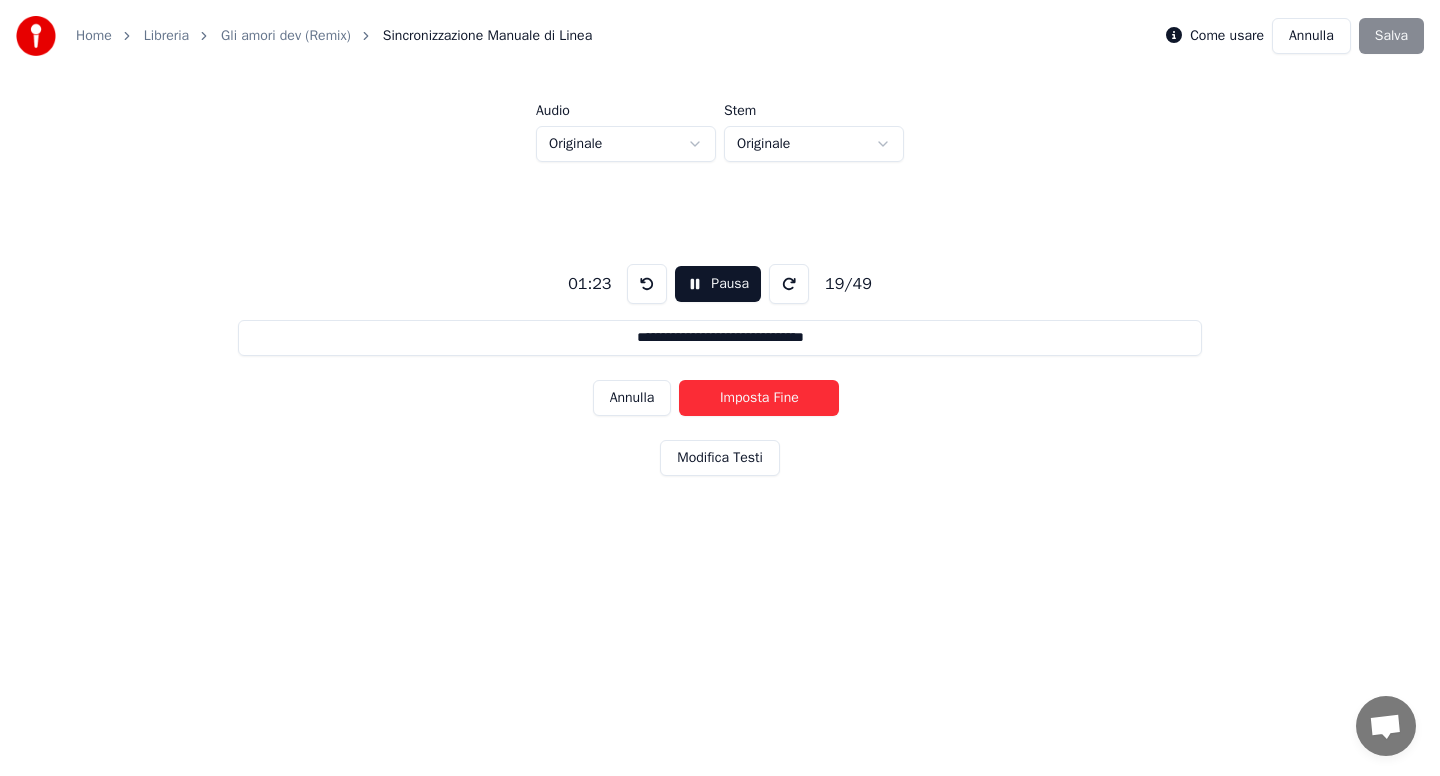 click on "Imposta Fine" at bounding box center (759, 398) 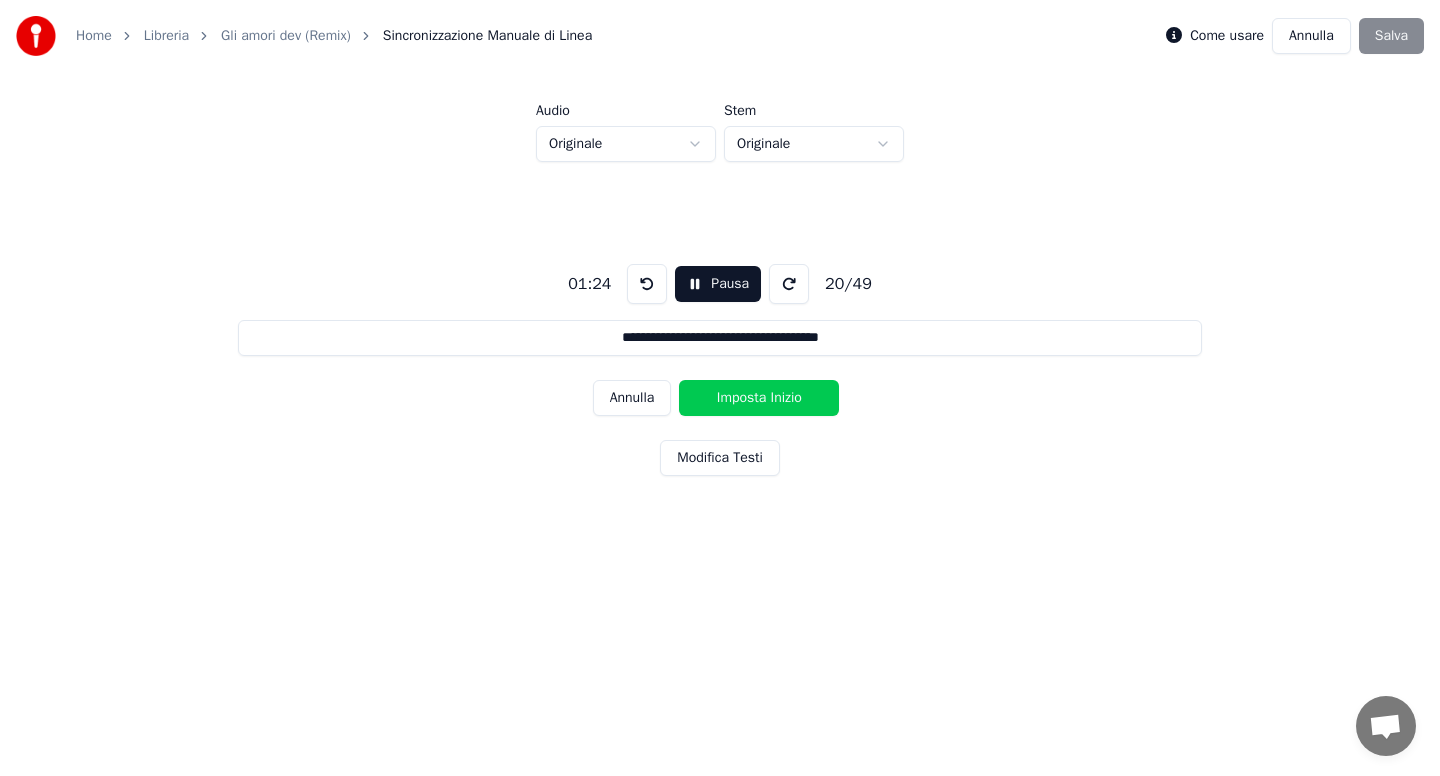 click on "Imposta Inizio" at bounding box center (759, 398) 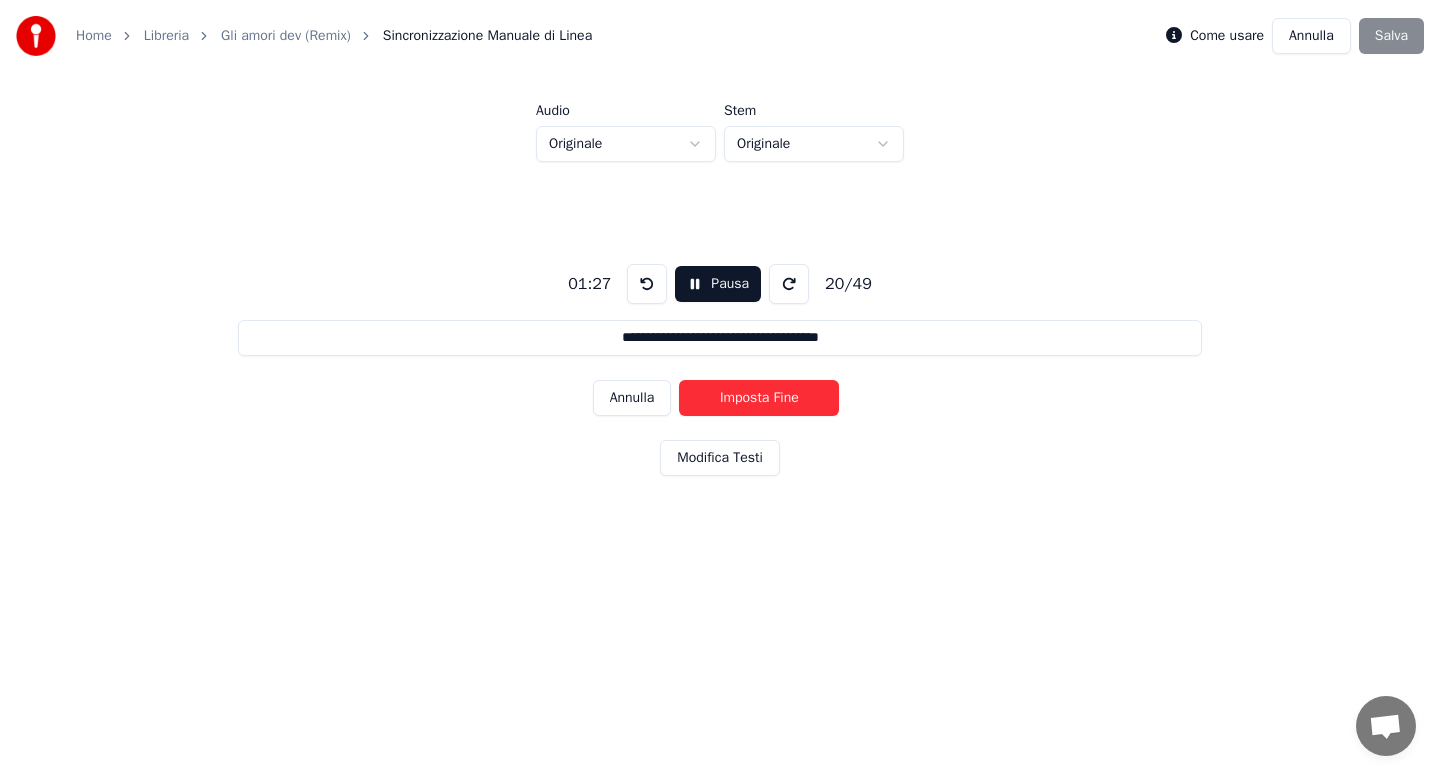click on "Imposta Fine" at bounding box center [759, 398] 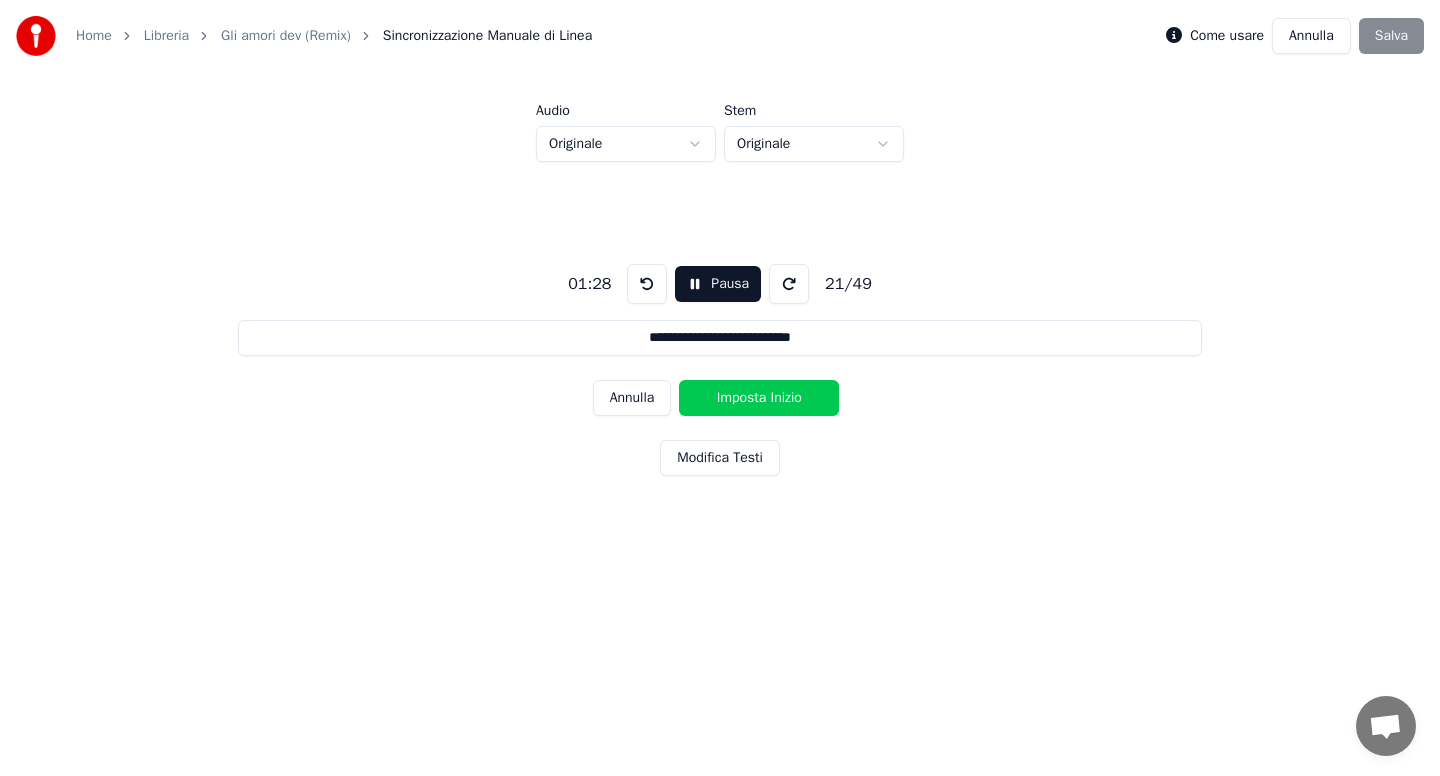 click on "Imposta Inizio" at bounding box center [759, 398] 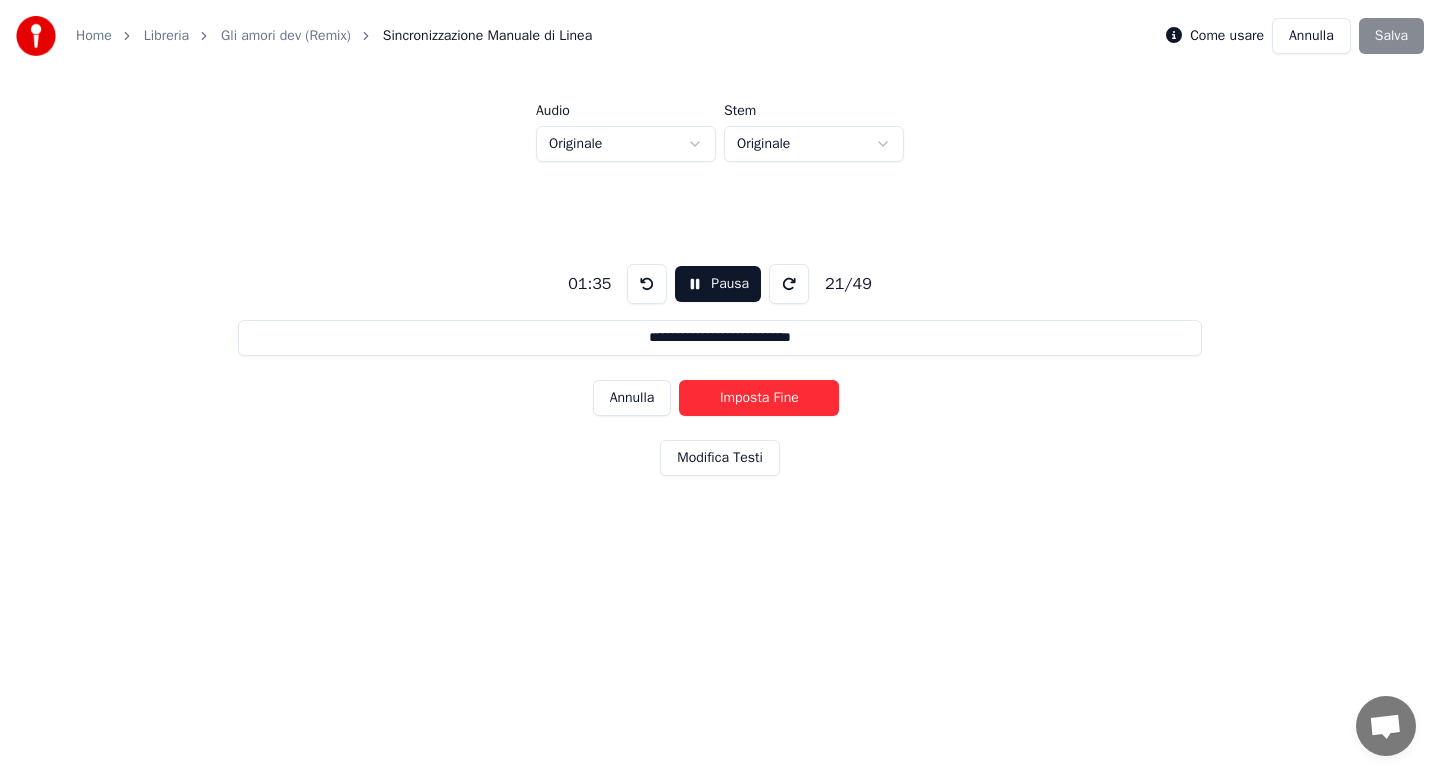 click on "Imposta Fine" at bounding box center (759, 398) 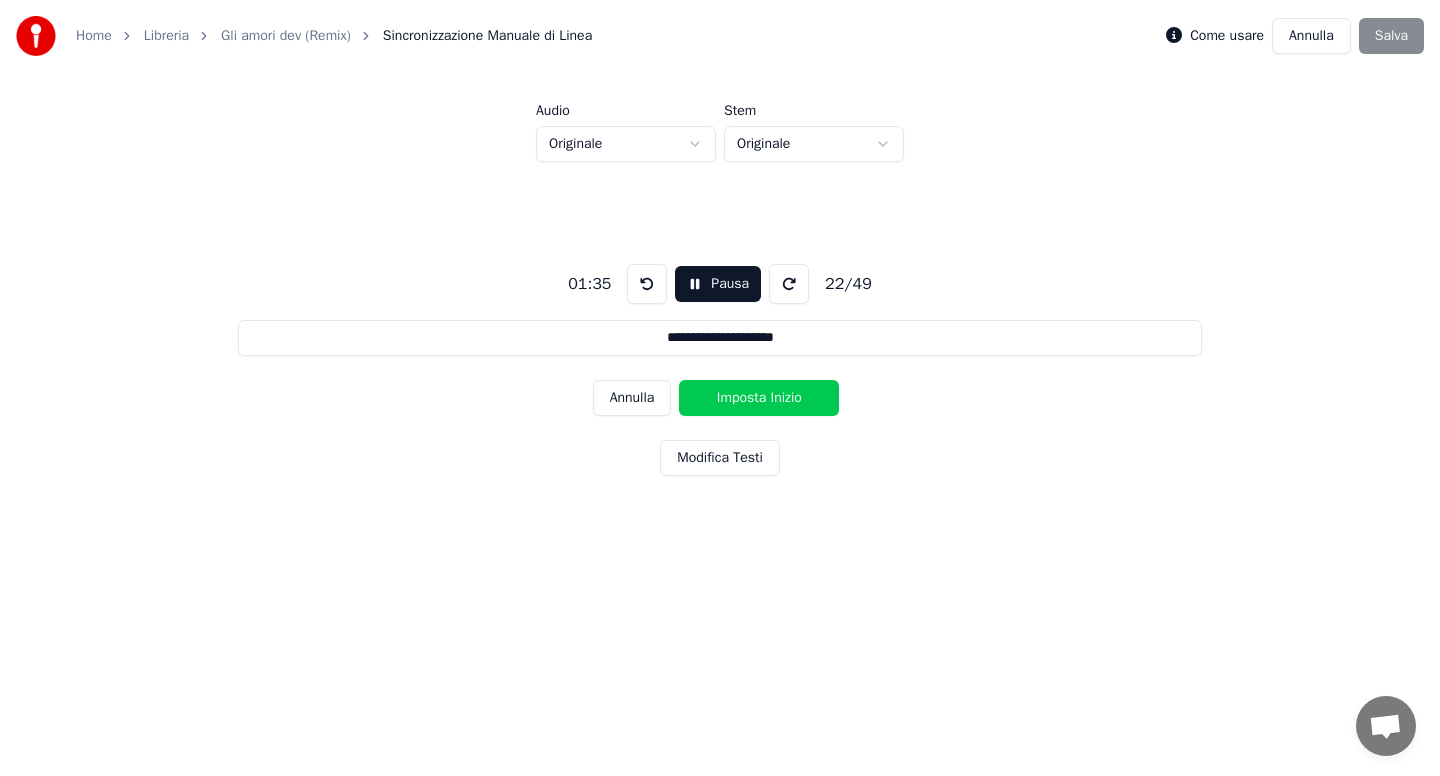 click on "Imposta Inizio" at bounding box center (759, 398) 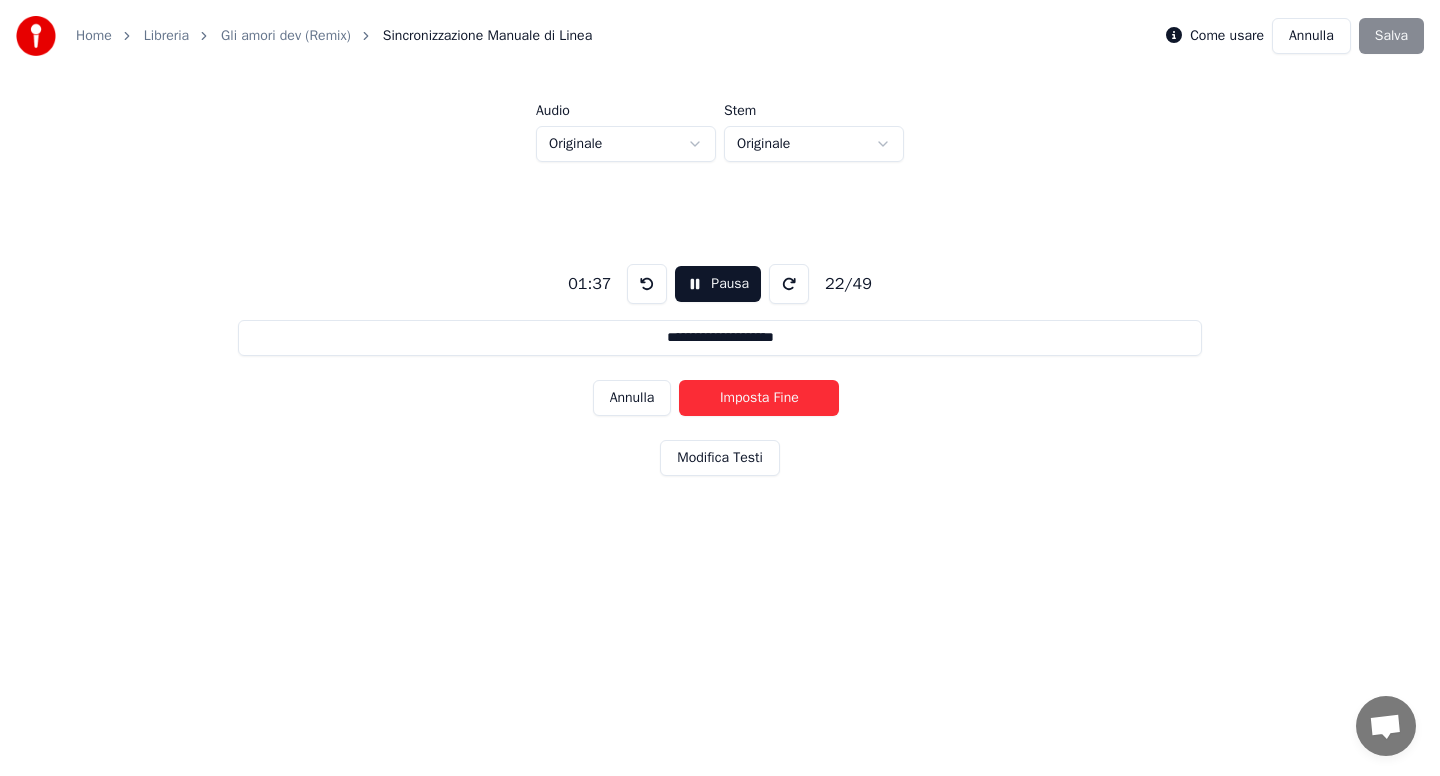 click on "Imposta Fine" at bounding box center [759, 398] 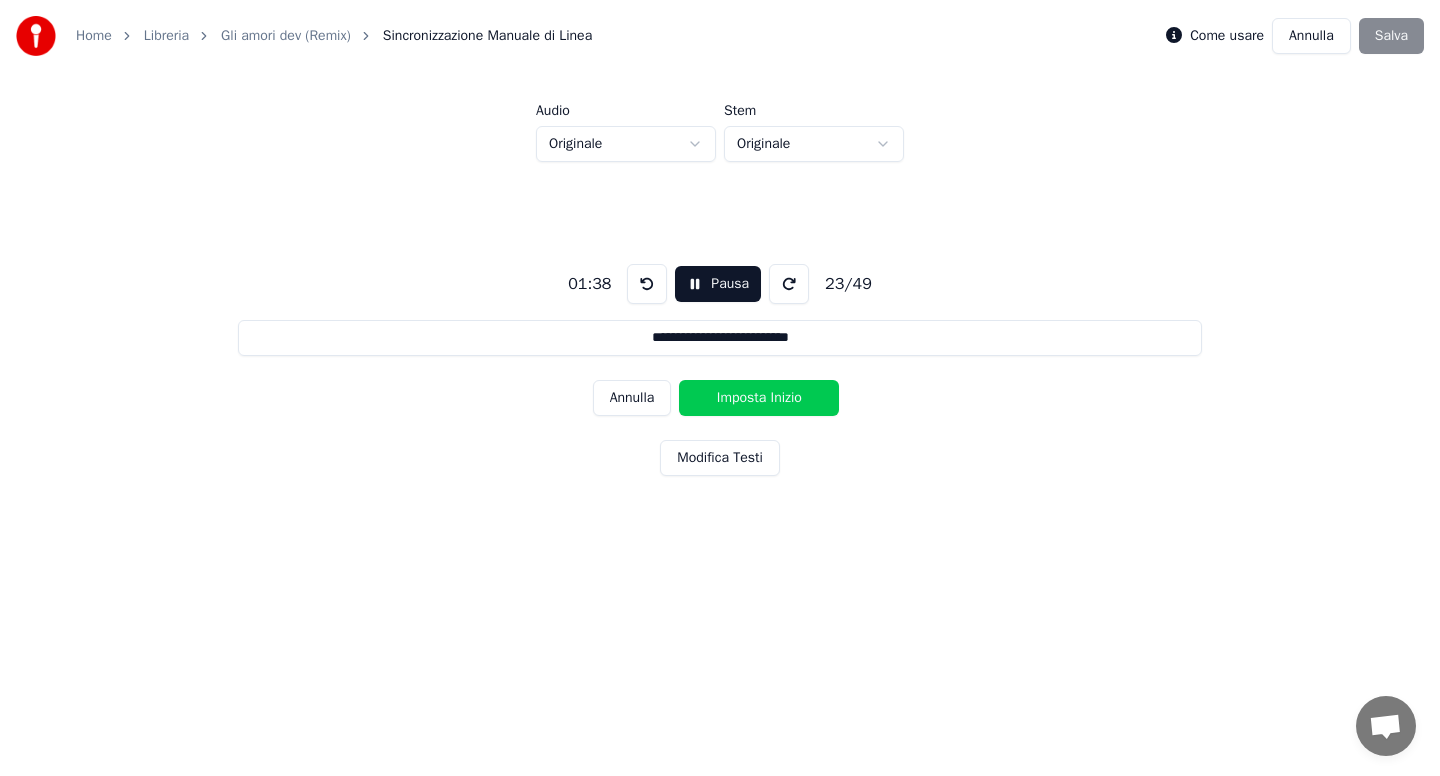 click on "Imposta Inizio" at bounding box center [759, 398] 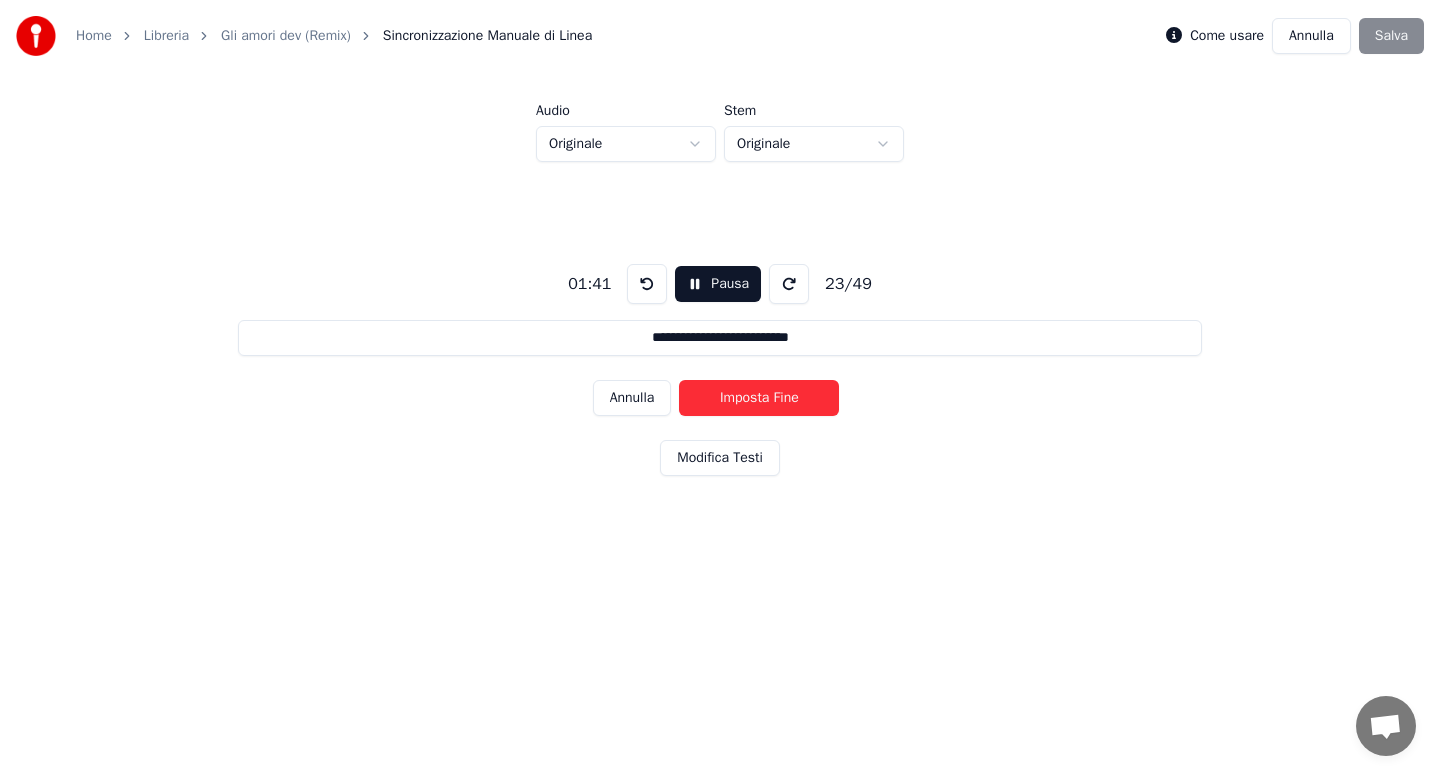 click on "Imposta Fine" at bounding box center (759, 398) 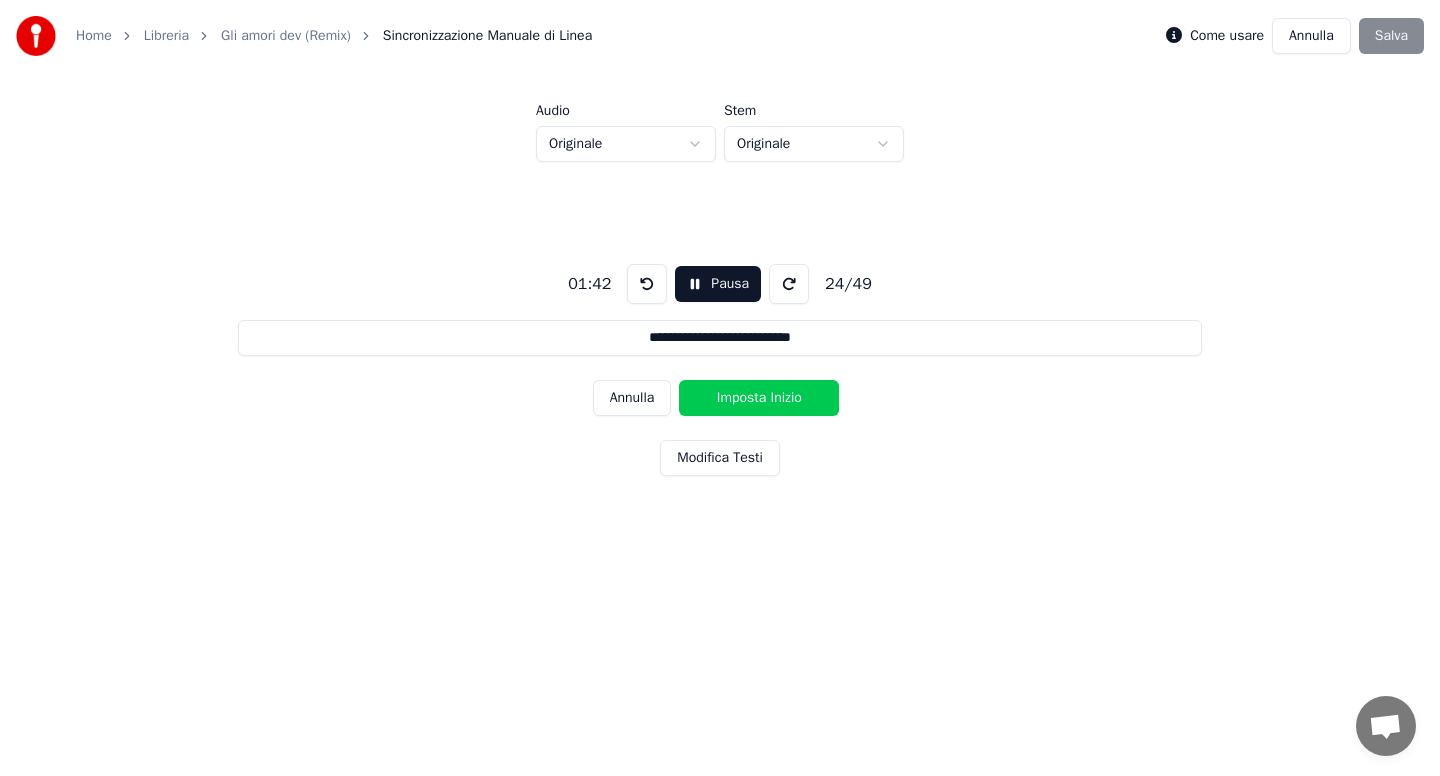 click on "Imposta Inizio" at bounding box center [759, 398] 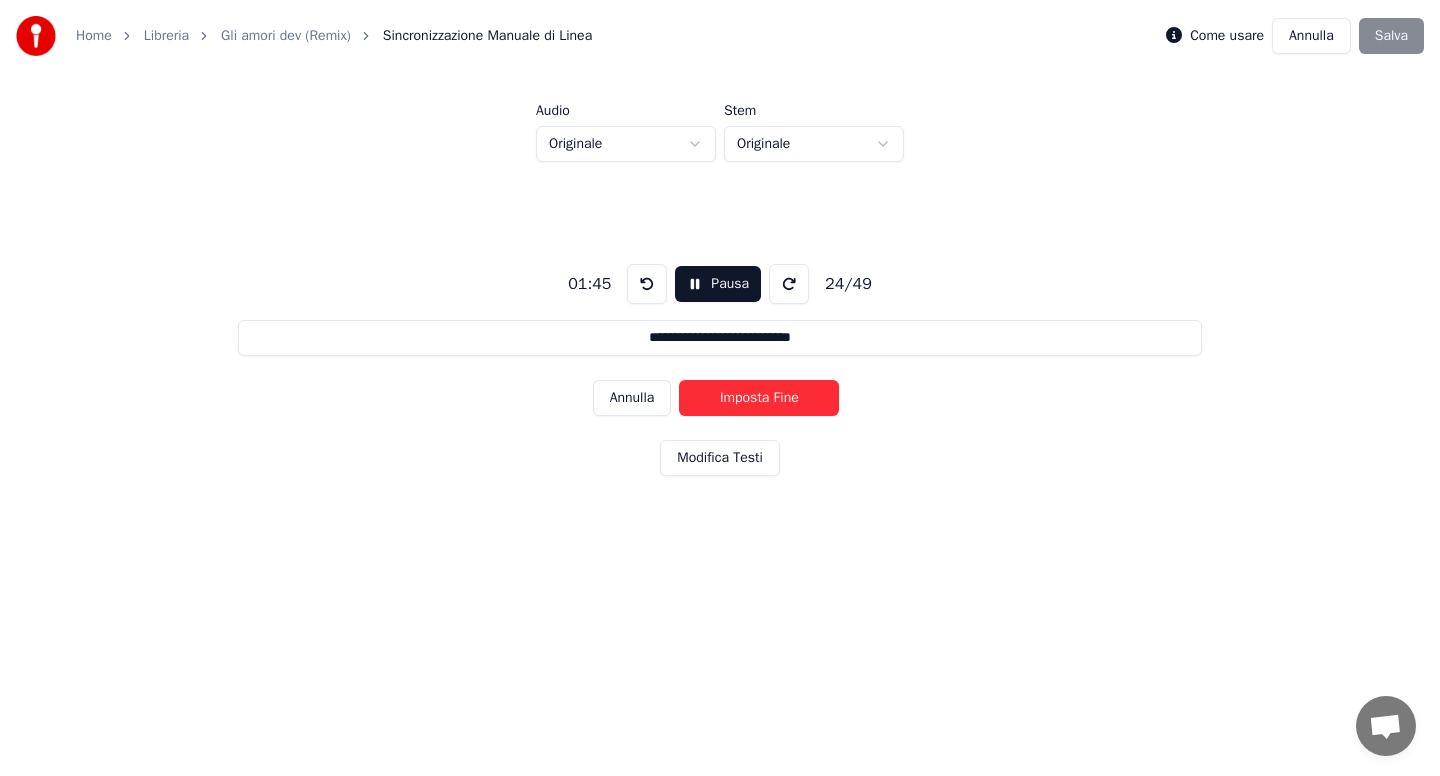 click on "Imposta Fine" at bounding box center [759, 398] 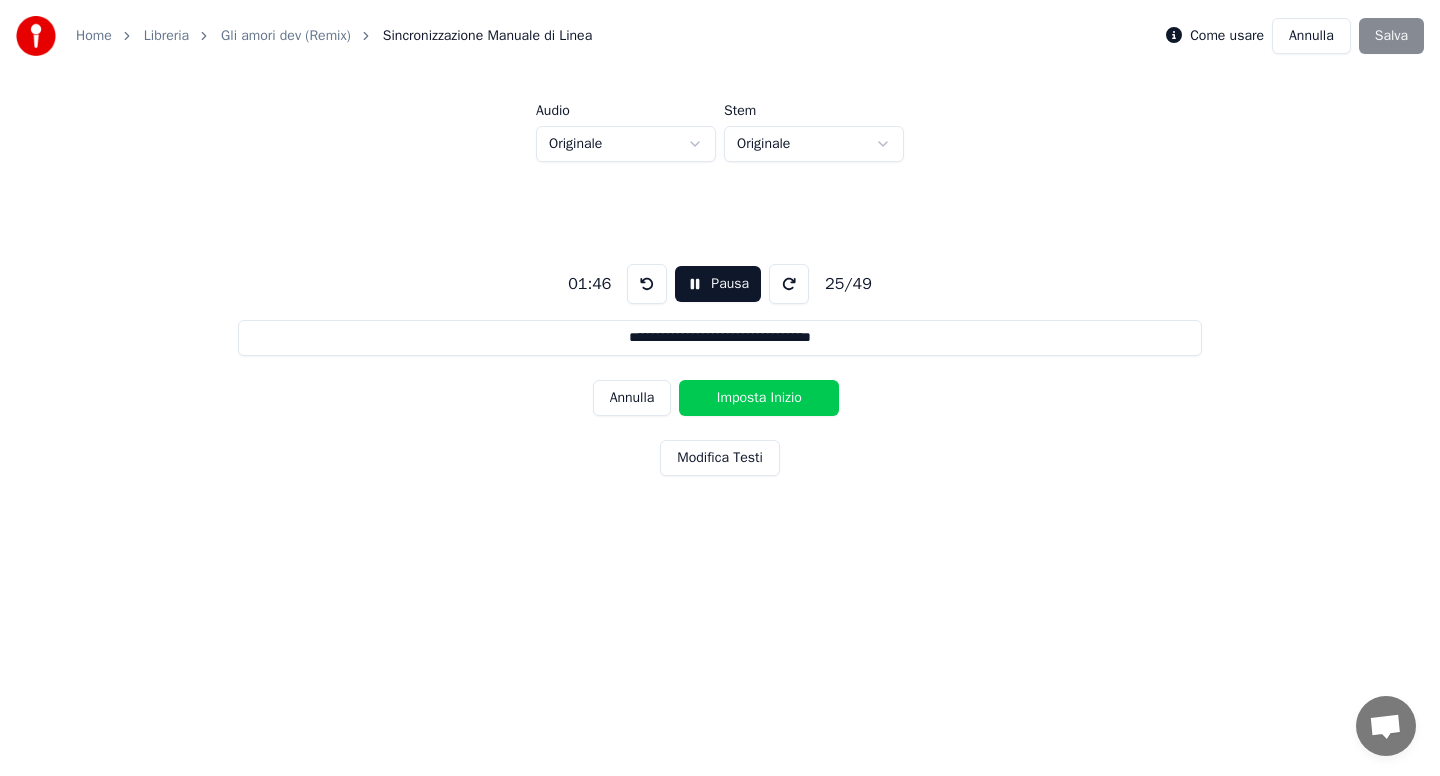 click on "Imposta Inizio" at bounding box center [759, 398] 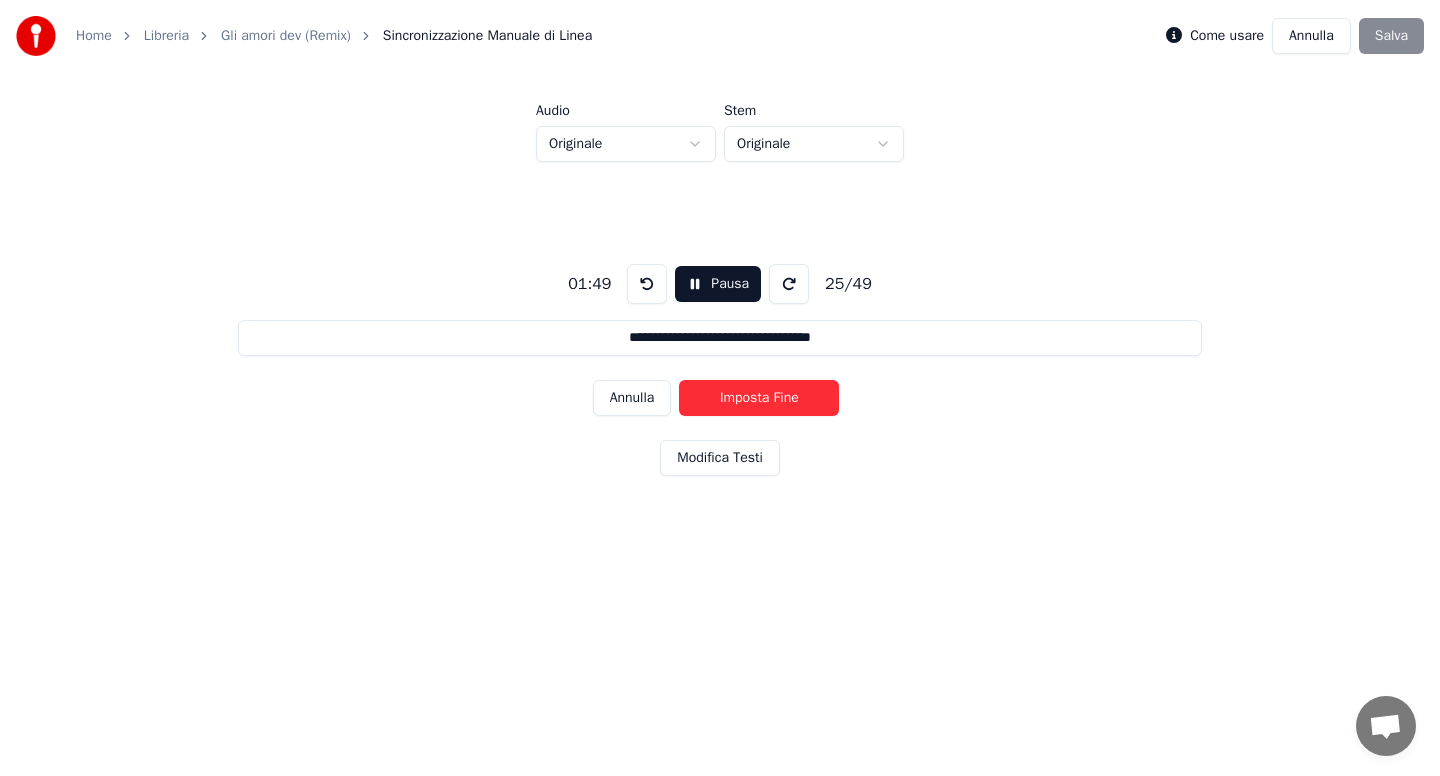 click on "Imposta Fine" at bounding box center (759, 398) 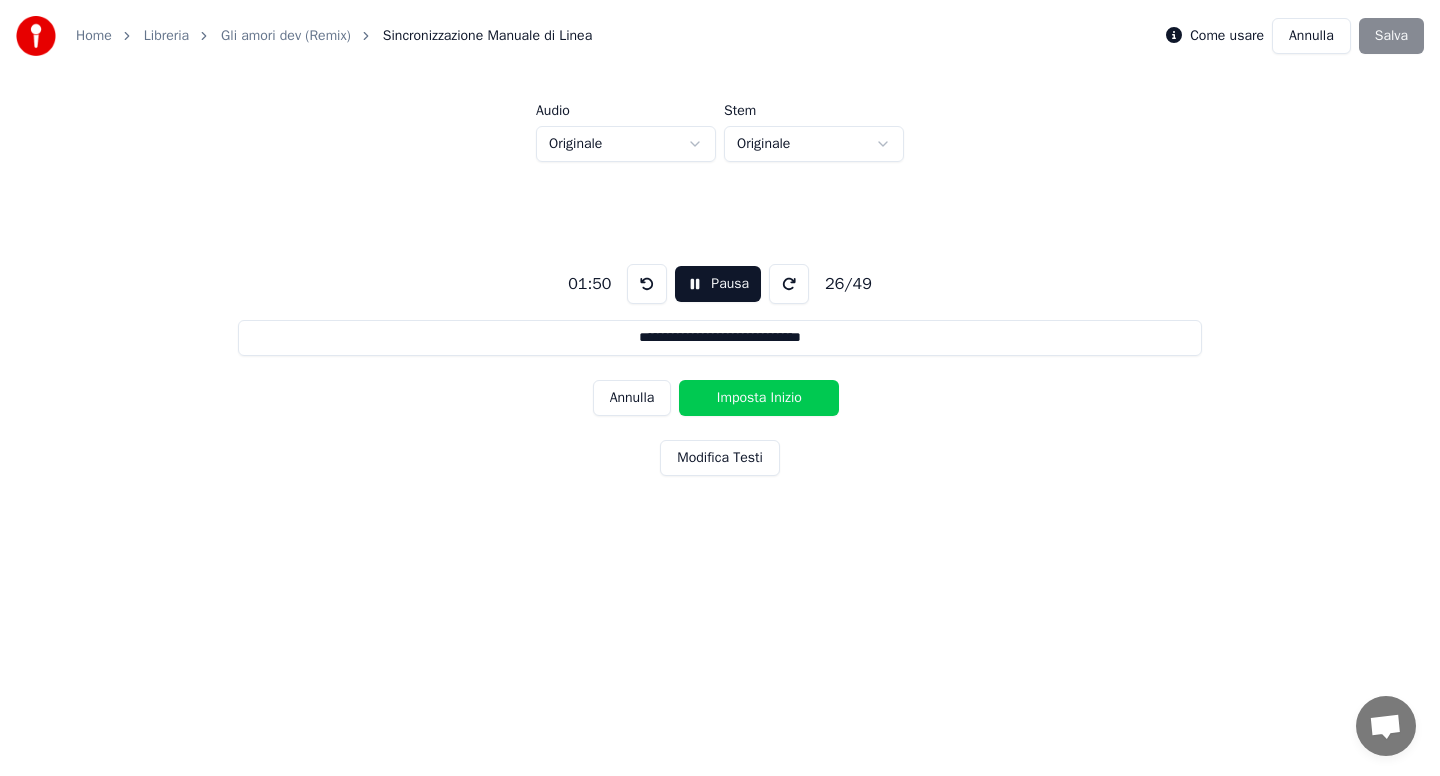 click on "Imposta Inizio" at bounding box center [759, 398] 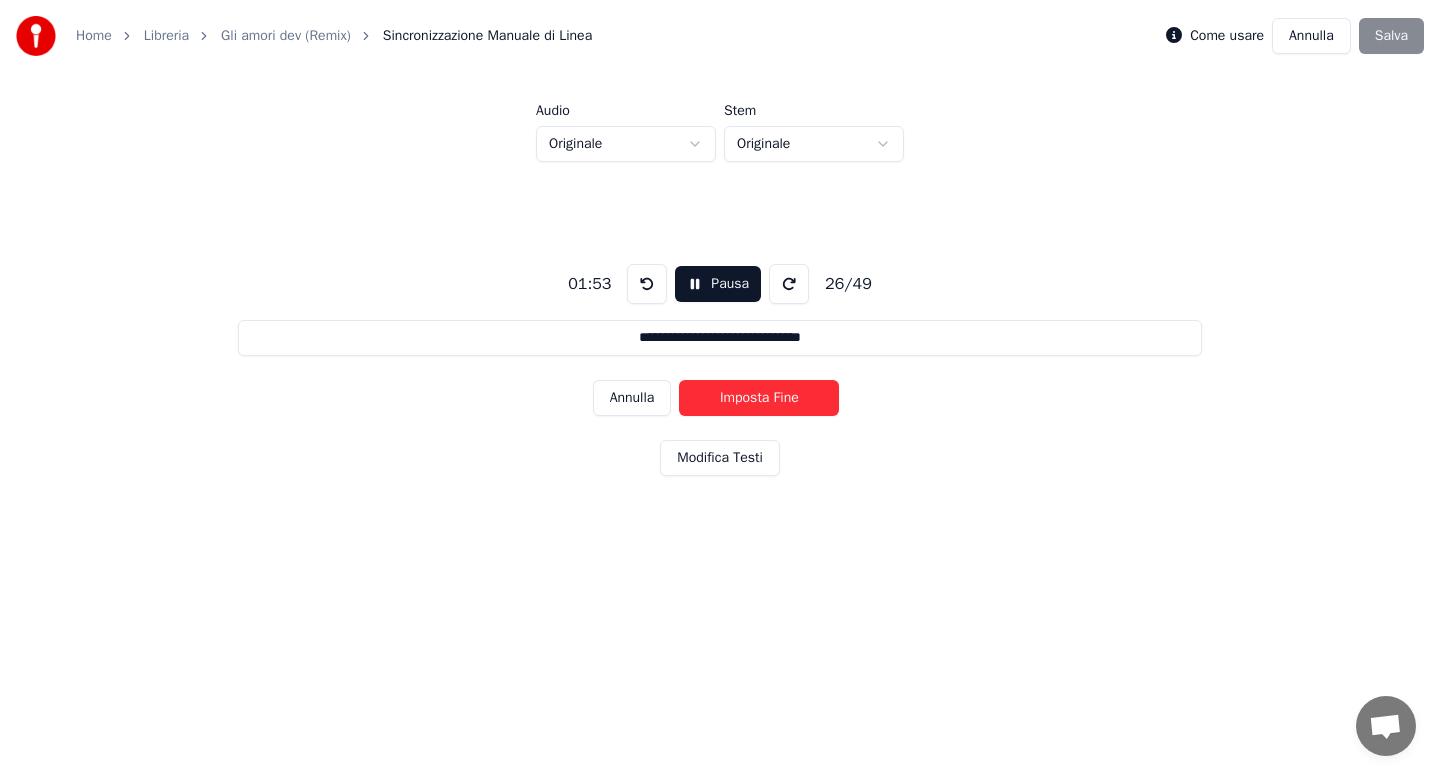 click on "Imposta Fine" at bounding box center (759, 398) 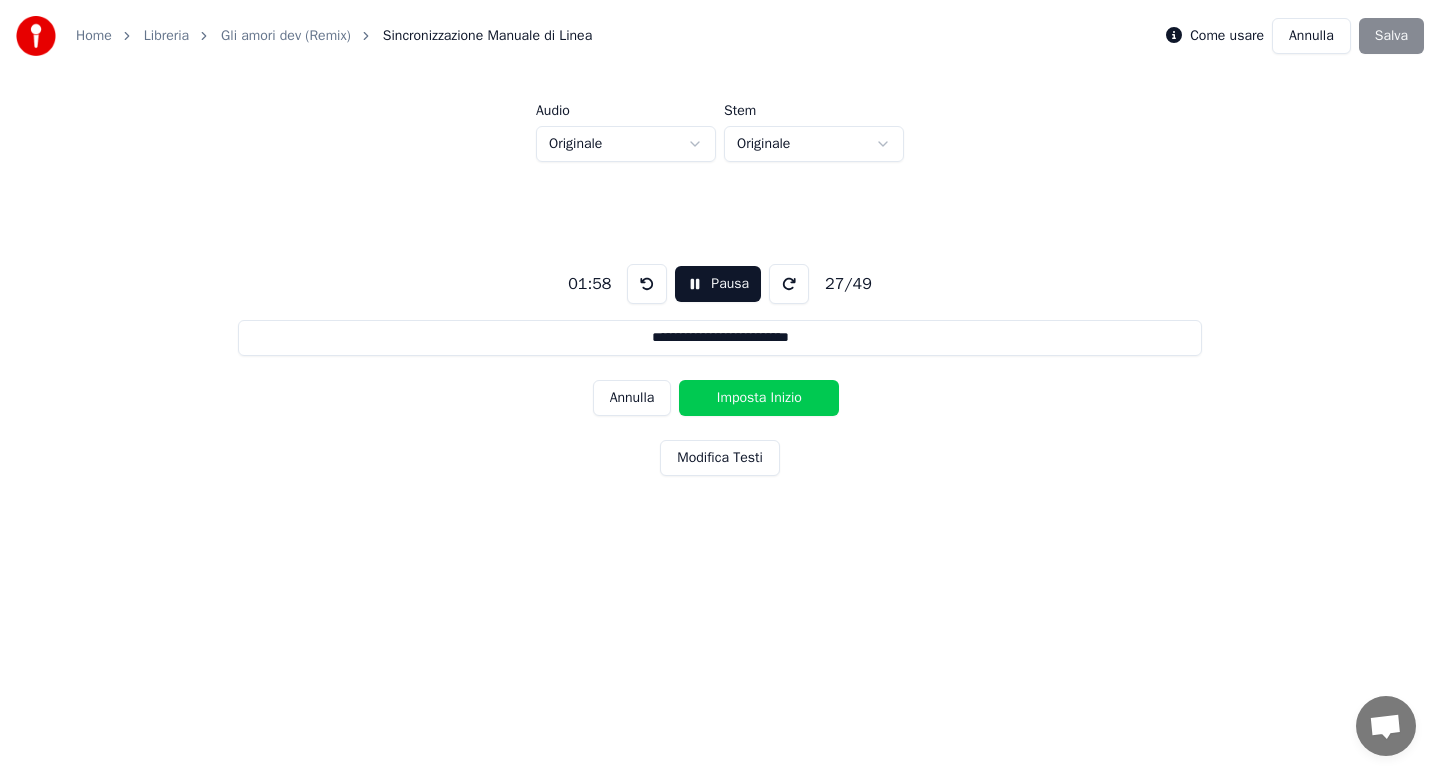click on "Imposta Inizio" at bounding box center [759, 398] 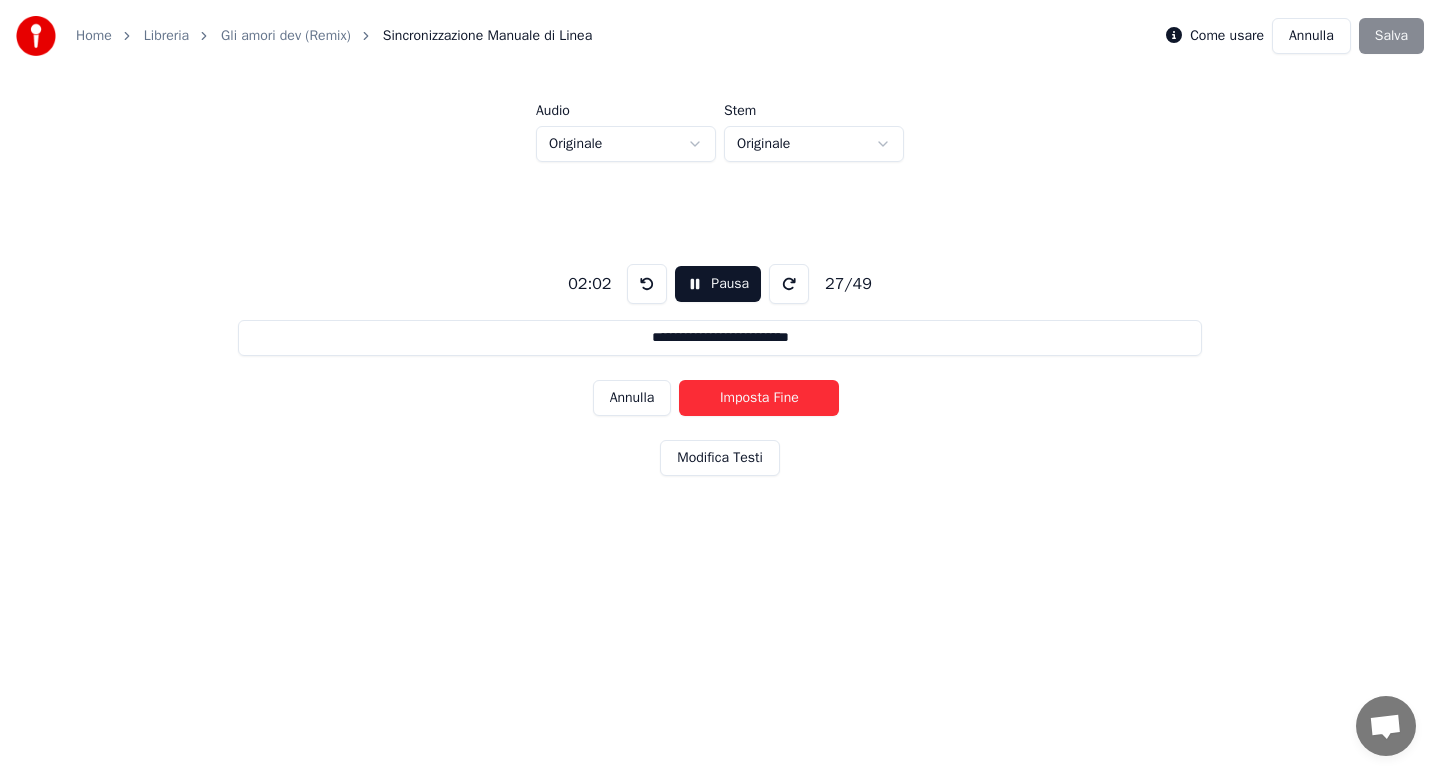 click on "Imposta Fine" at bounding box center [759, 398] 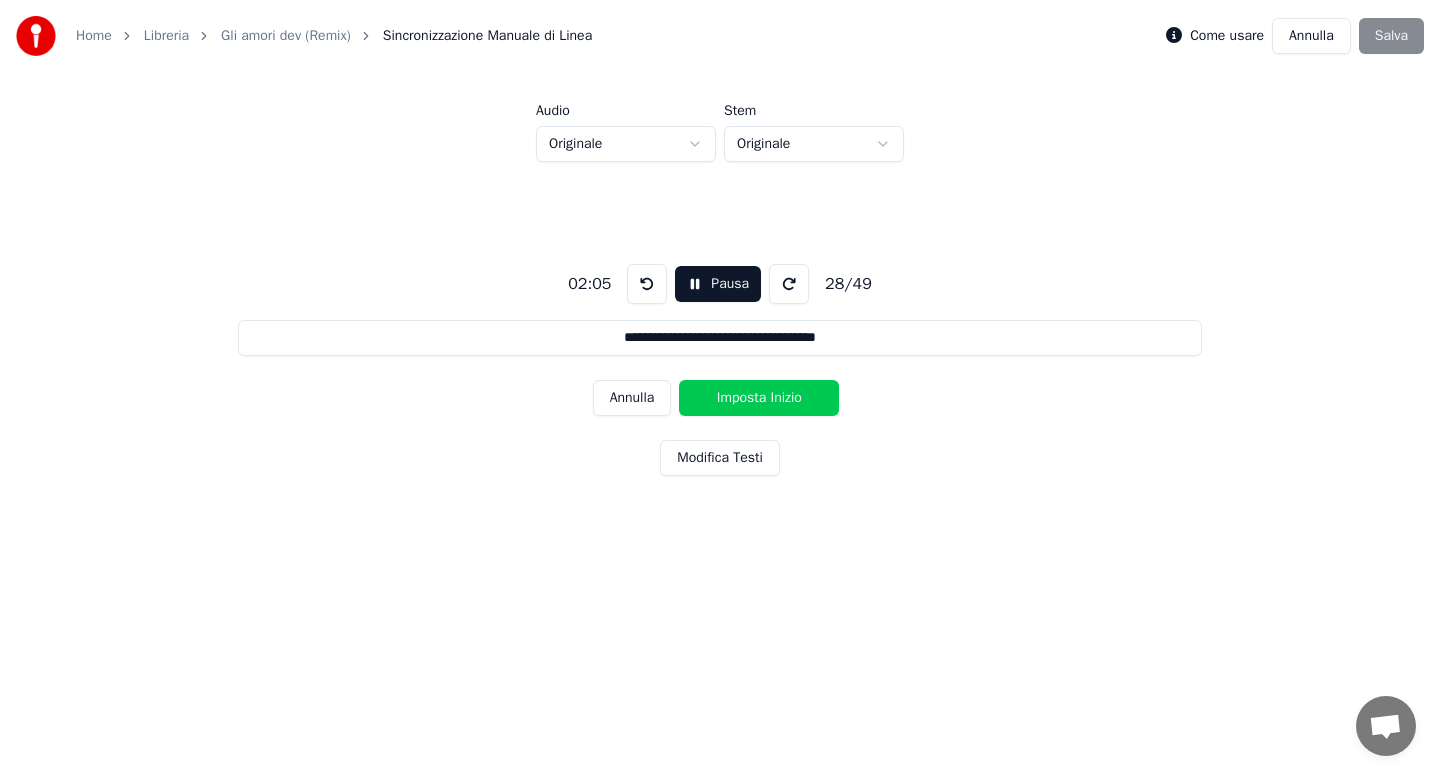 click on "Imposta Inizio" at bounding box center [759, 398] 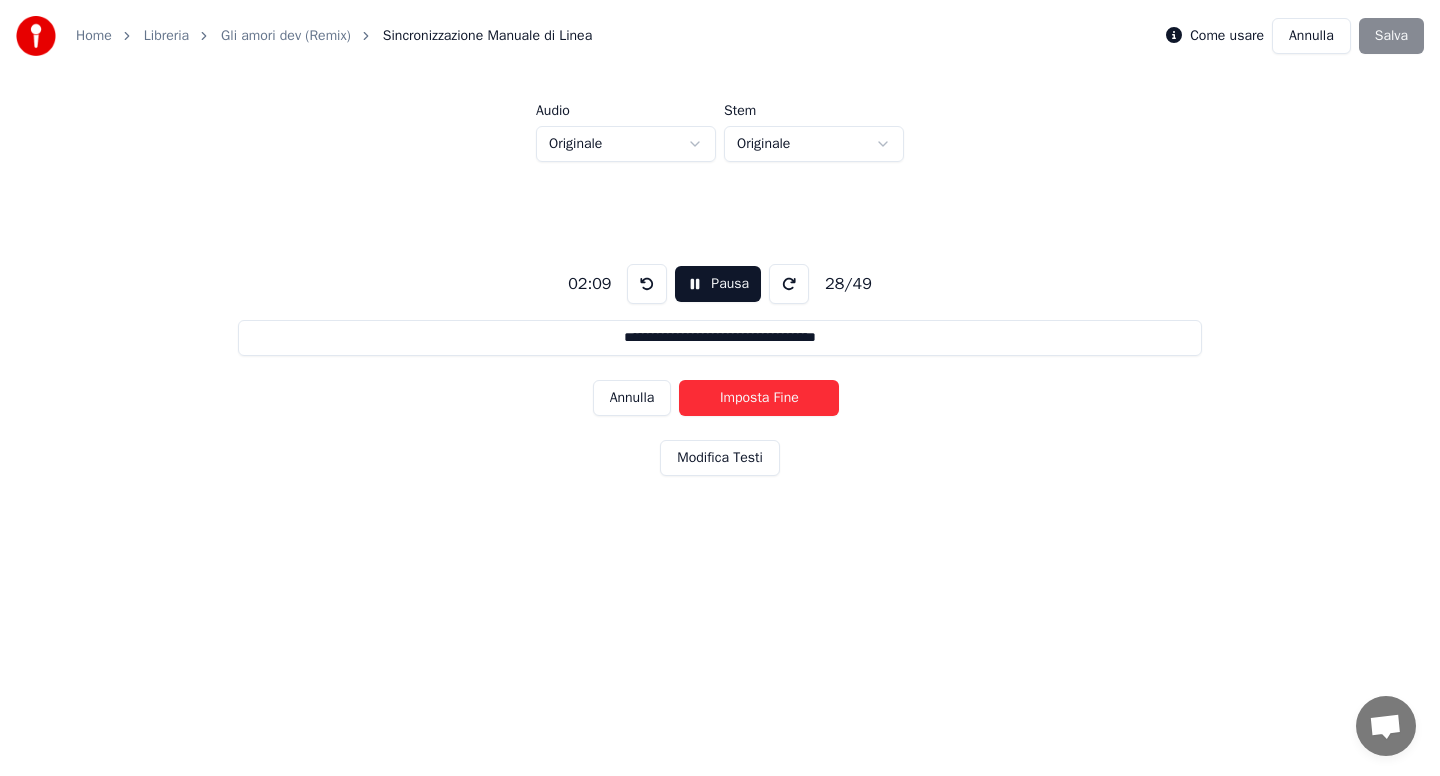 click on "Imposta Fine" at bounding box center [759, 398] 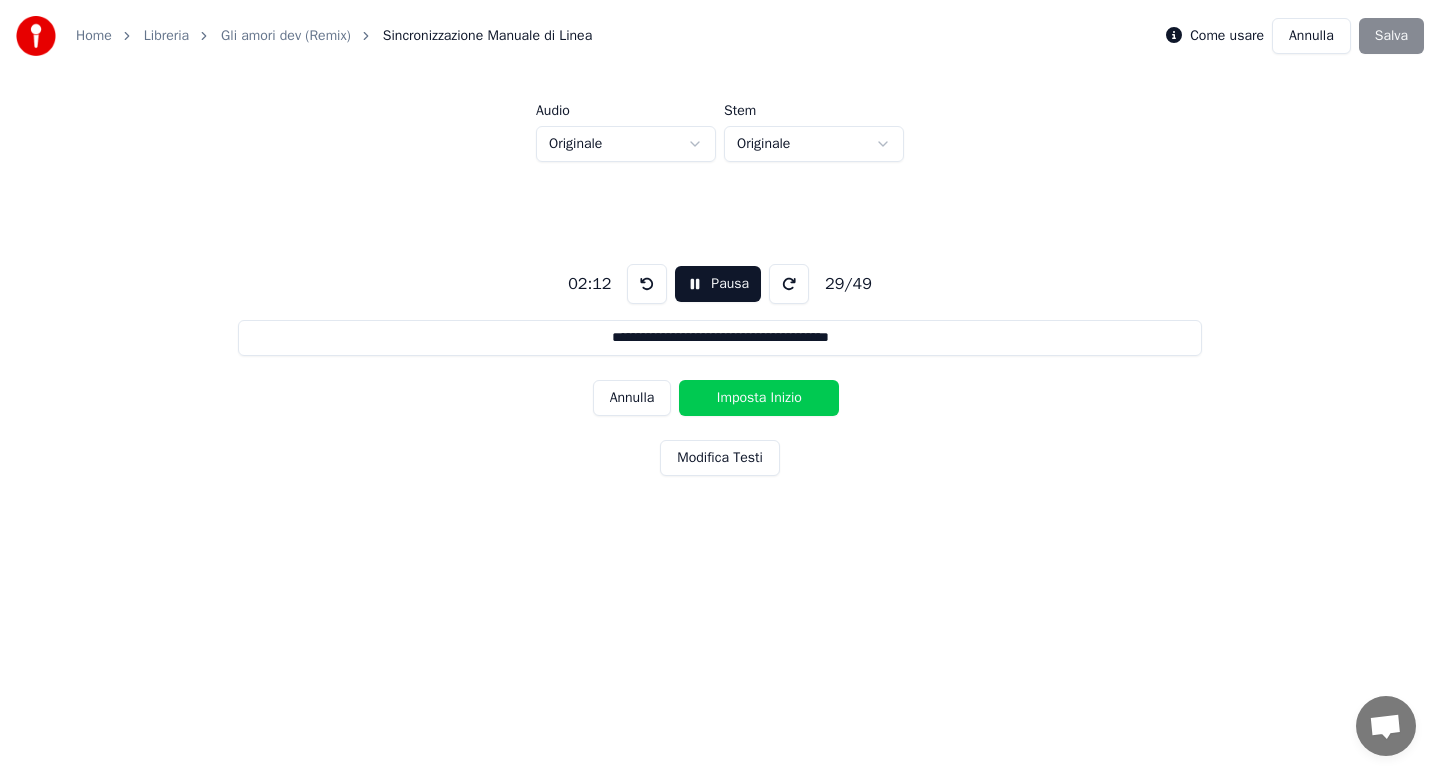 click on "Imposta Inizio" at bounding box center (759, 398) 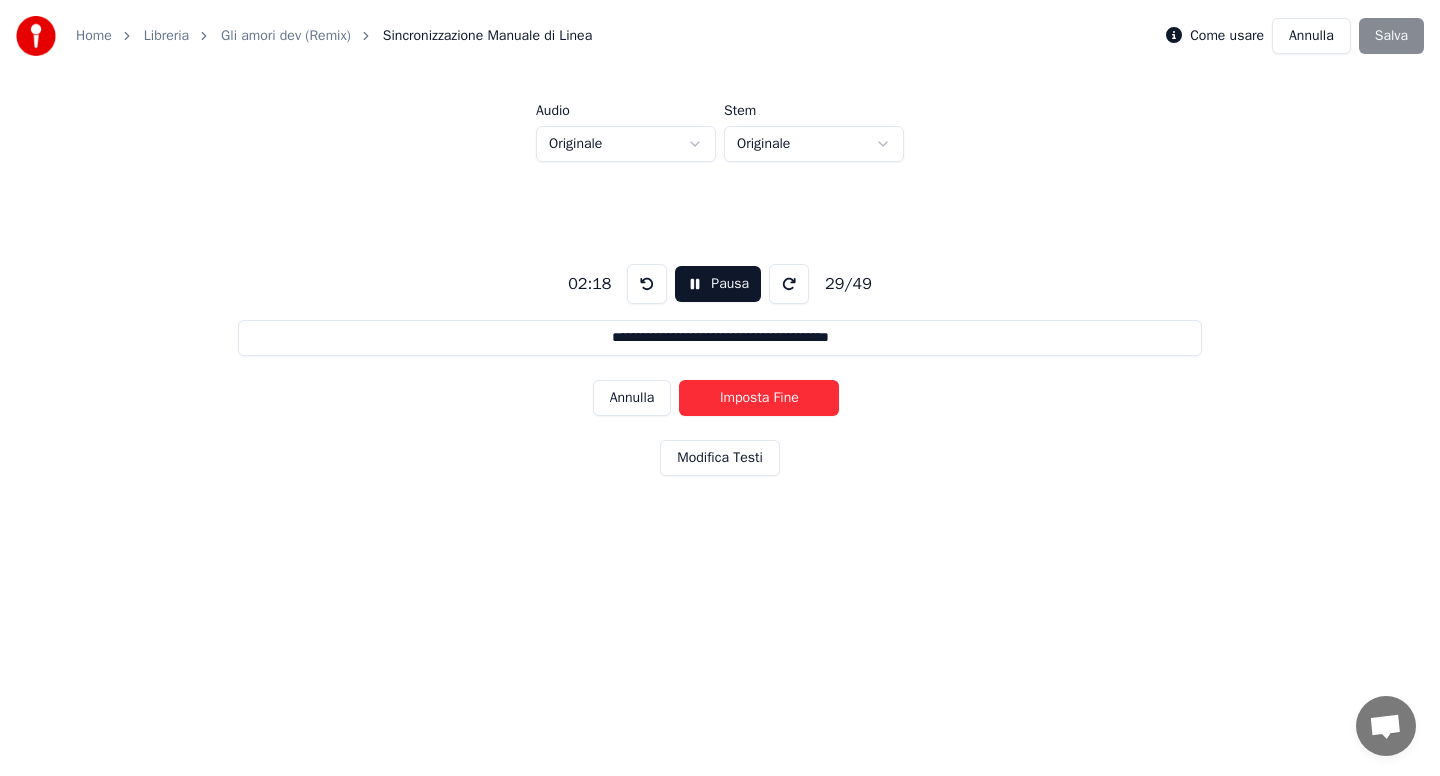 click on "Imposta Fine" at bounding box center [759, 398] 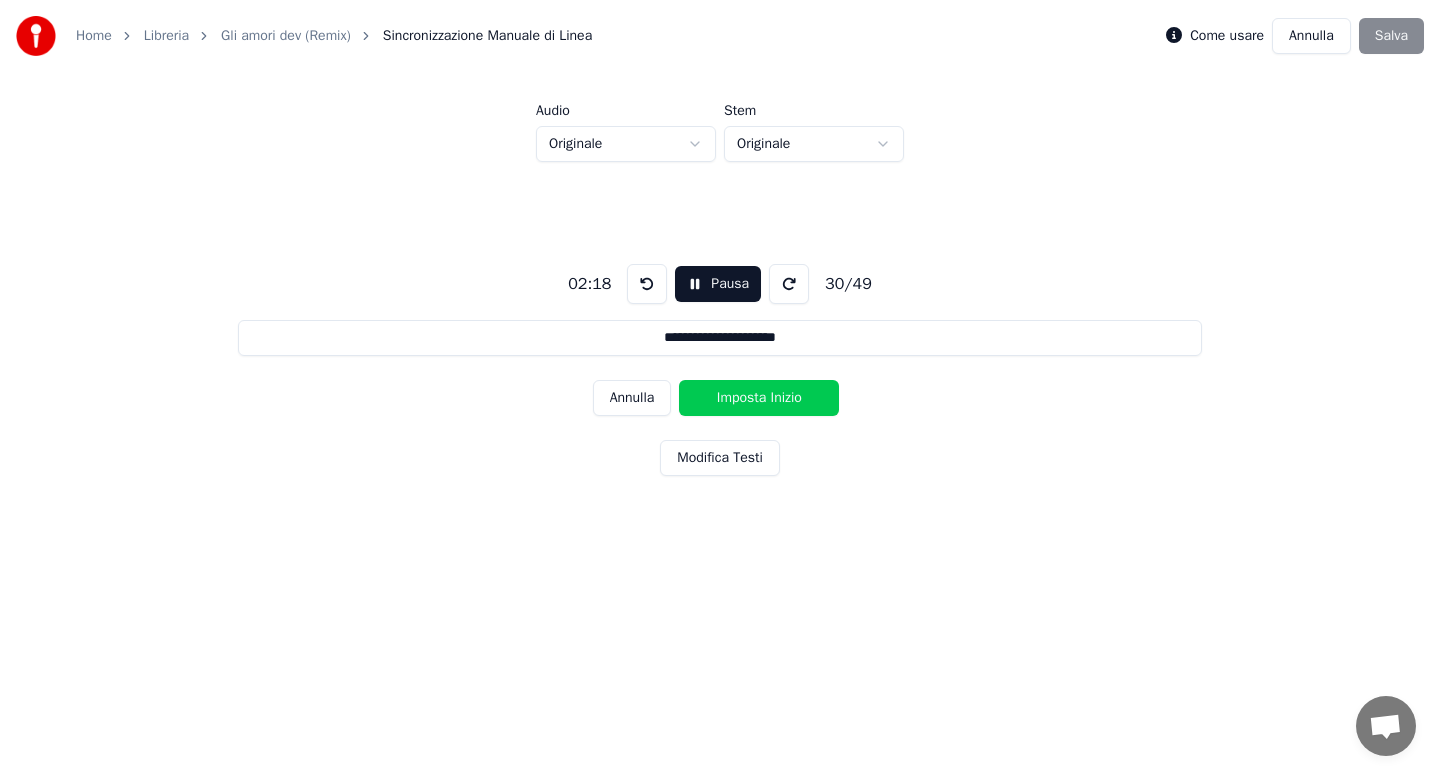 click on "Imposta Inizio" at bounding box center [759, 398] 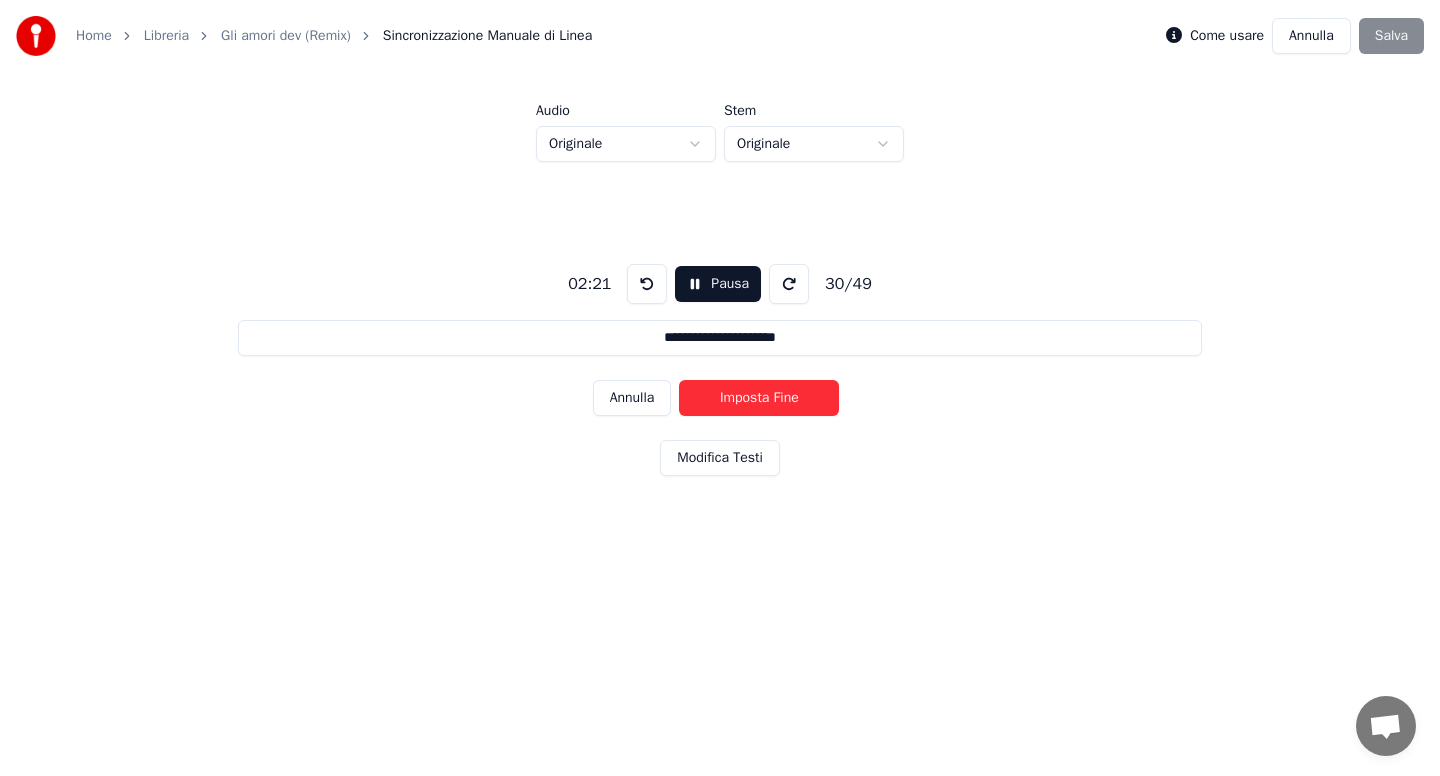 click on "Imposta Fine" at bounding box center (759, 398) 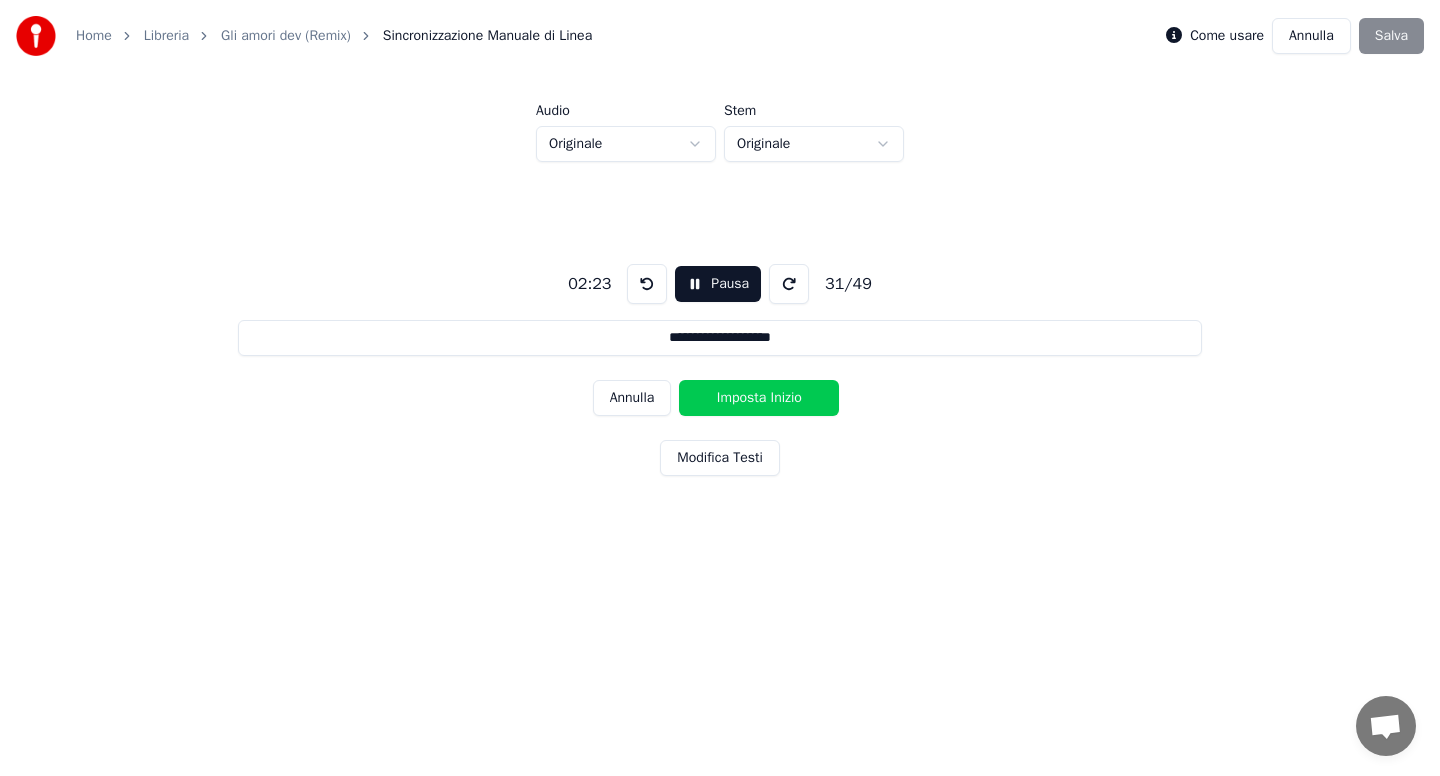 click on "Imposta Inizio" at bounding box center (759, 398) 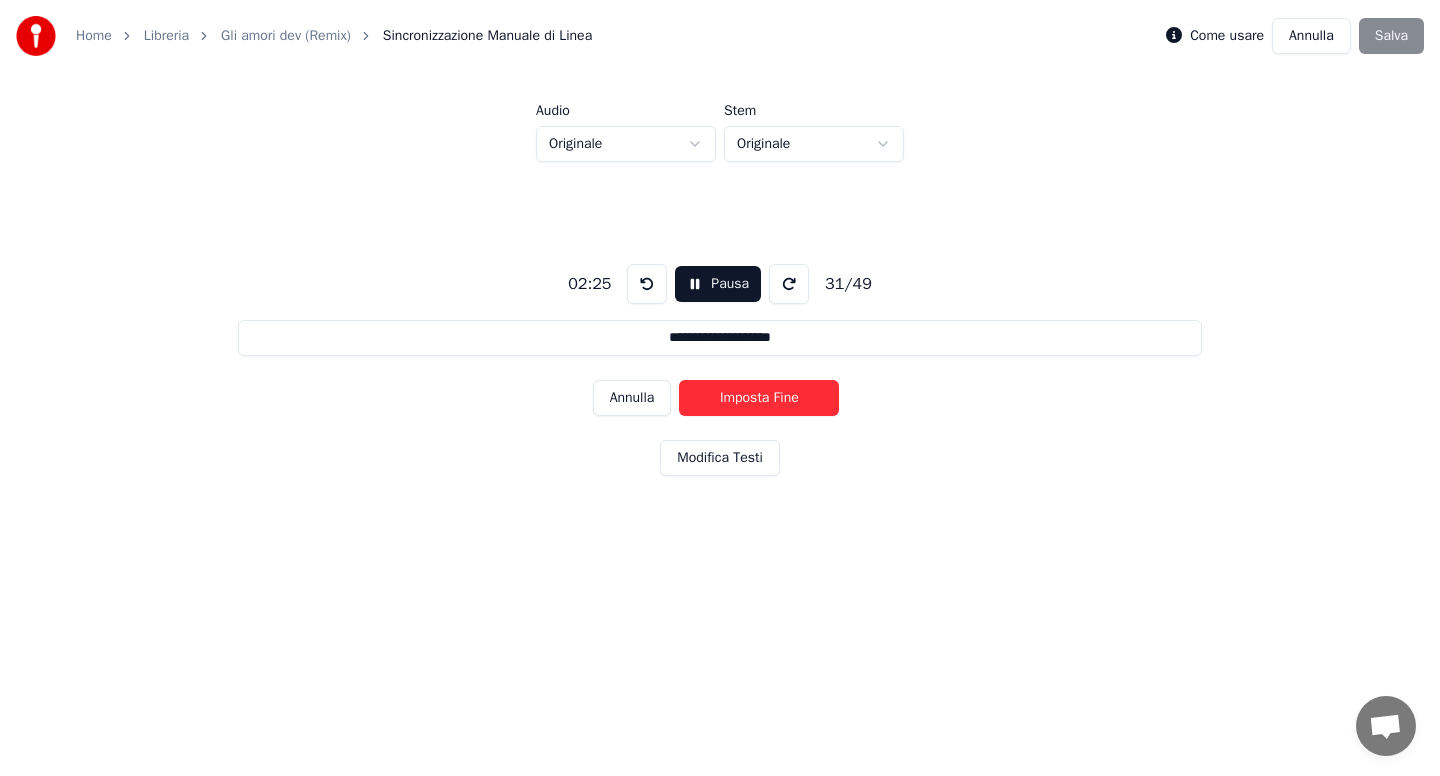 click on "Imposta Fine" at bounding box center [759, 398] 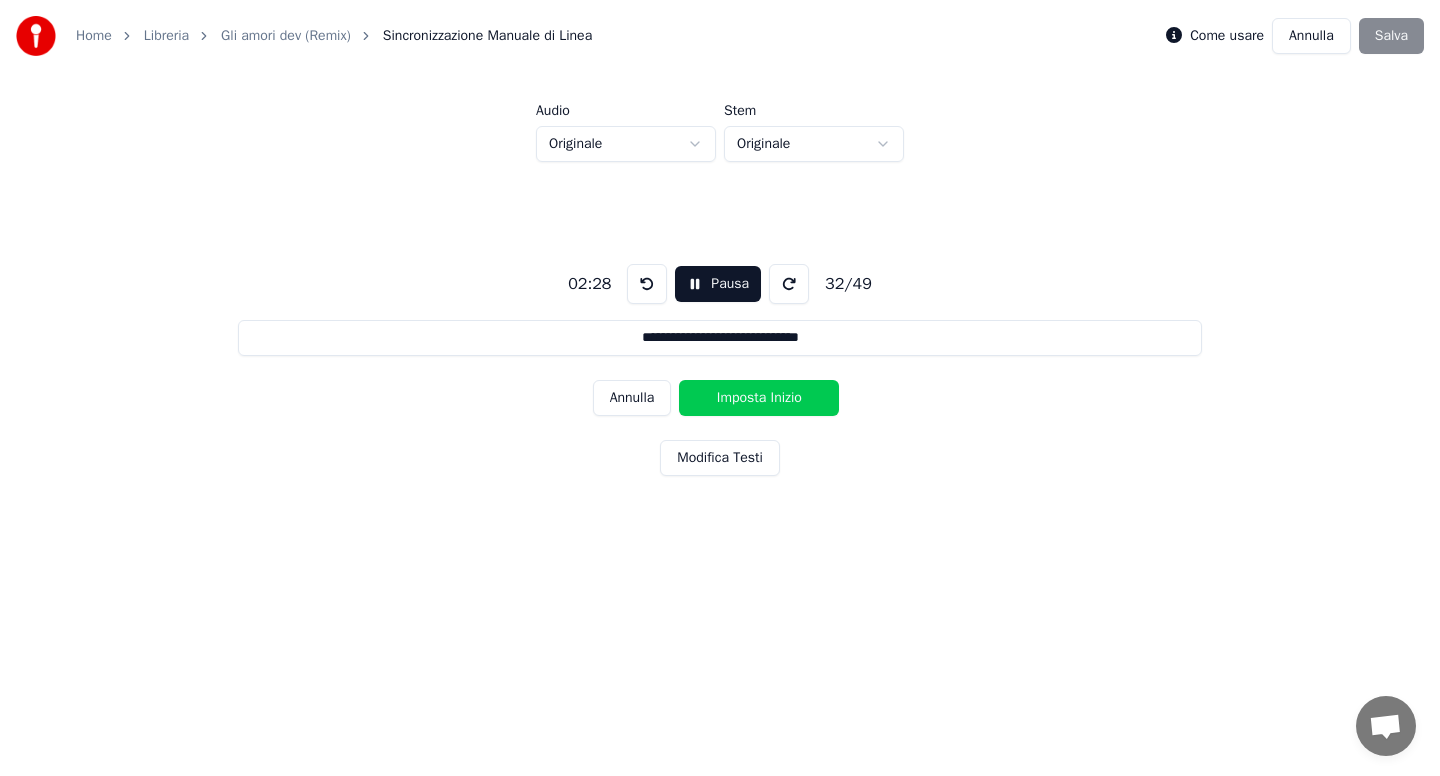 click on "Imposta Inizio" at bounding box center [759, 398] 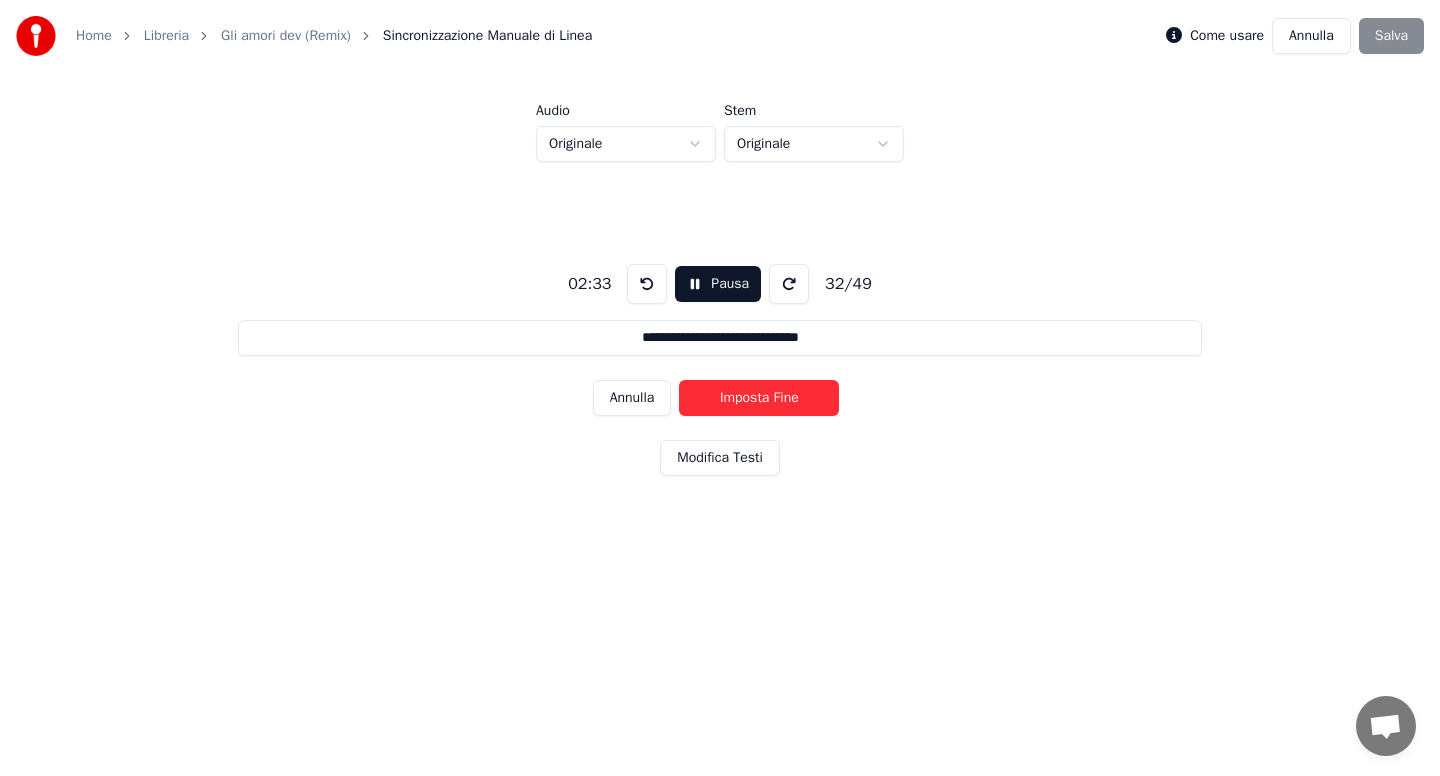click on "Imposta Fine" at bounding box center [759, 398] 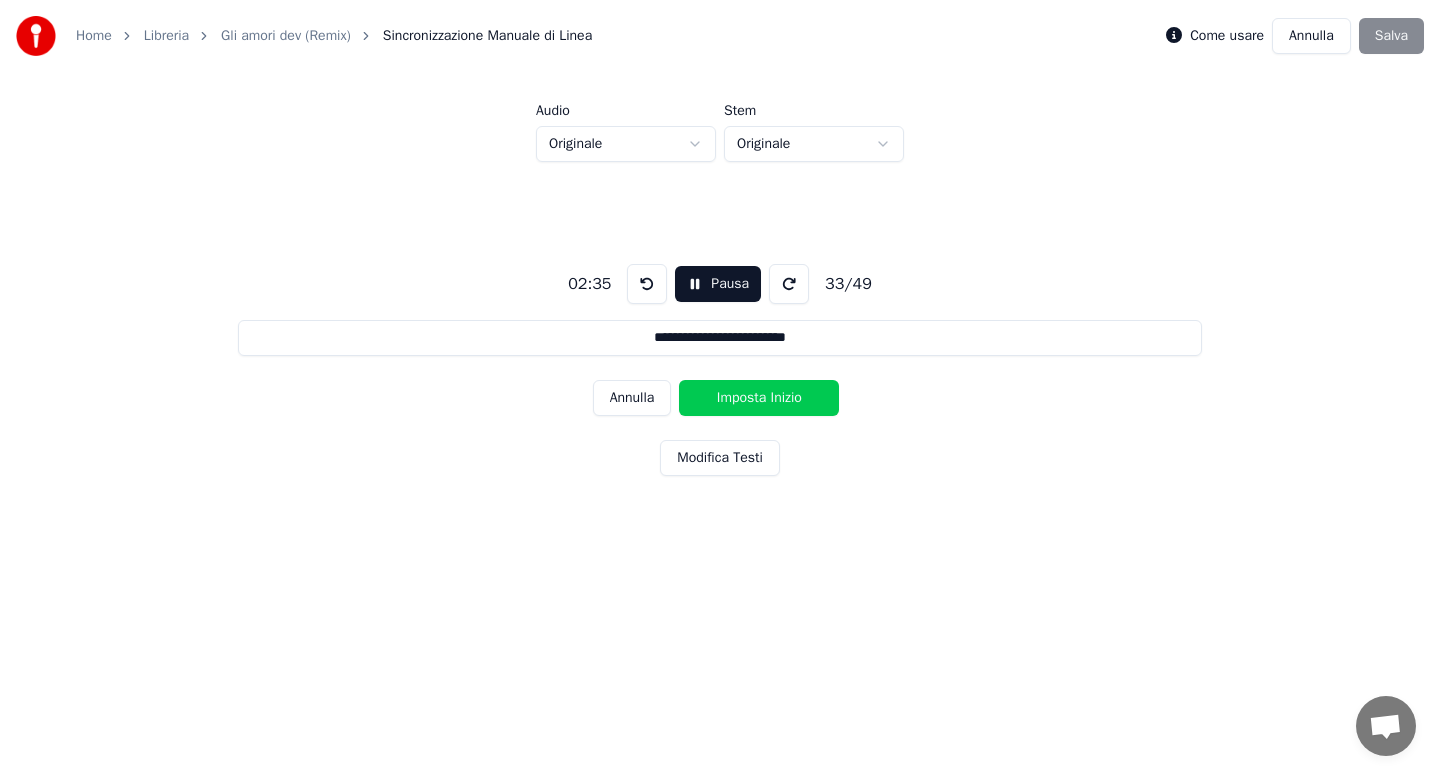 click on "Imposta Inizio" at bounding box center (759, 398) 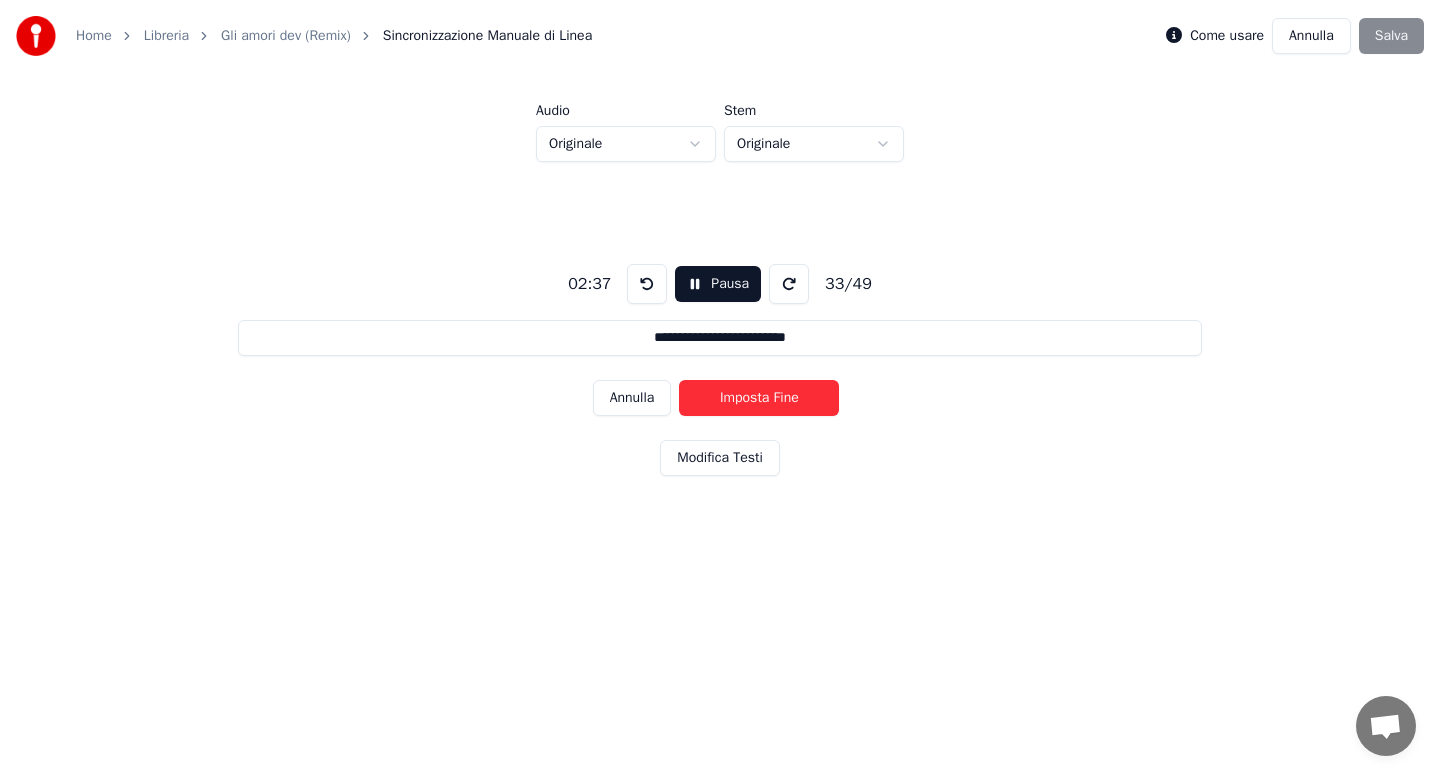 click on "Imposta Fine" at bounding box center (759, 398) 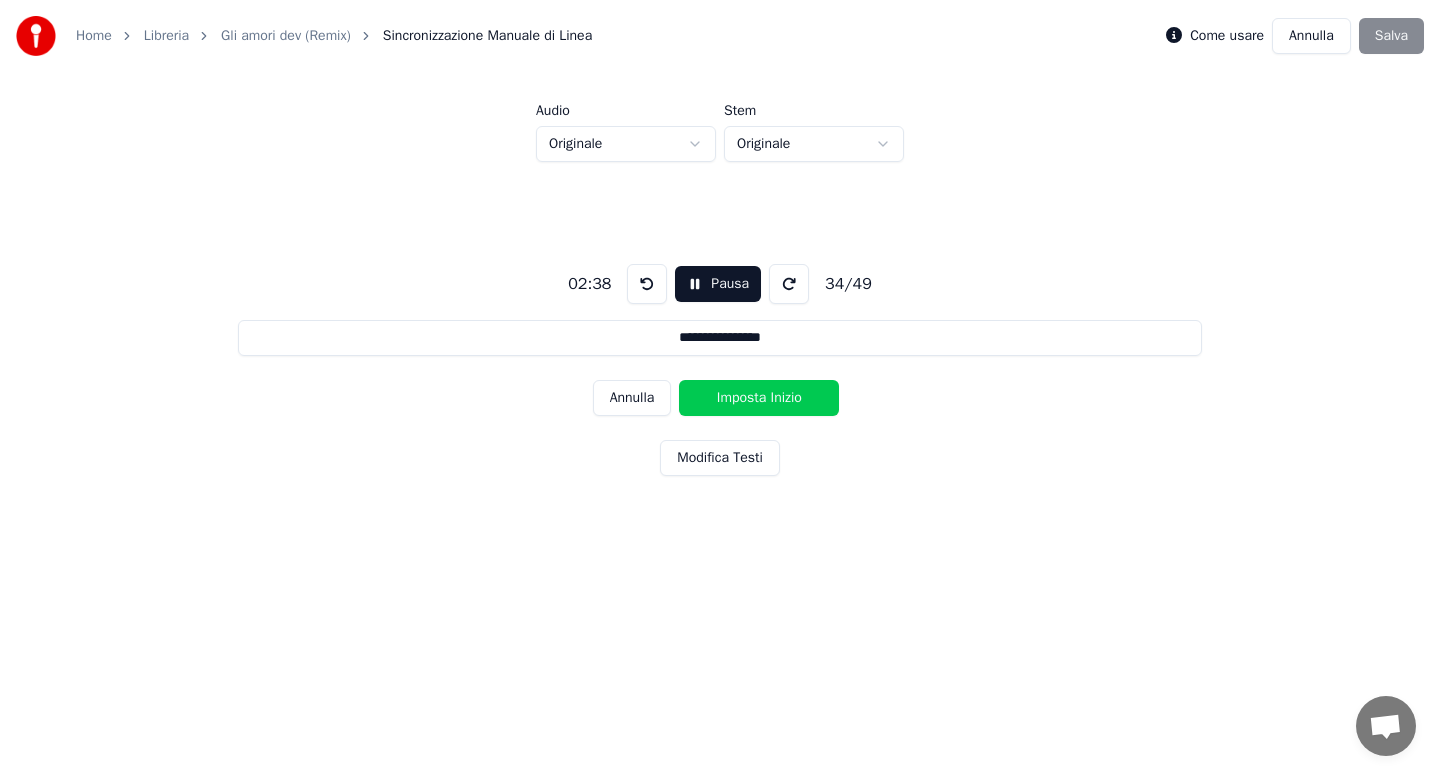 click on "Imposta Inizio" at bounding box center (759, 398) 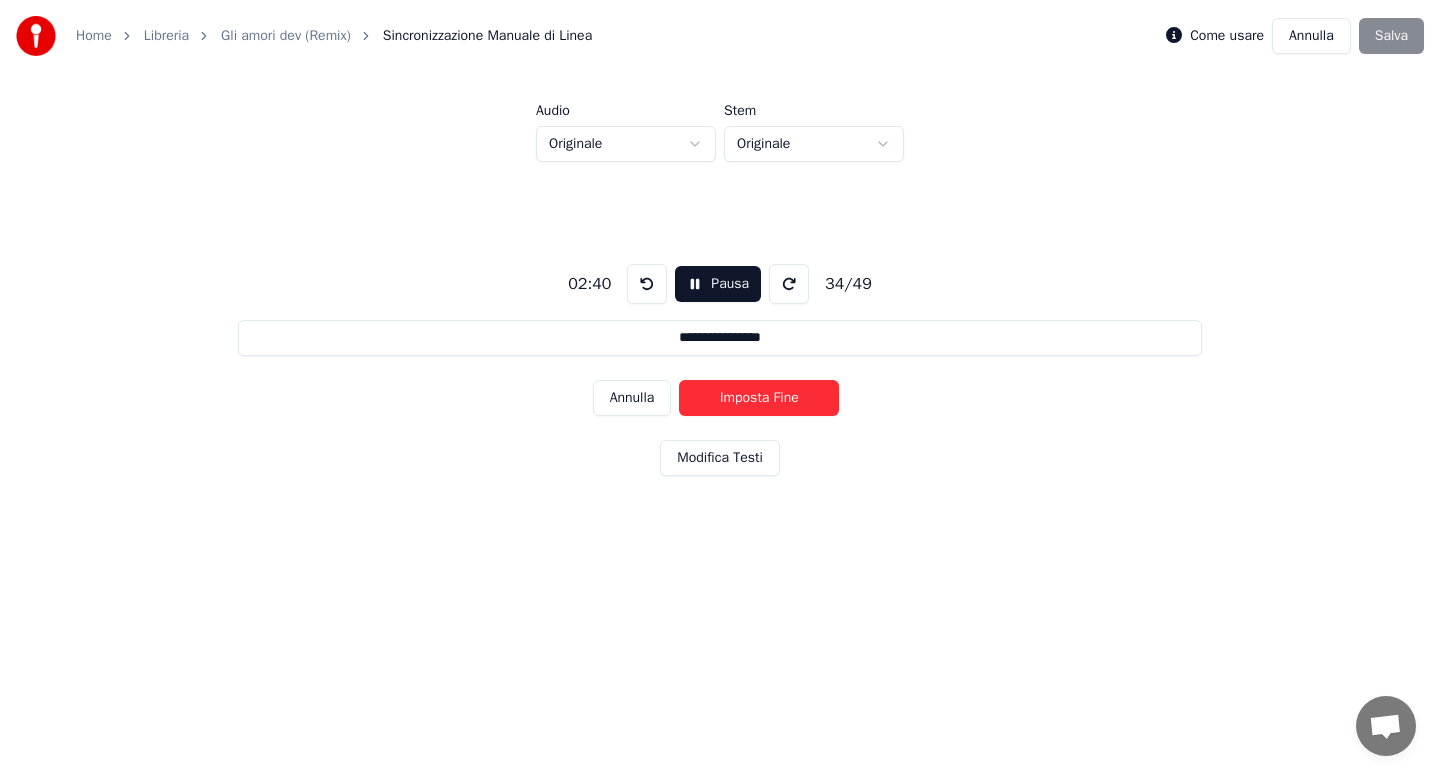 click on "Imposta Fine" at bounding box center [759, 398] 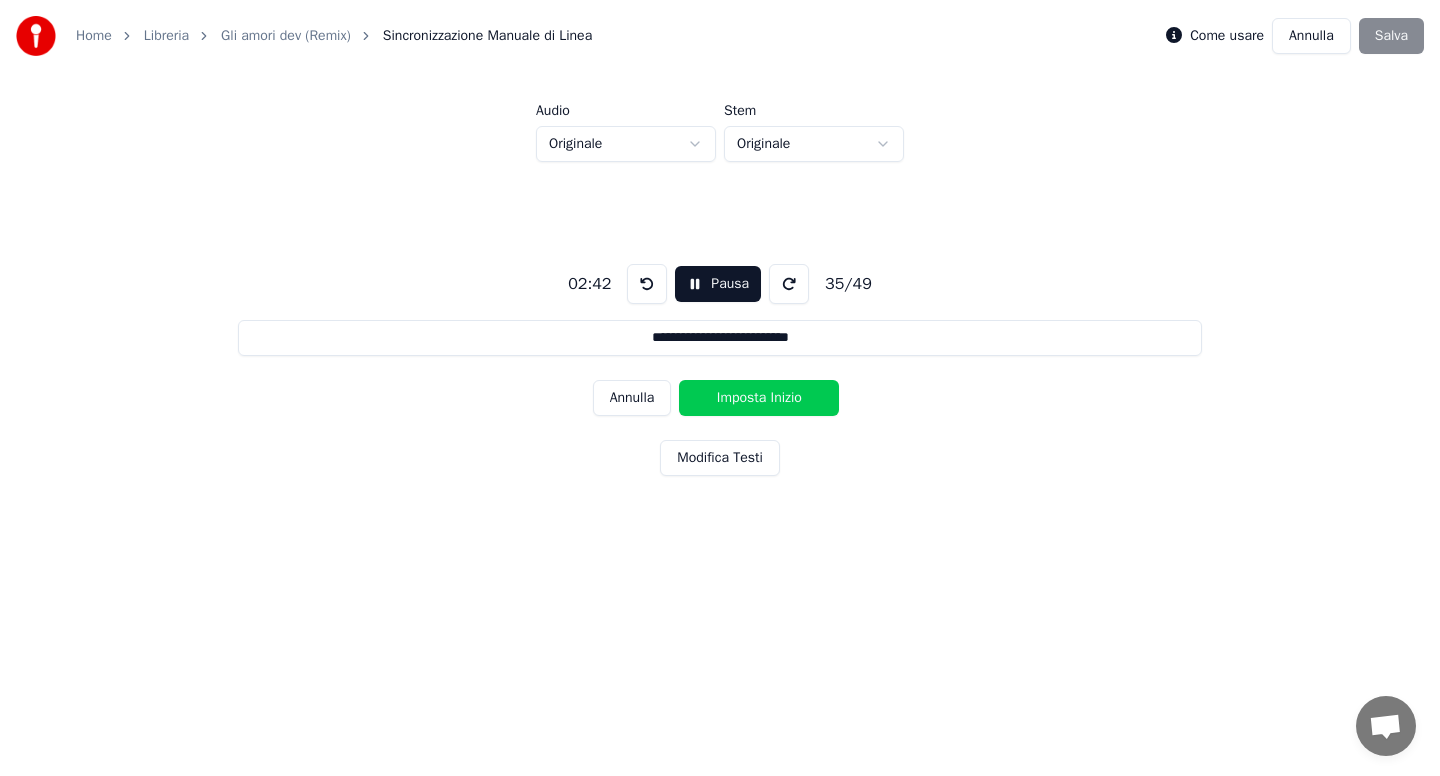 click on "Imposta Inizio" at bounding box center (759, 398) 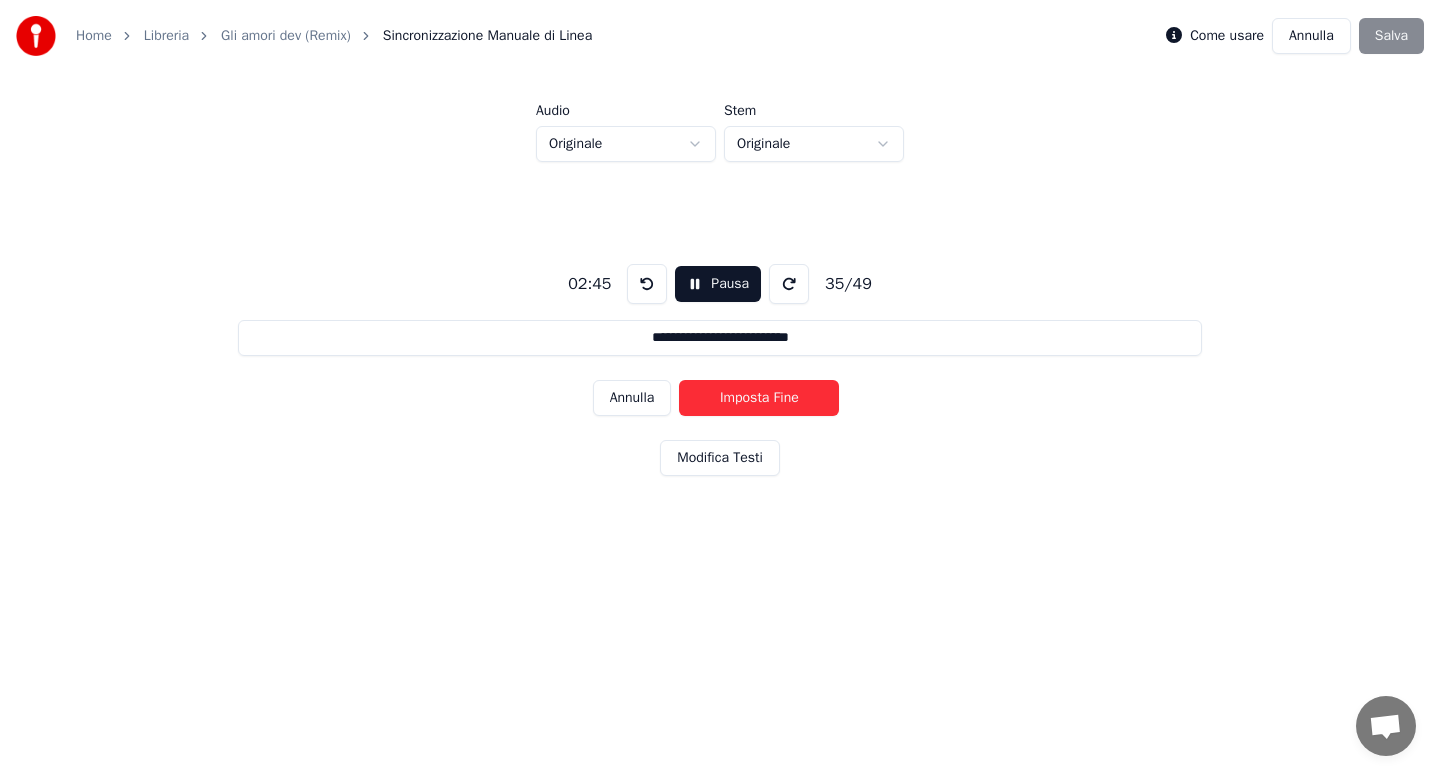 click on "Imposta Fine" at bounding box center (759, 398) 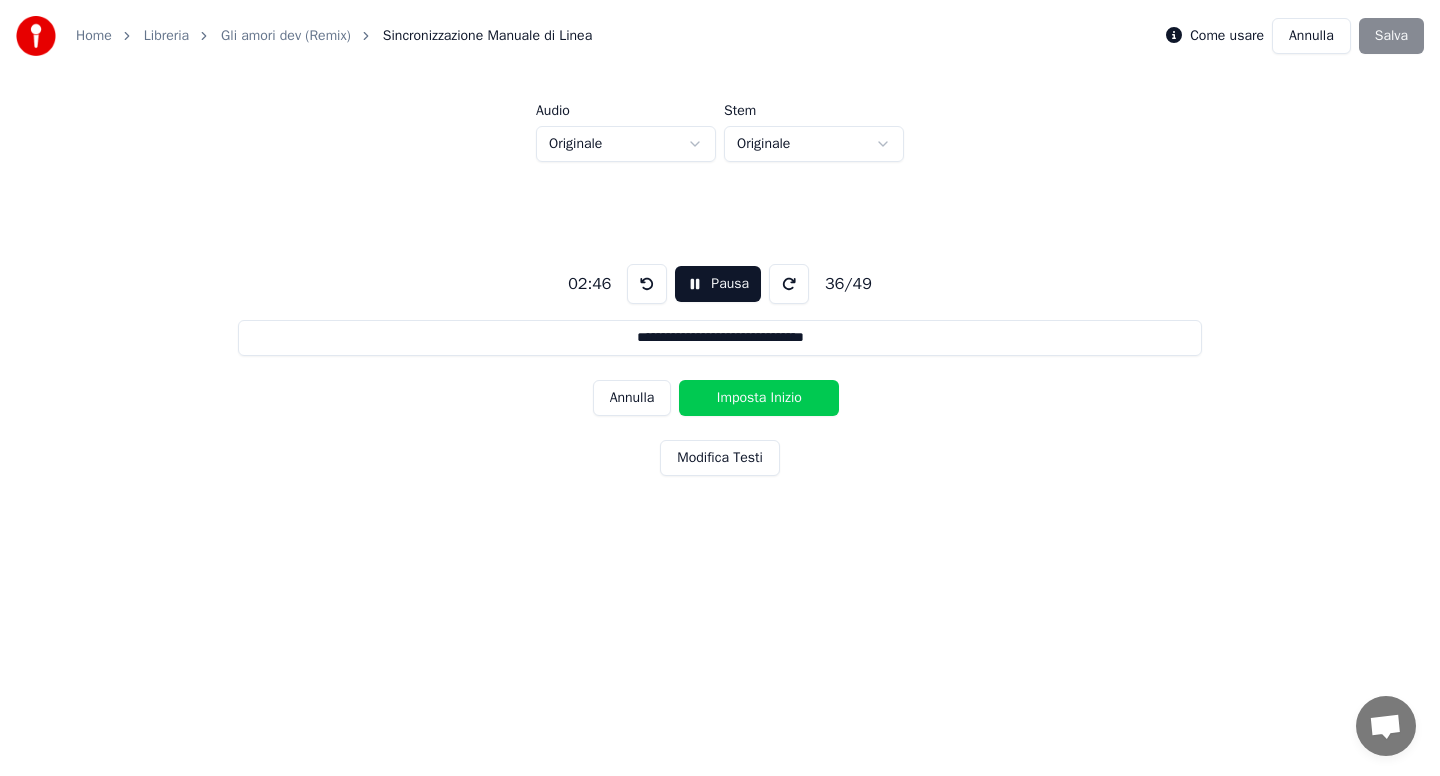 click on "Imposta Inizio" at bounding box center (759, 398) 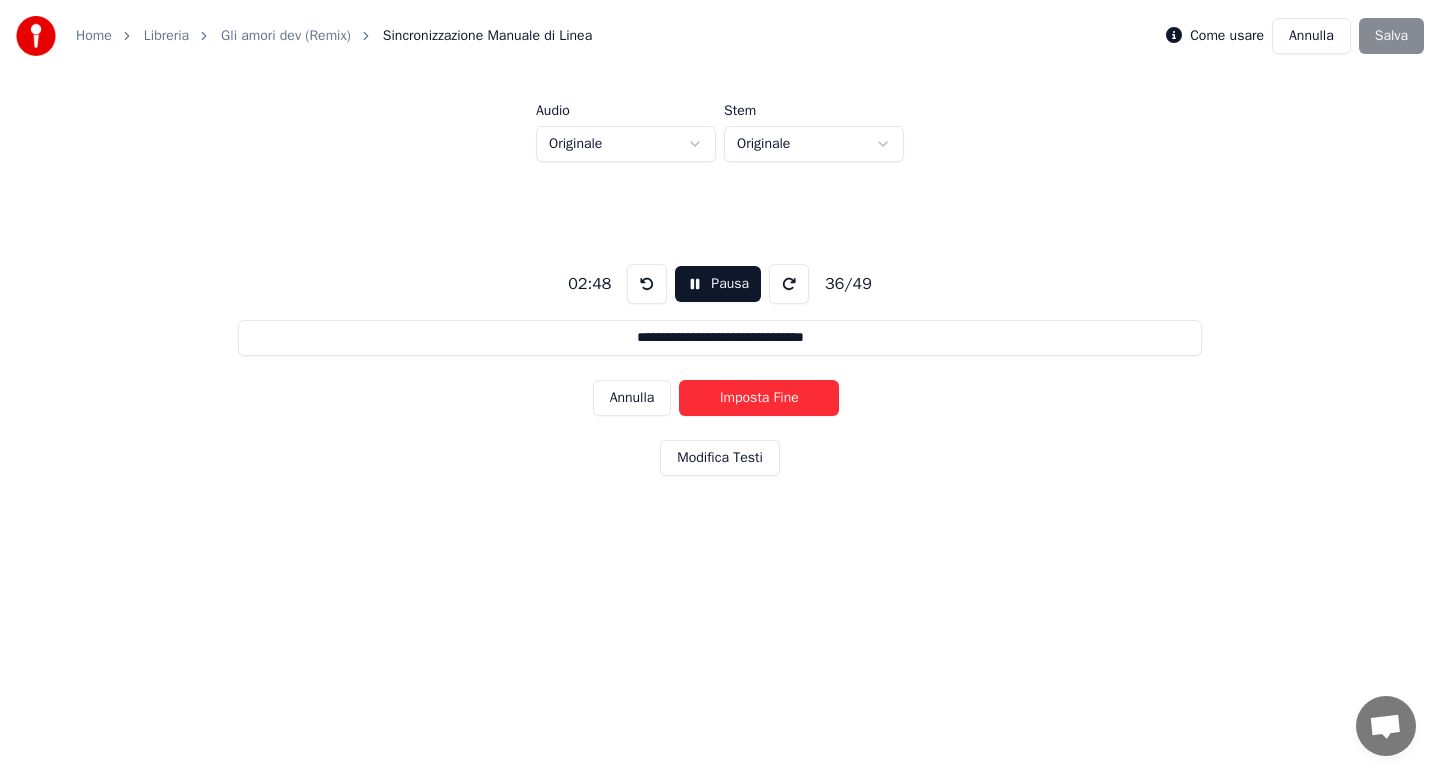 click on "Imposta Fine" at bounding box center [759, 398] 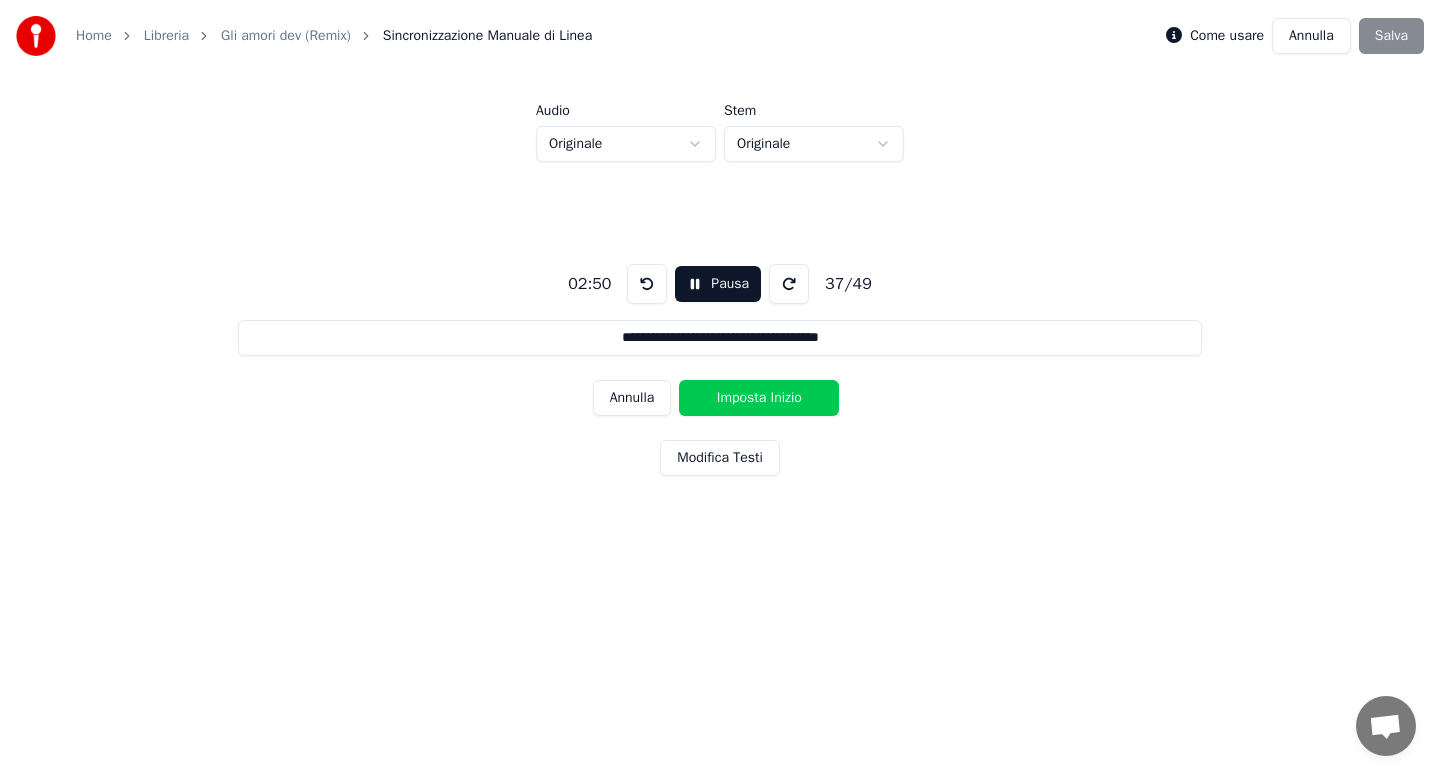 click on "Imposta Inizio" at bounding box center [759, 398] 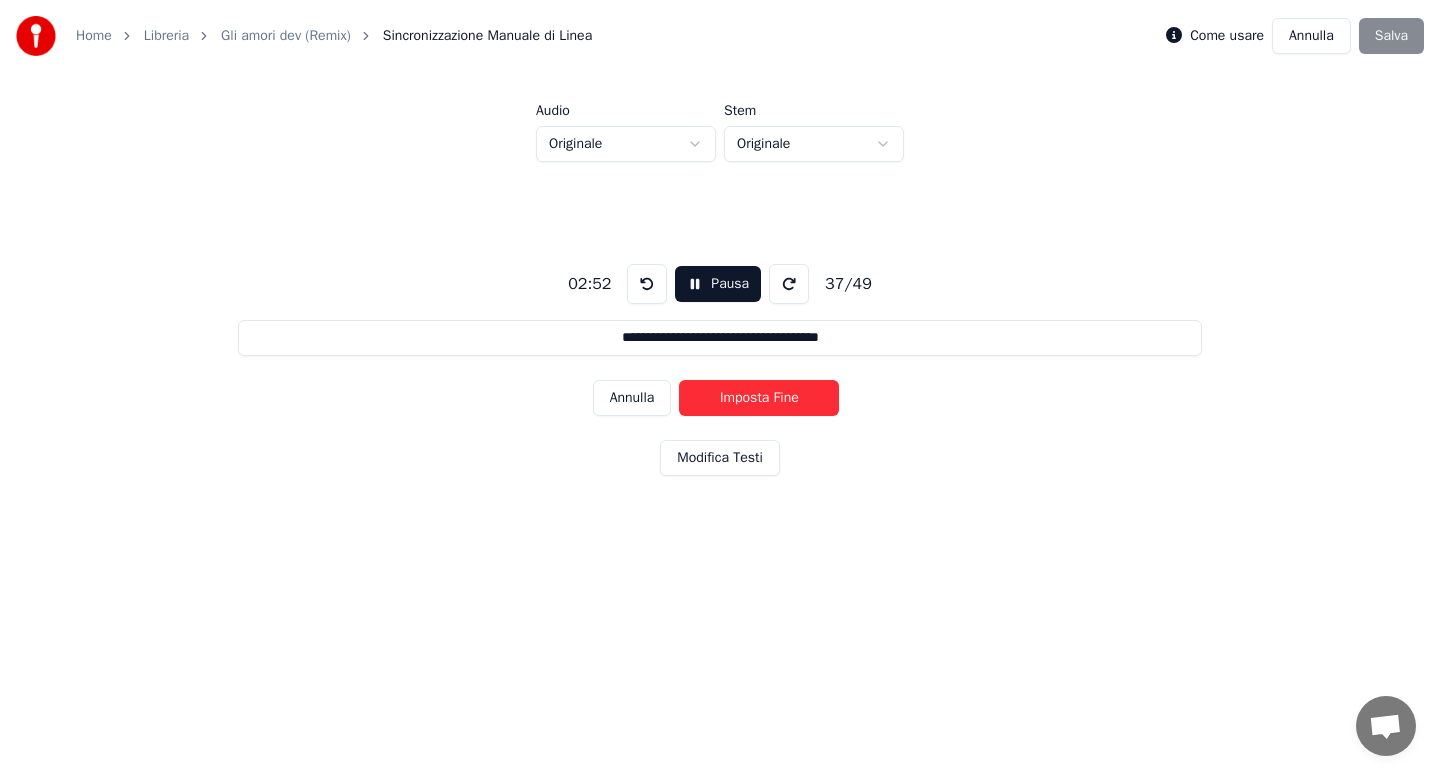 click on "Imposta Fine" at bounding box center (759, 398) 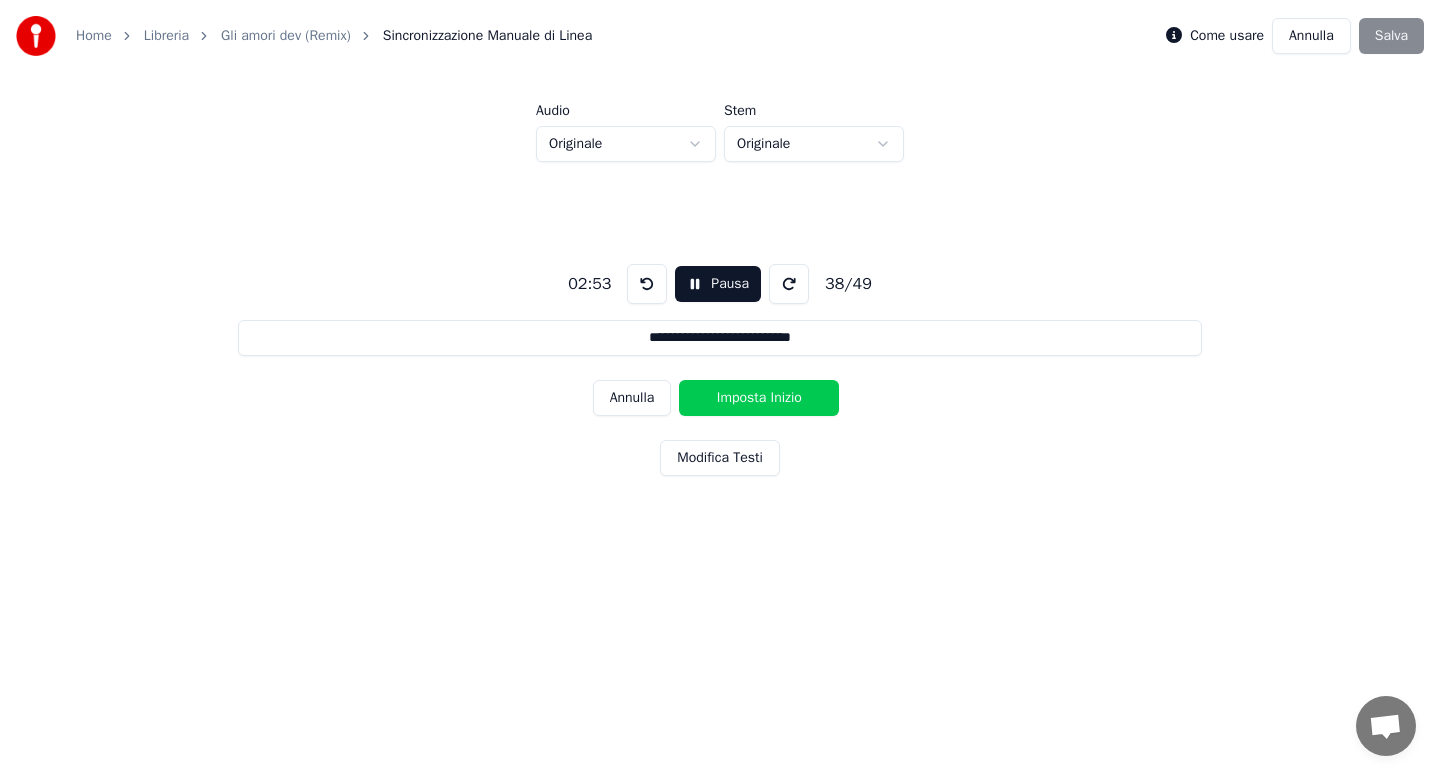 click on "Imposta Inizio" at bounding box center [759, 398] 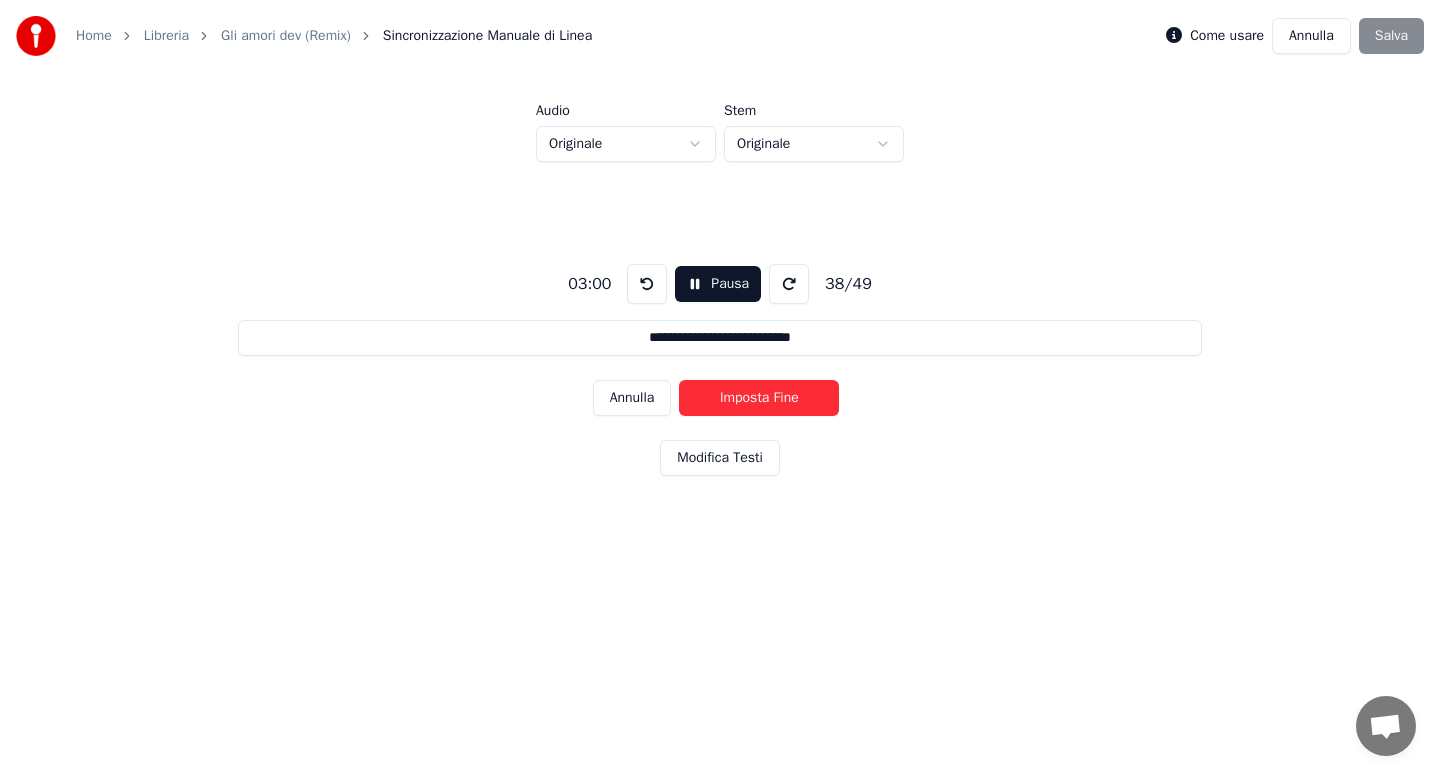 click on "Imposta Fine" at bounding box center (759, 398) 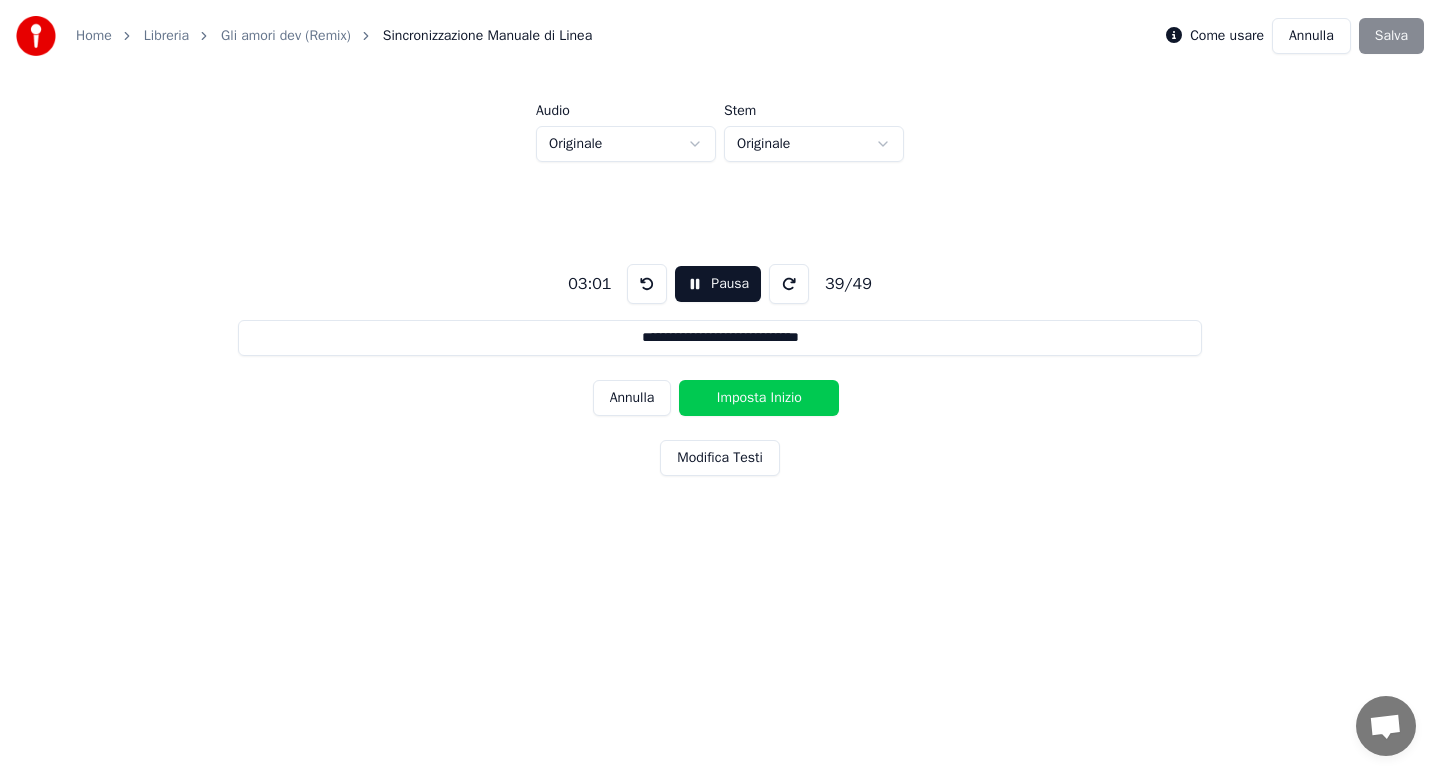 click on "Imposta Inizio" at bounding box center [759, 398] 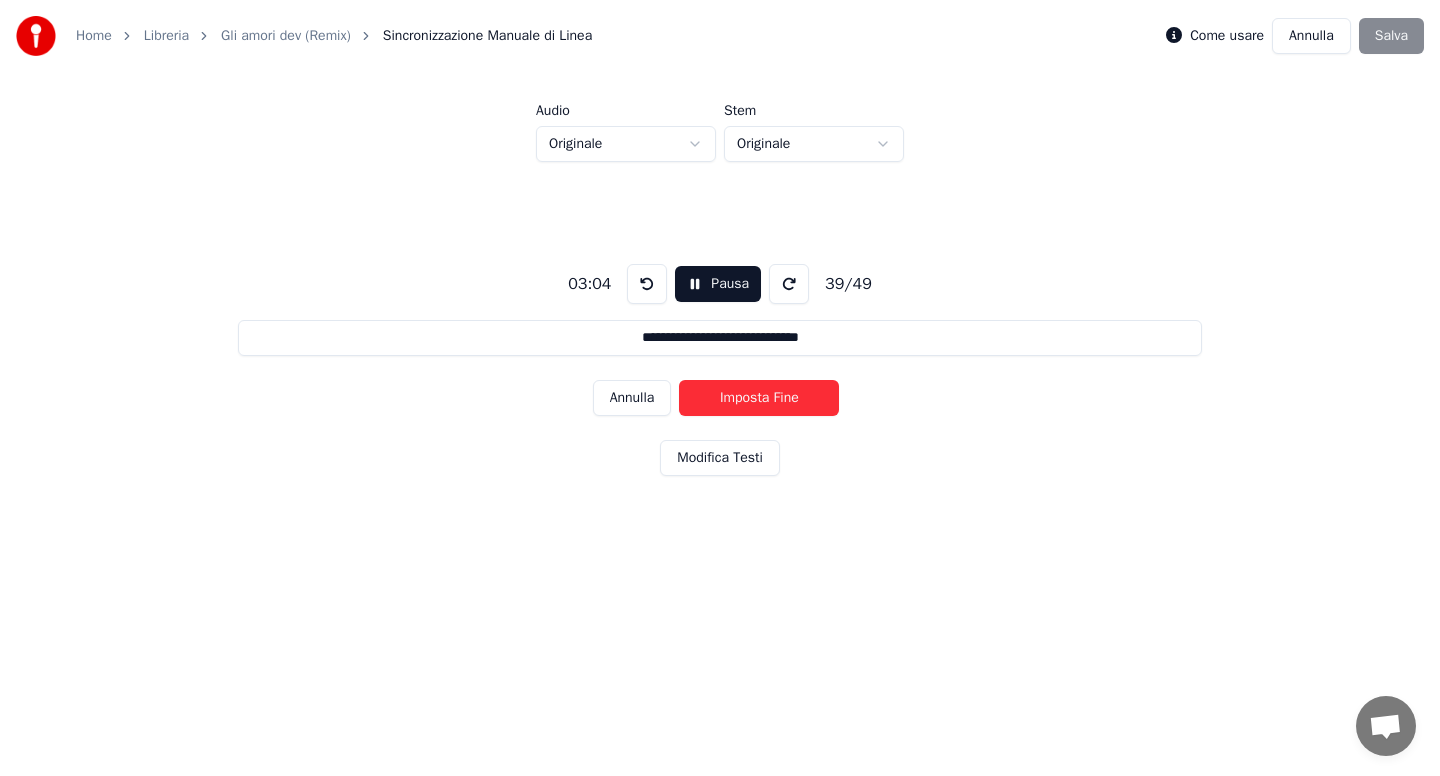 click on "Imposta Fine" at bounding box center (759, 398) 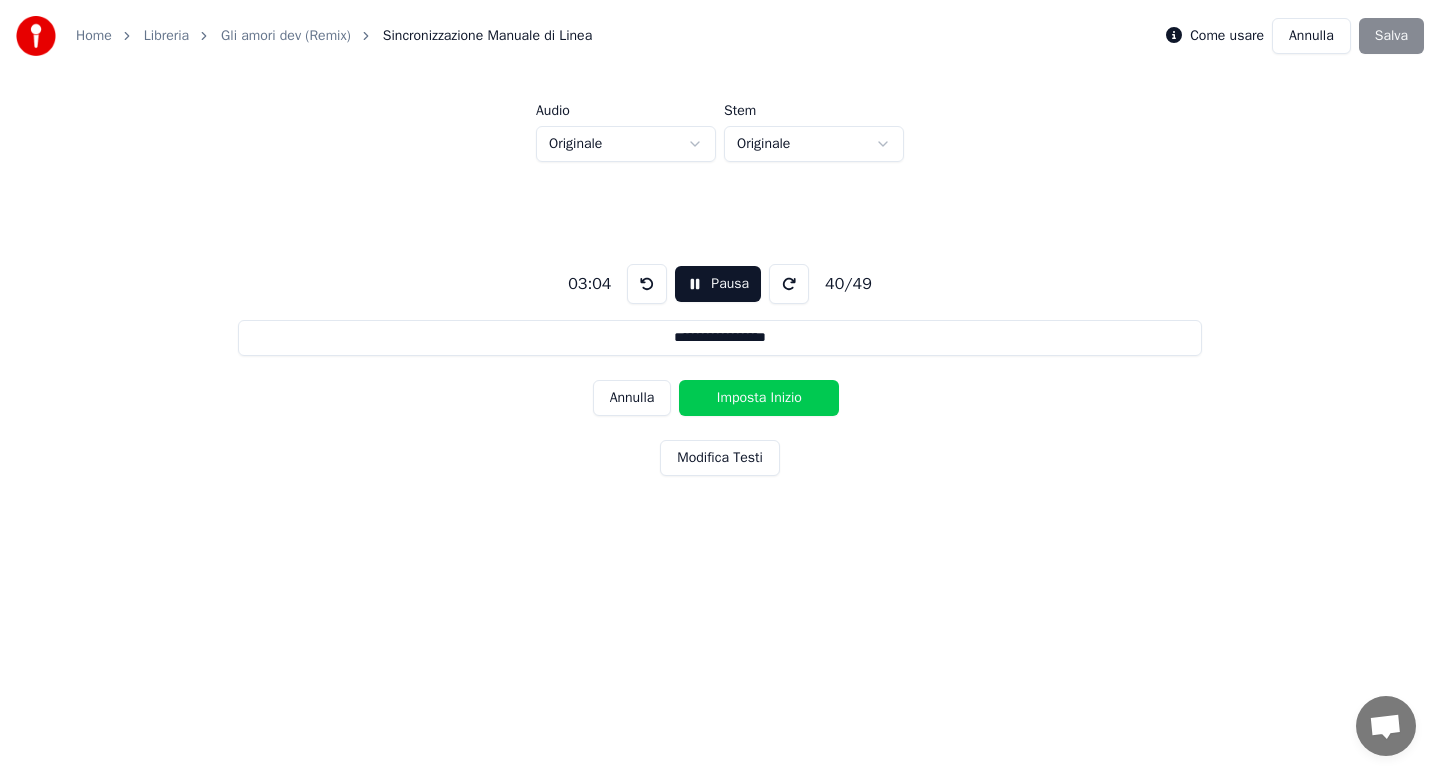 click on "Imposta Inizio" at bounding box center (759, 398) 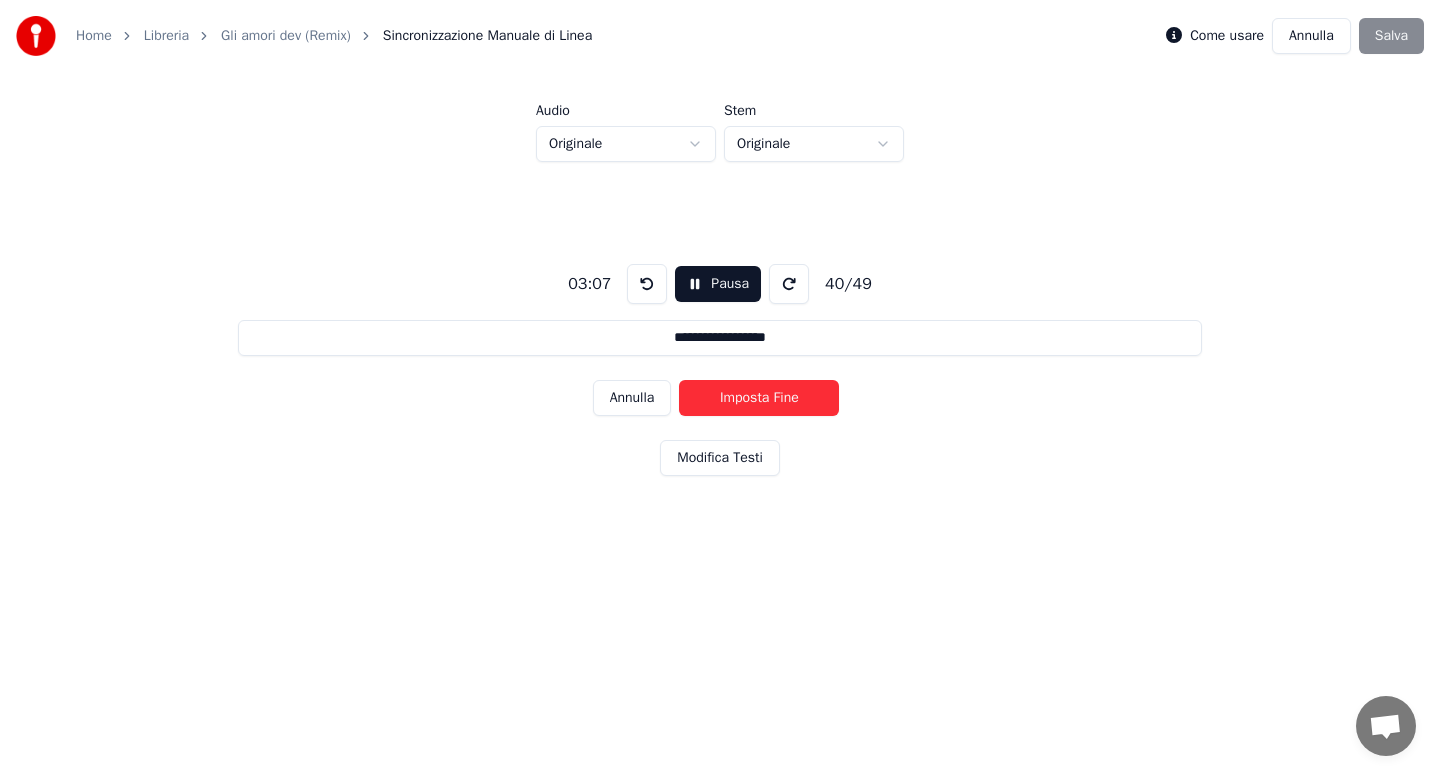 click on "Imposta Fine" at bounding box center [759, 398] 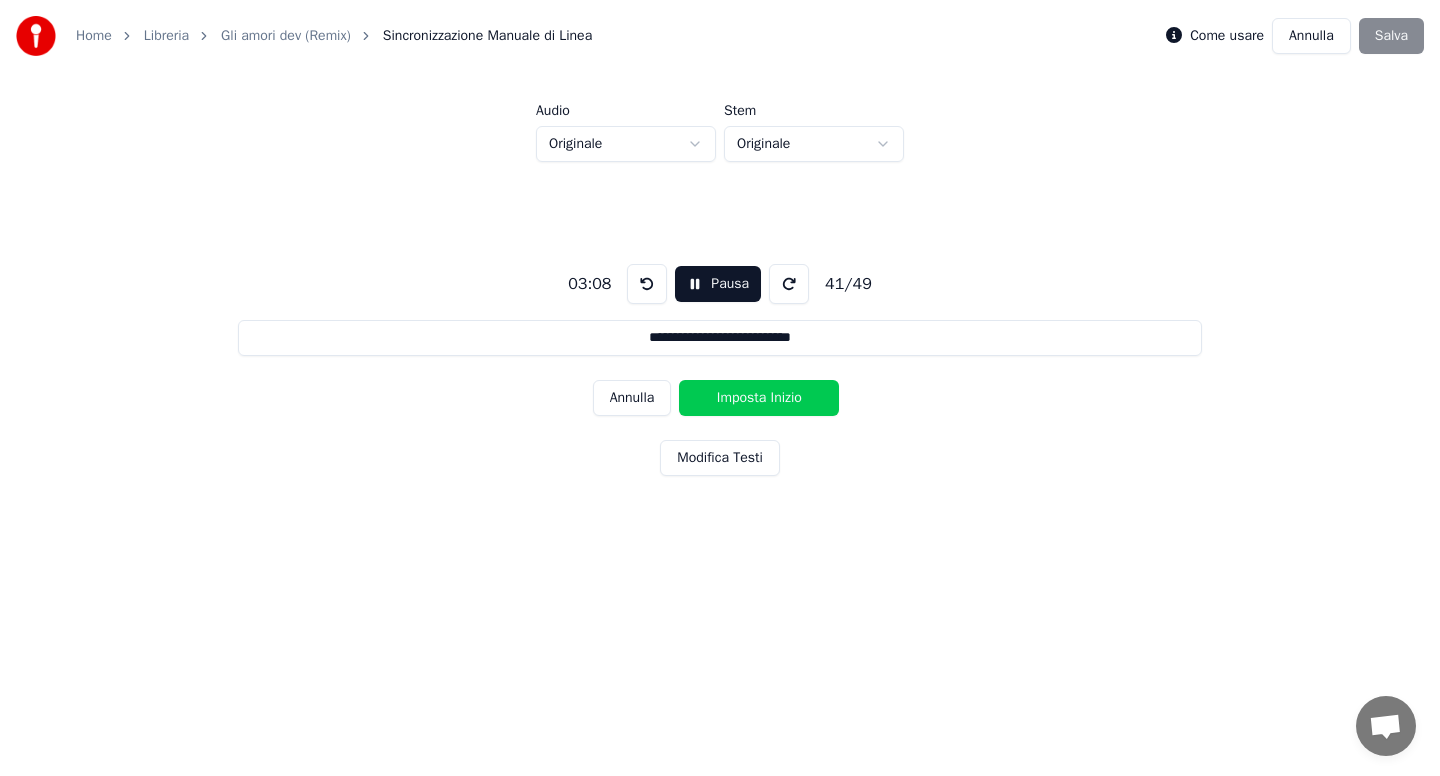 click on "Imposta Inizio" at bounding box center (759, 398) 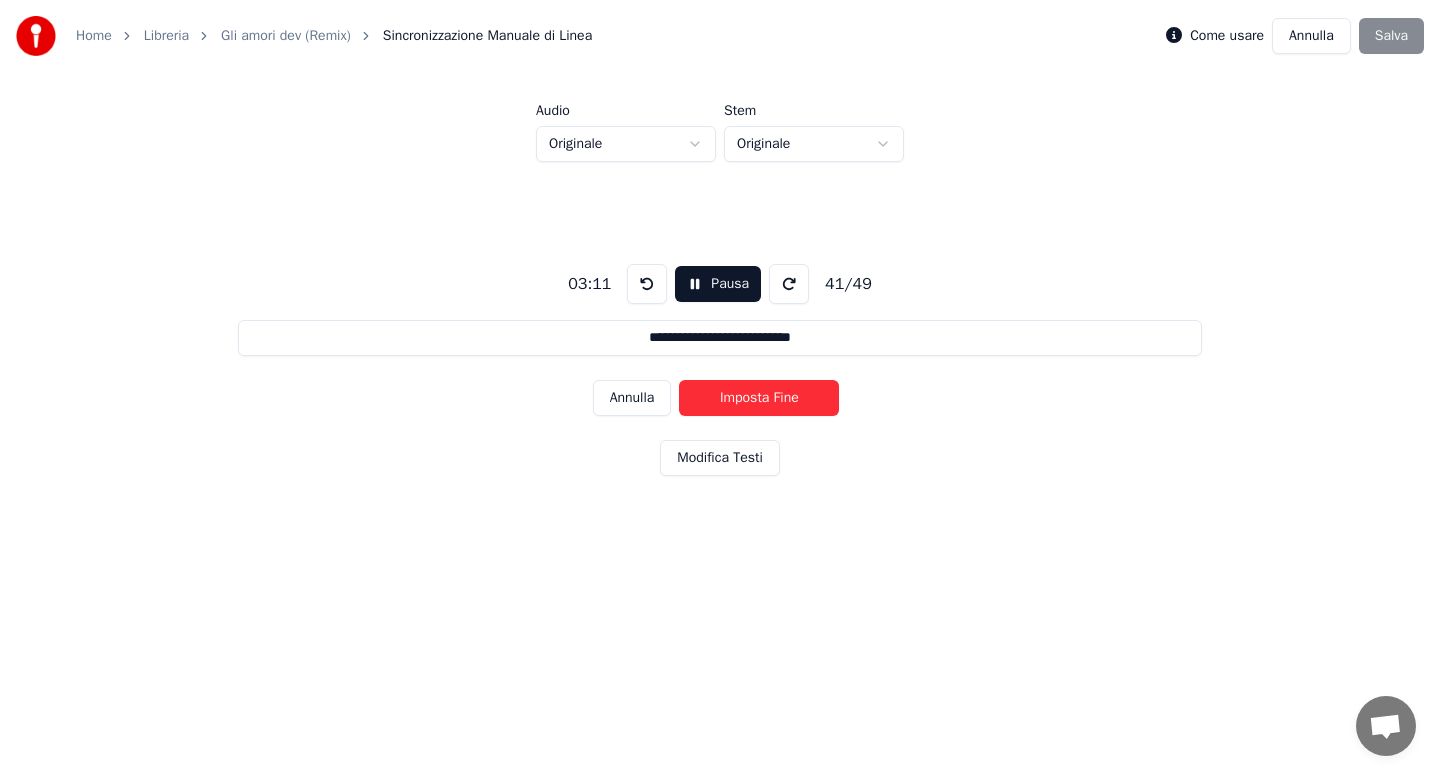 click on "Imposta Fine" at bounding box center [759, 398] 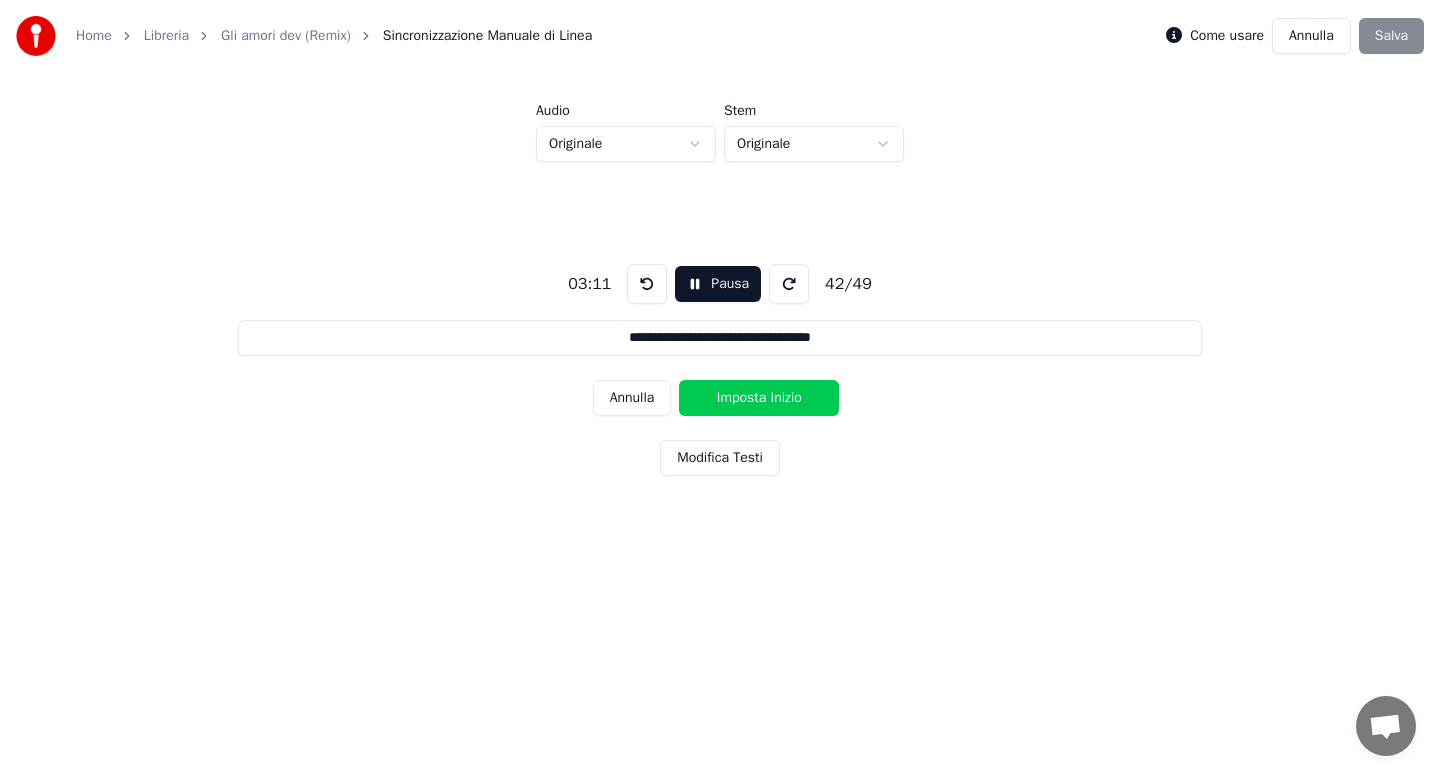 click on "Imposta Inizio" at bounding box center [759, 398] 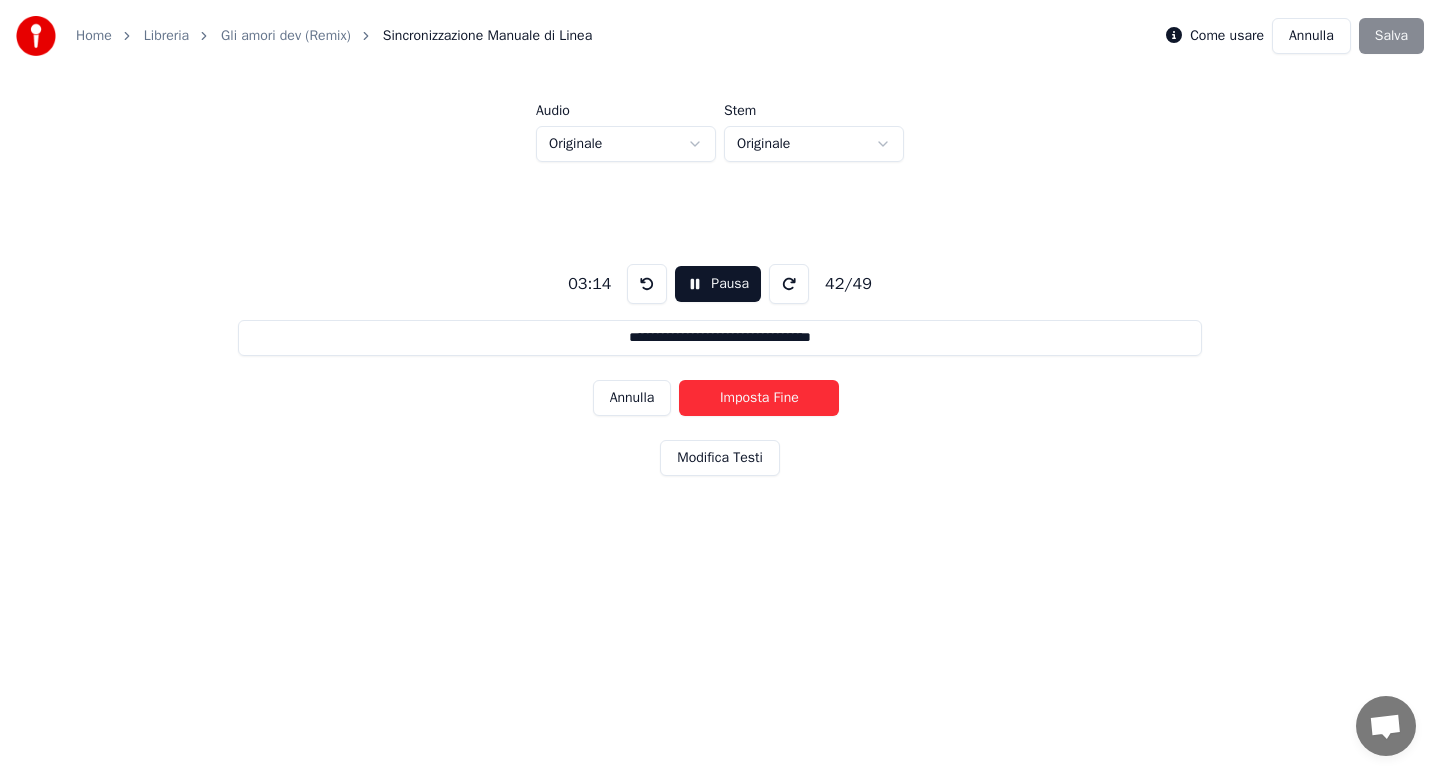 click on "Imposta Fine" at bounding box center (759, 398) 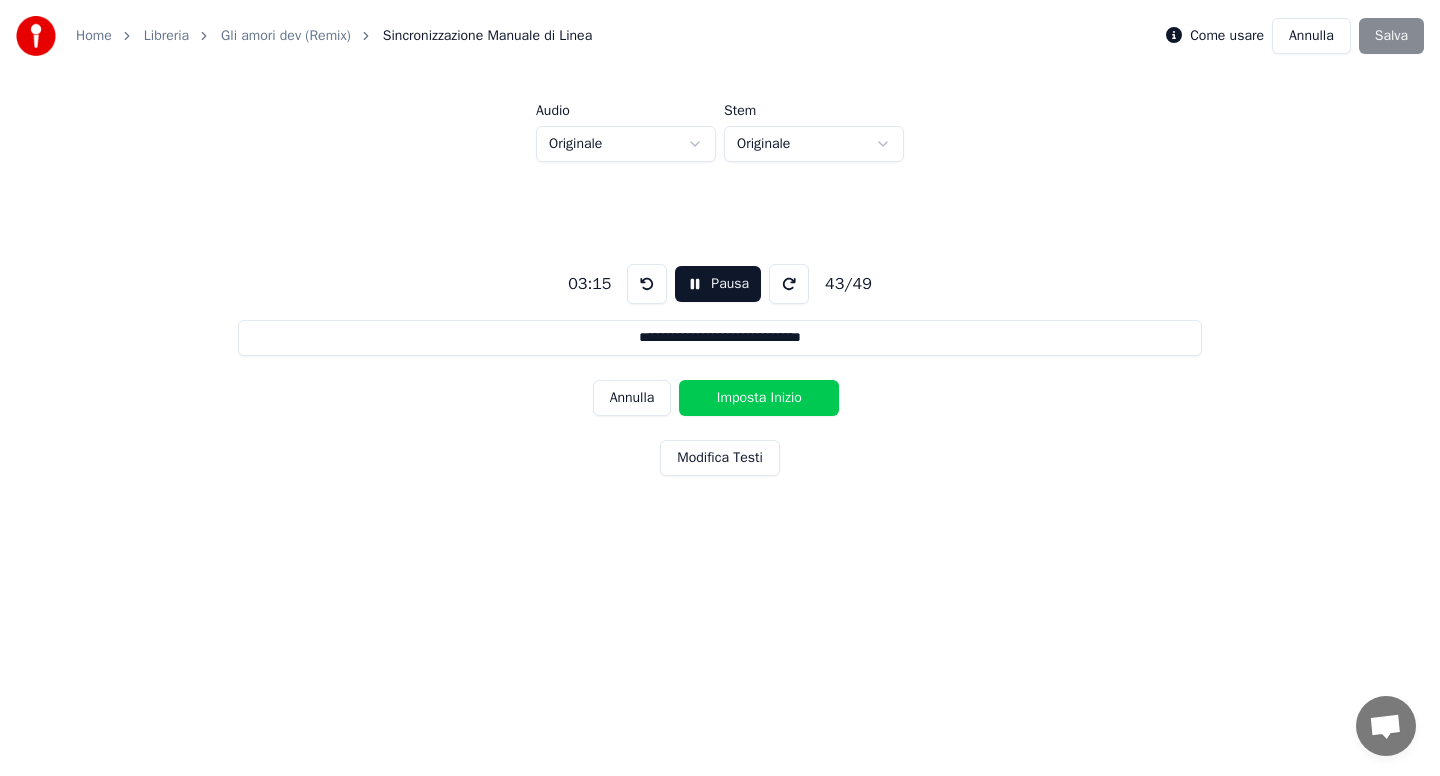 click on "Imposta Inizio" at bounding box center [759, 398] 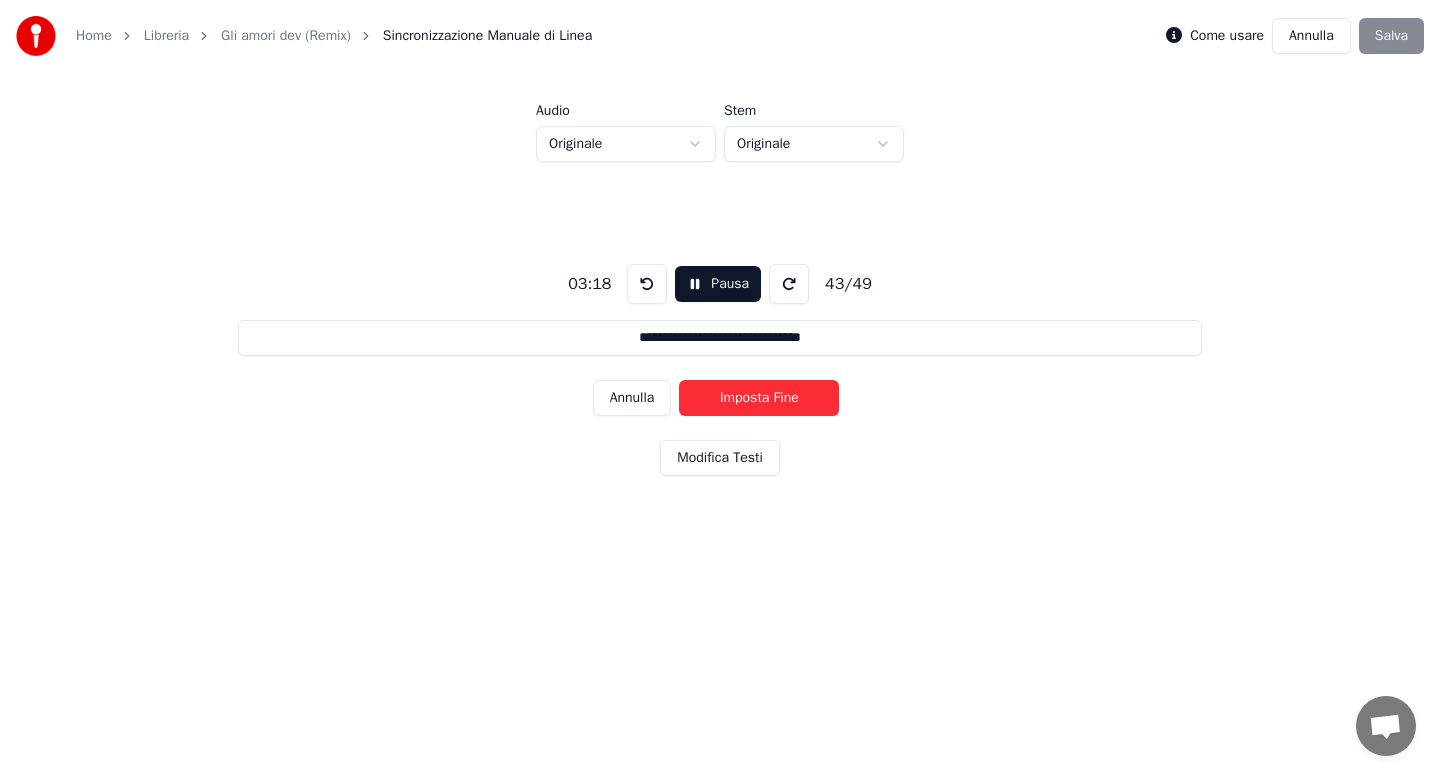 click on "Imposta Fine" at bounding box center (759, 398) 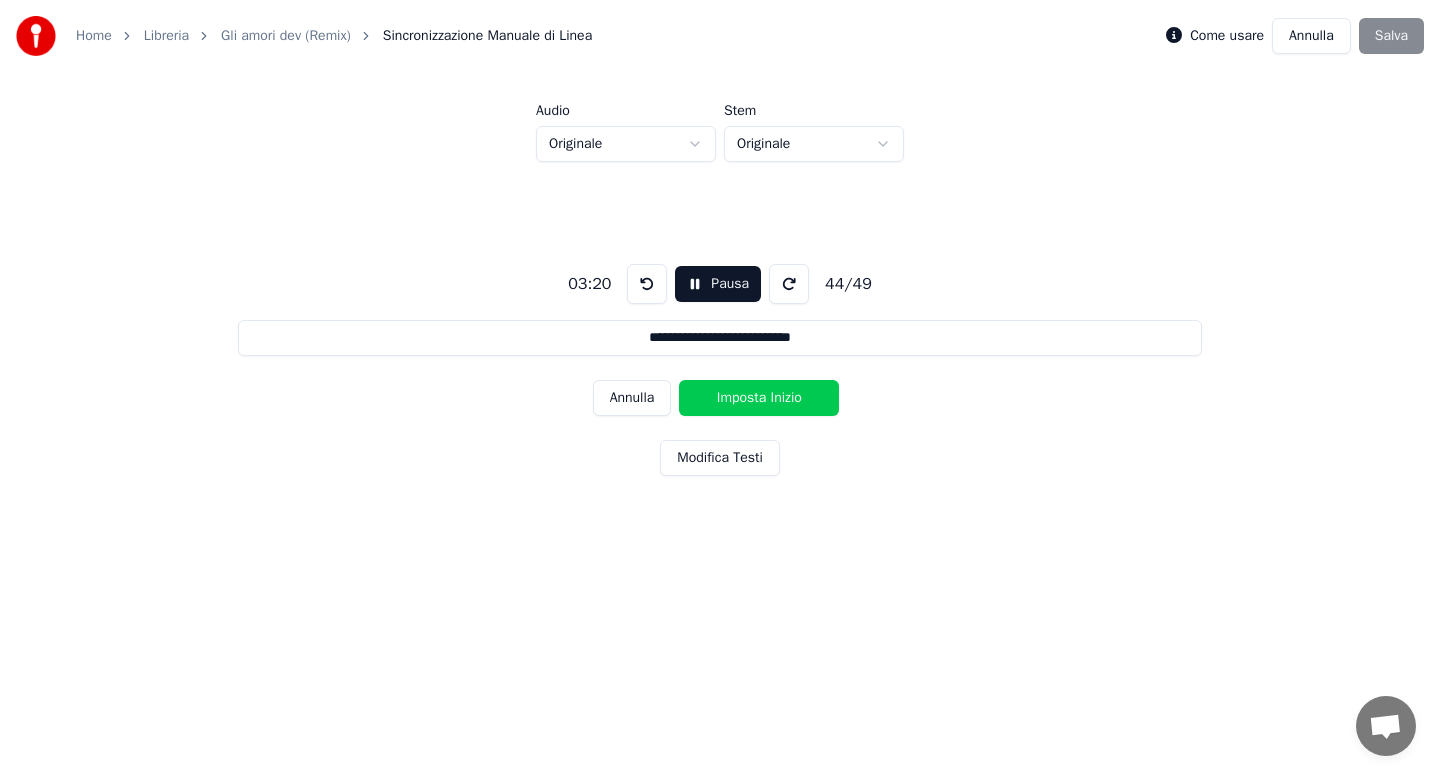 click on "Imposta Inizio" at bounding box center [759, 398] 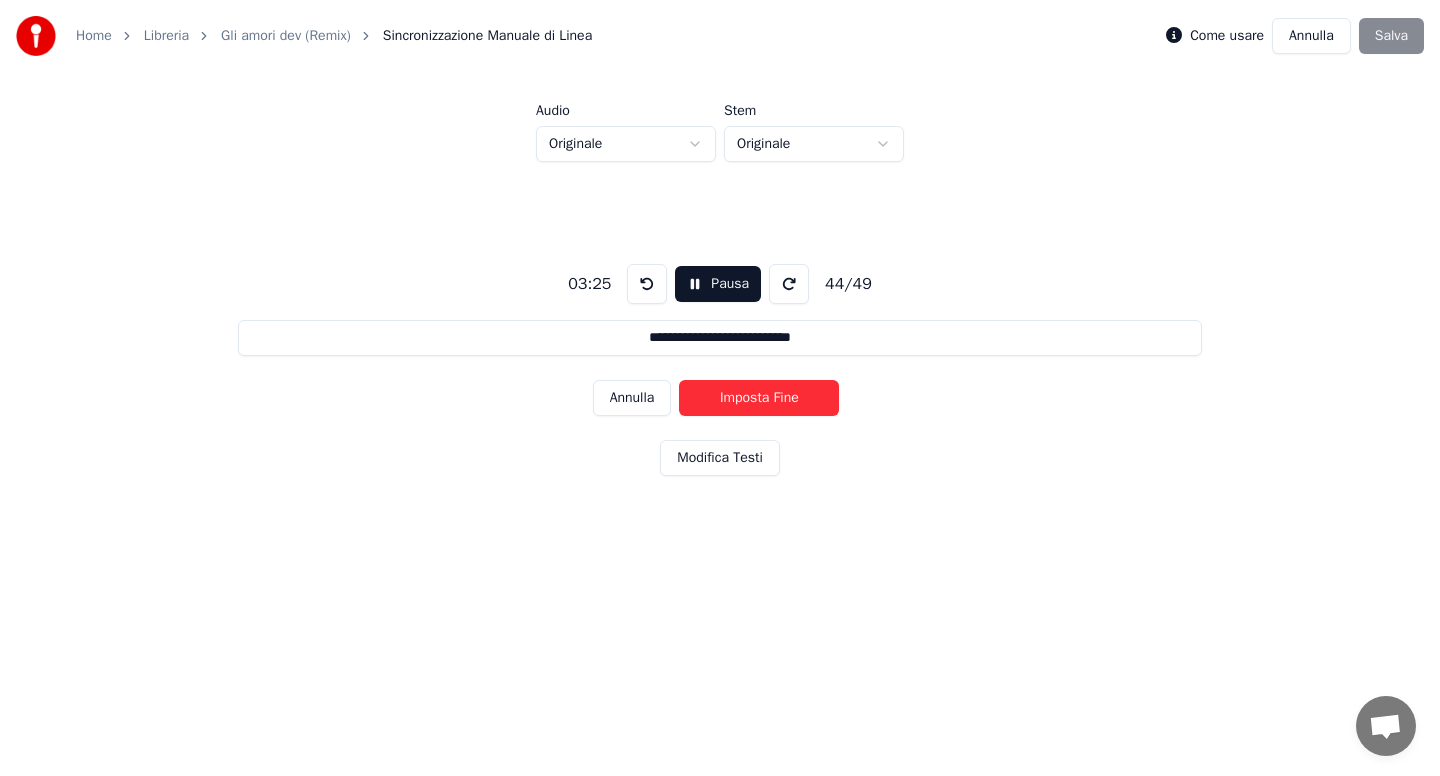 click on "Imposta Fine" at bounding box center [759, 398] 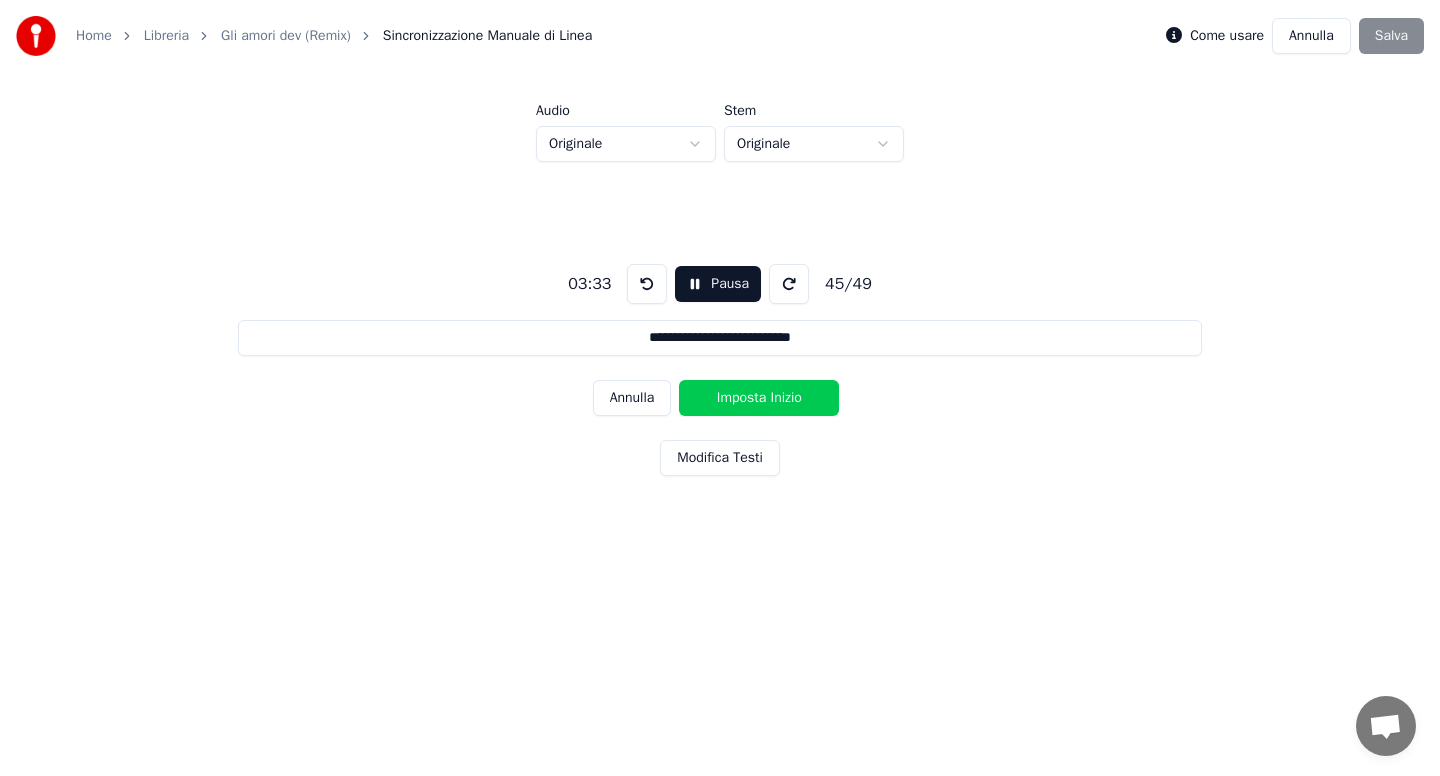 click on "Imposta Inizio" at bounding box center (759, 398) 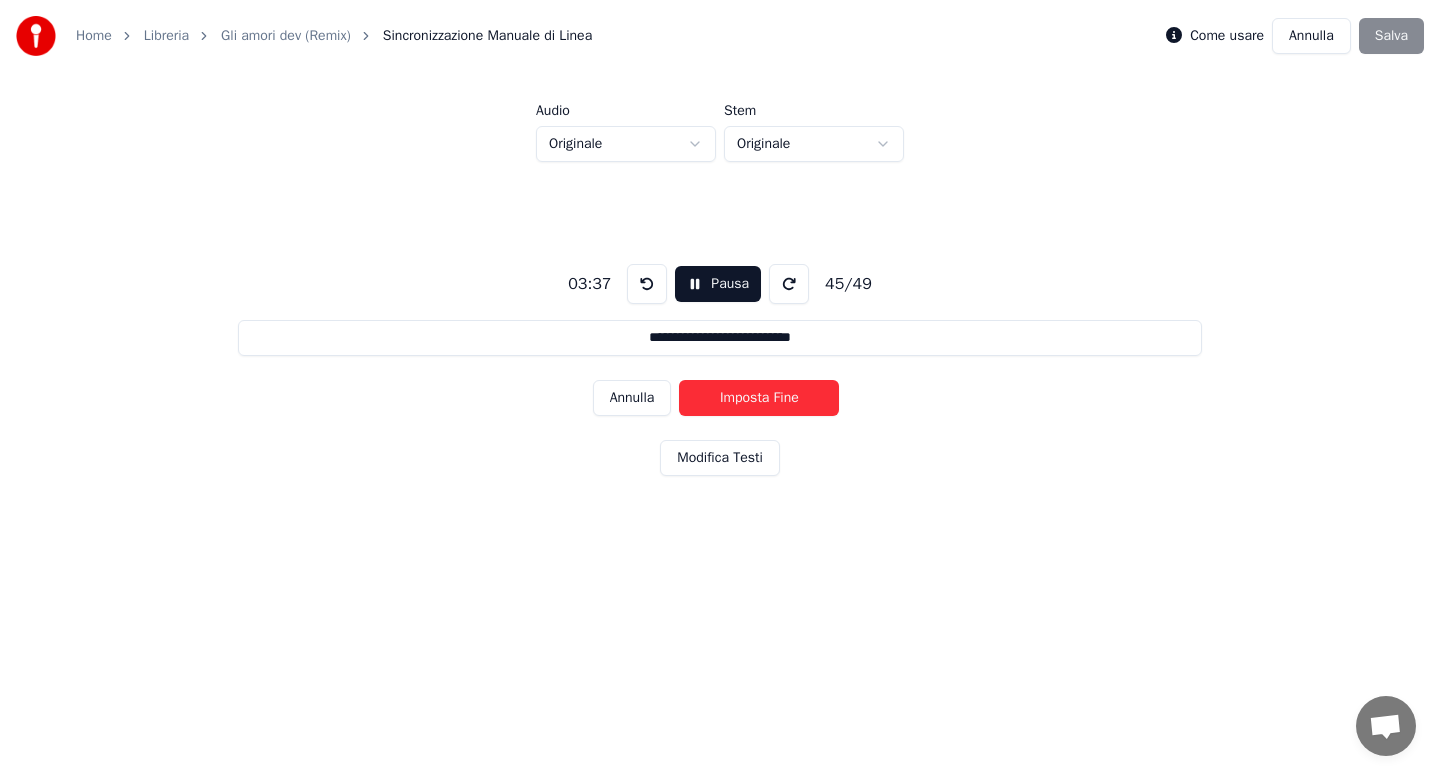 click on "Imposta Fine" at bounding box center [759, 398] 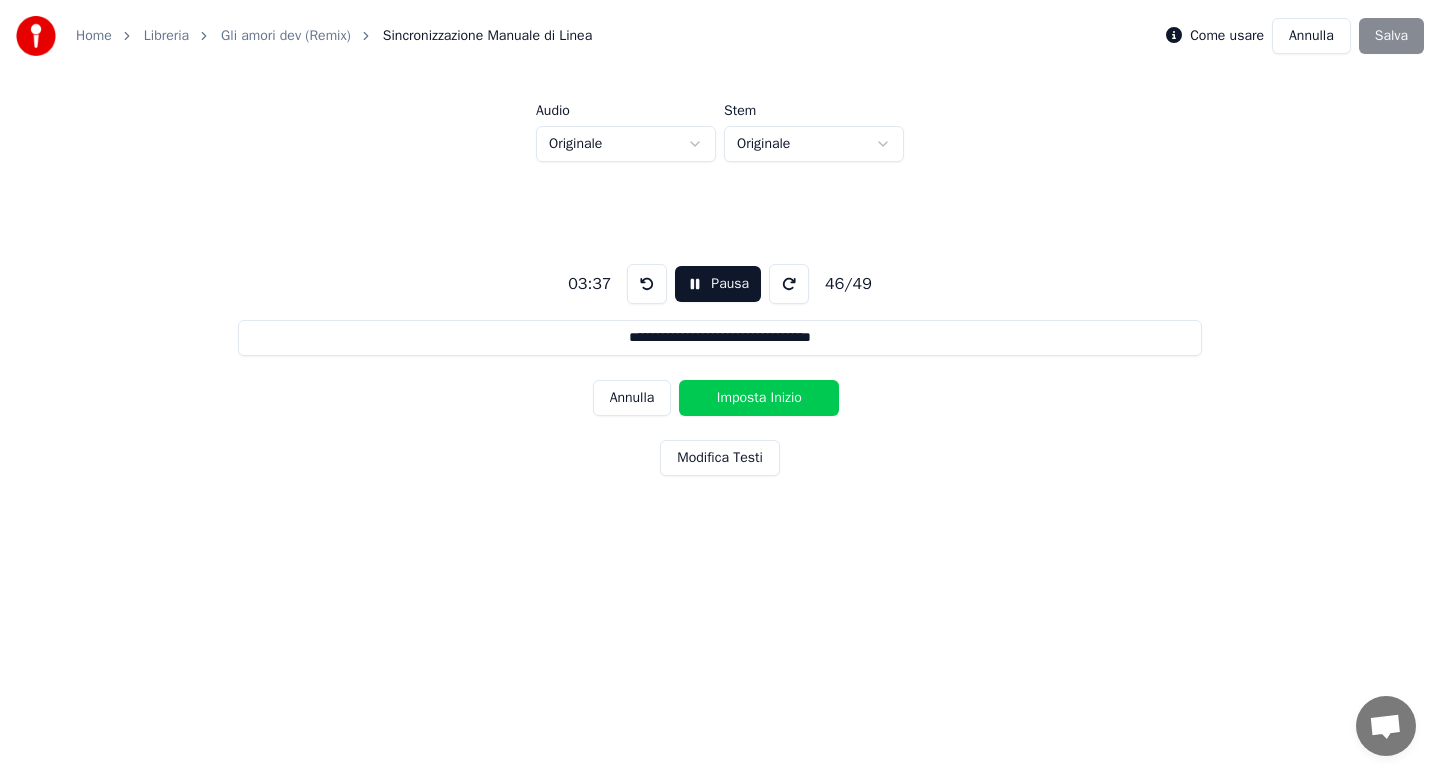 click on "Imposta Inizio" at bounding box center (759, 398) 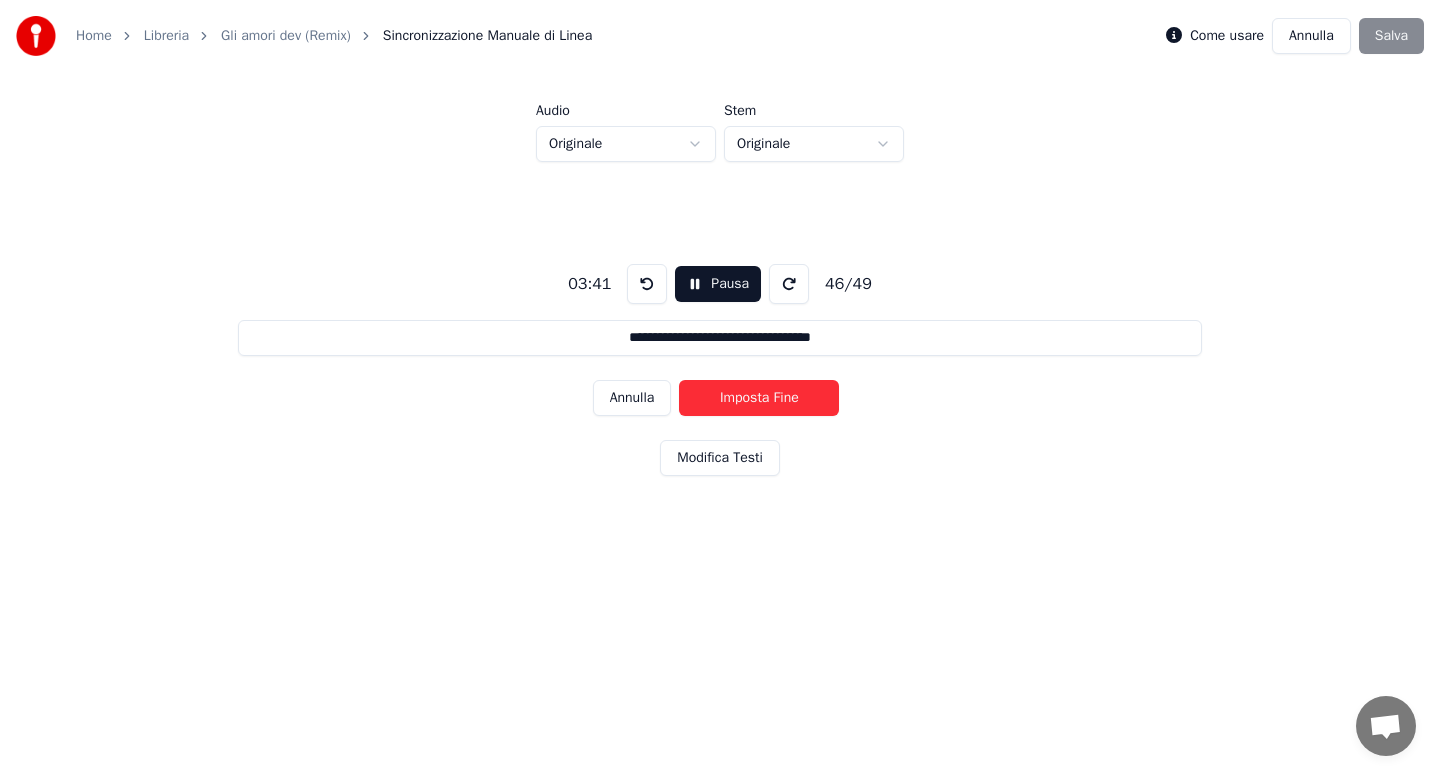 click on "Imposta Fine" at bounding box center (759, 398) 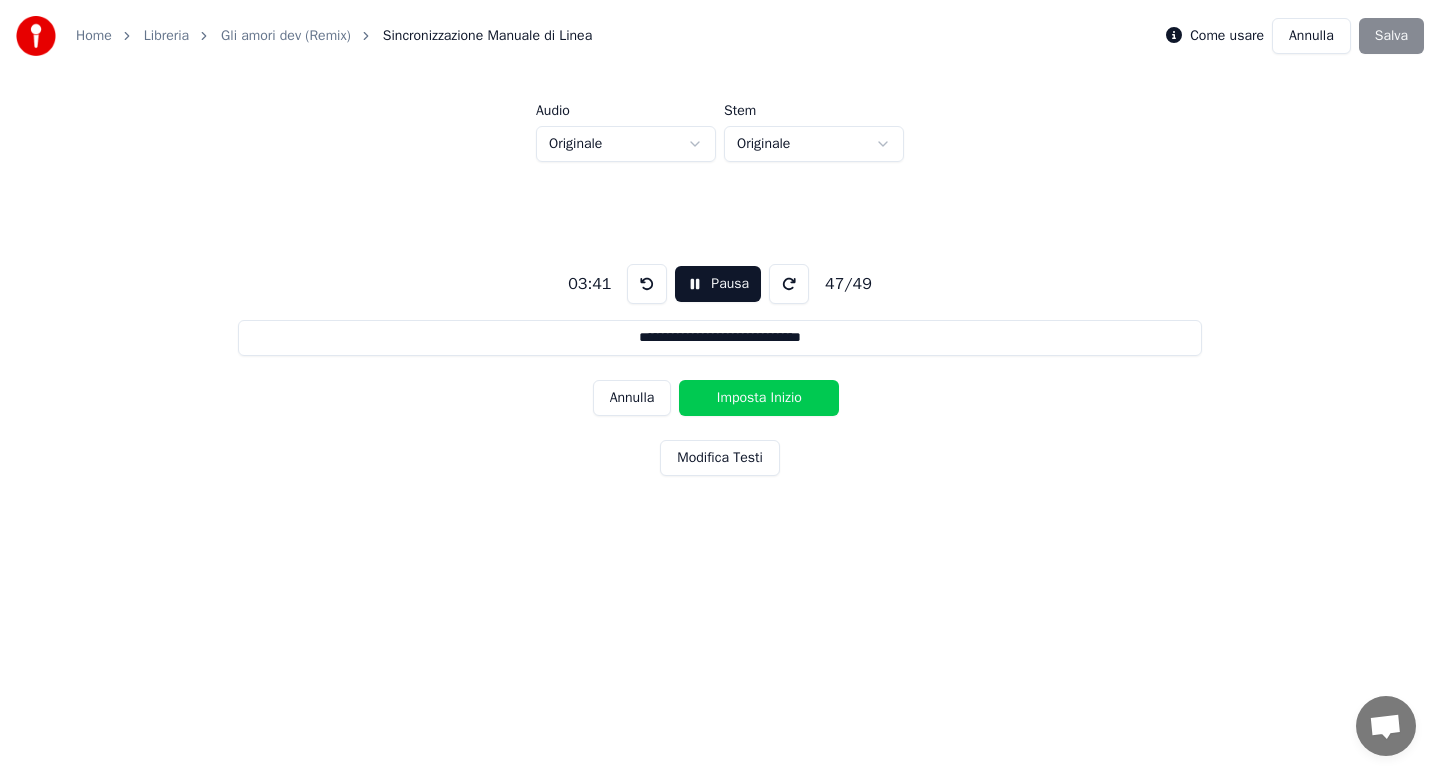 click on "Imposta Inizio" at bounding box center [759, 398] 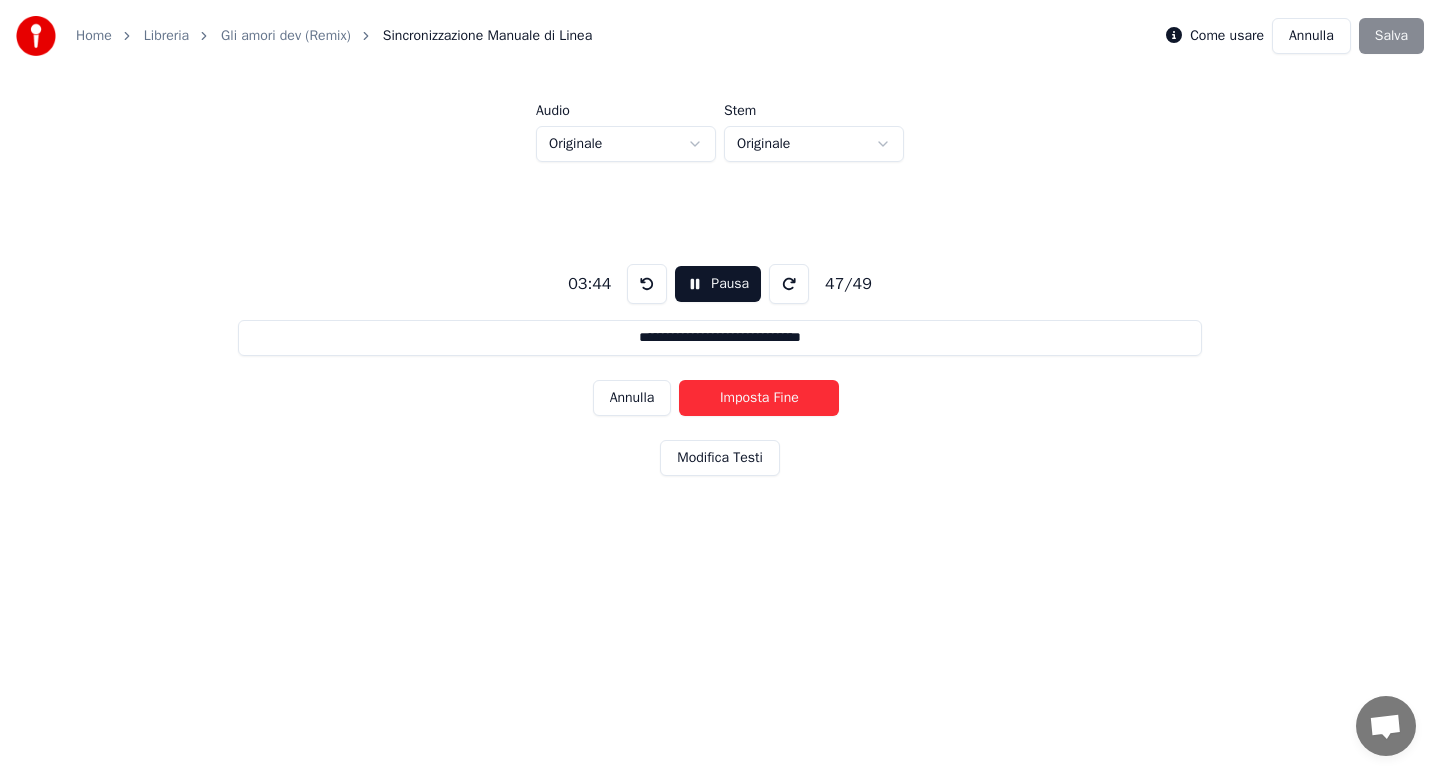 click on "Imposta Fine" at bounding box center [759, 398] 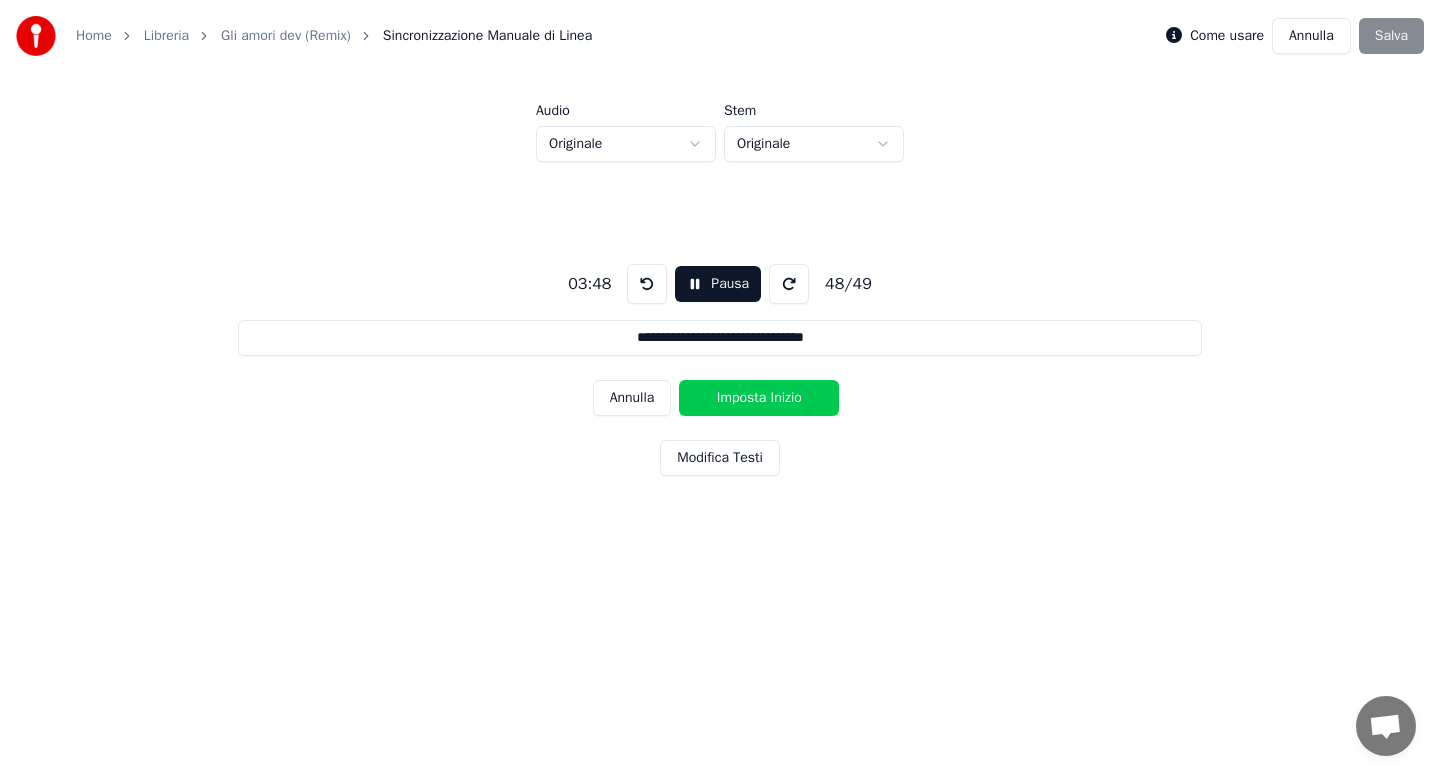 click on "Imposta Inizio" at bounding box center [759, 398] 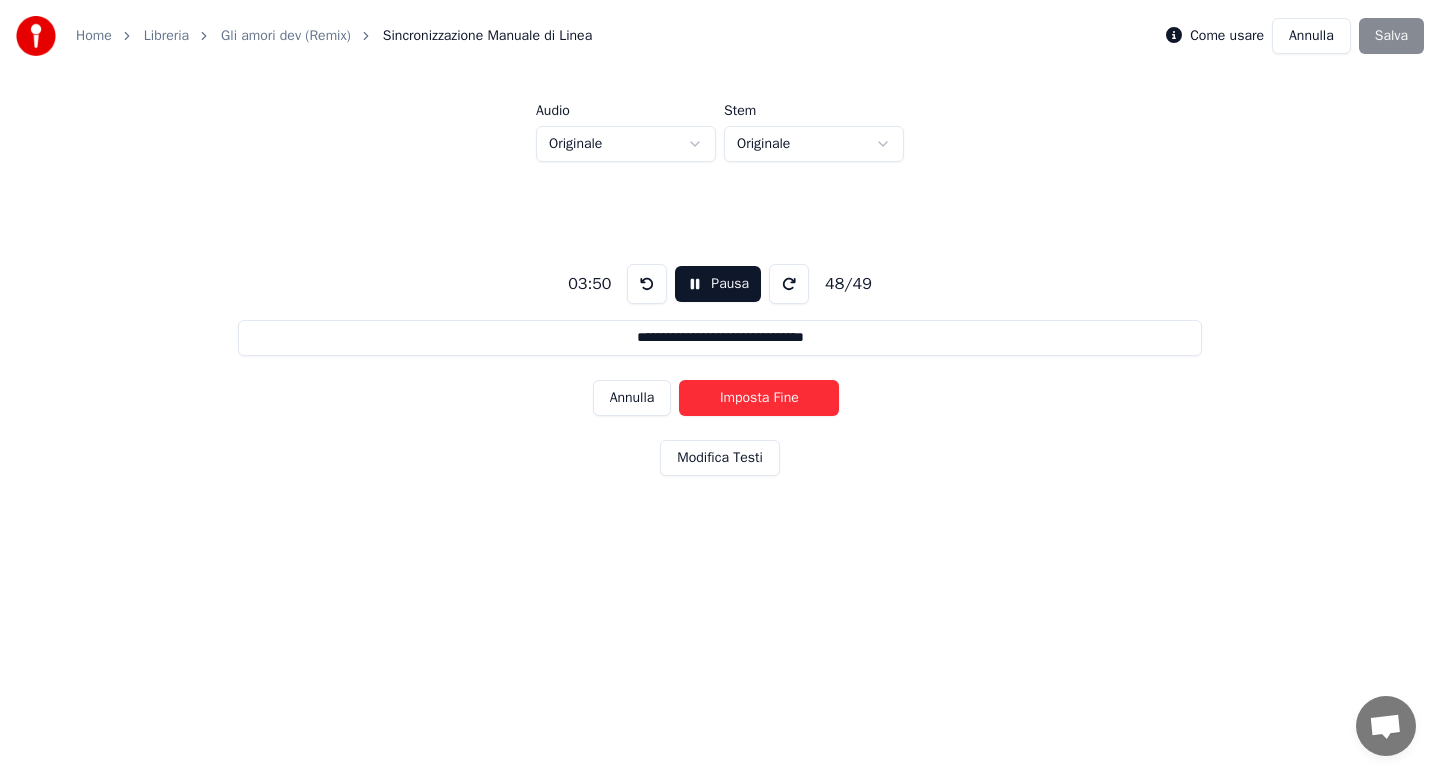 click on "Imposta Fine" at bounding box center [759, 398] 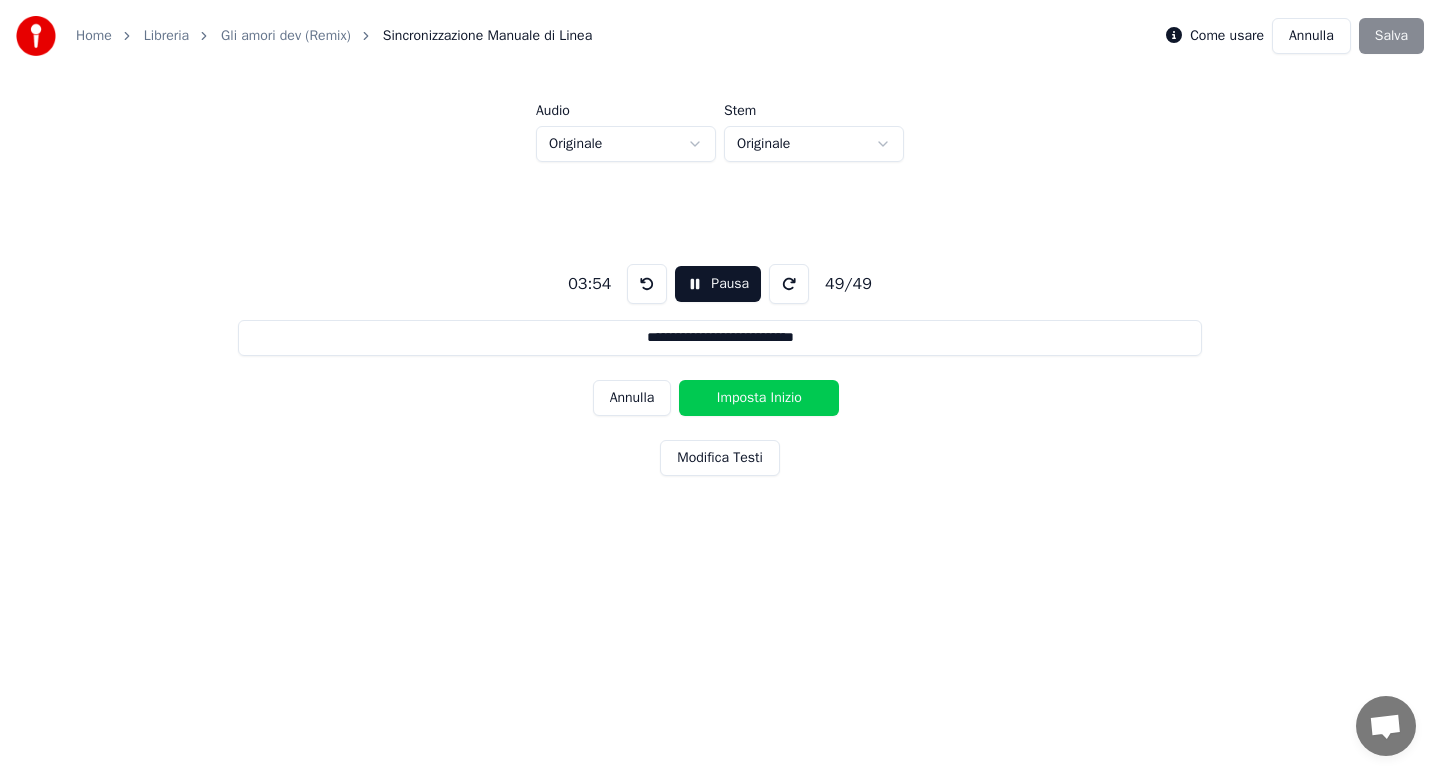 click on "Imposta Inizio" at bounding box center (759, 398) 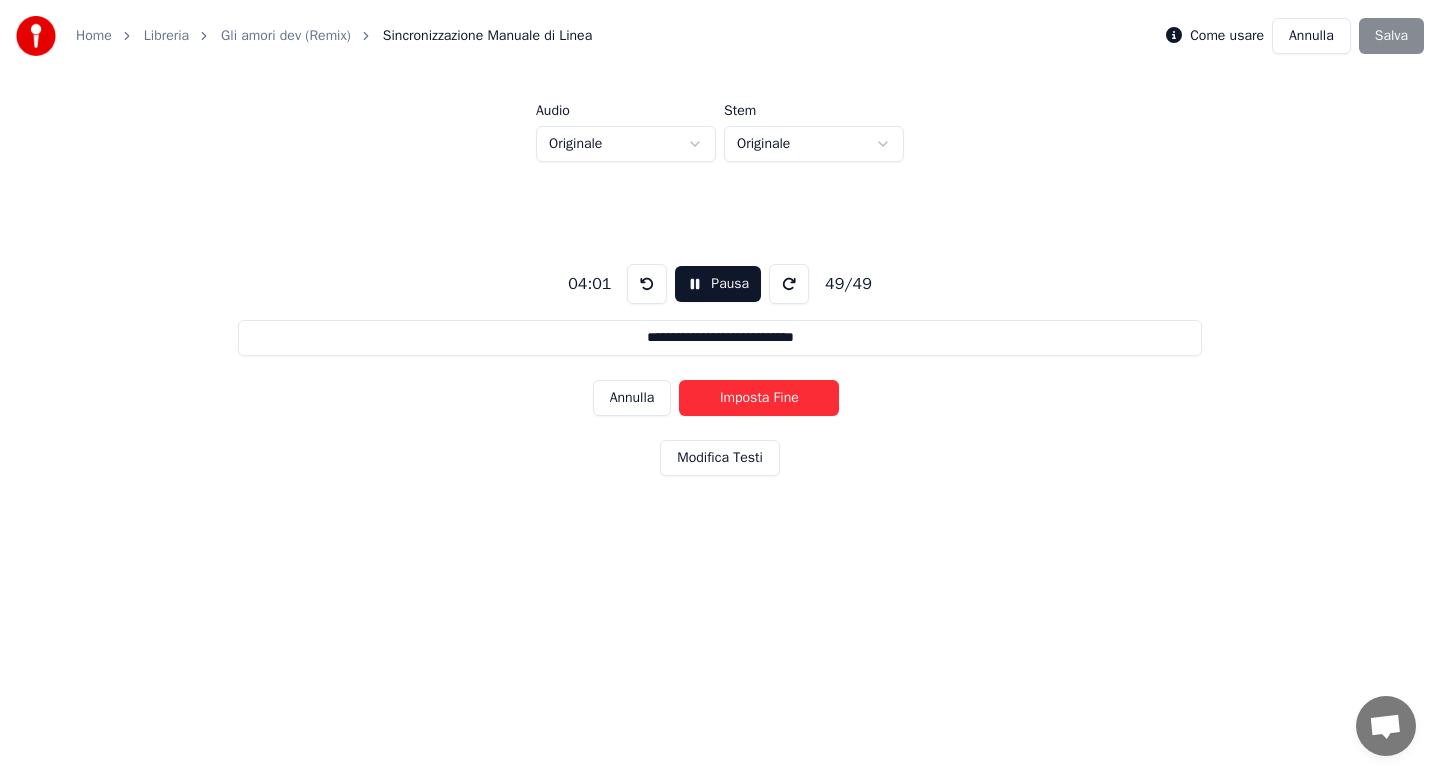 click on "Imposta Fine" at bounding box center [759, 398] 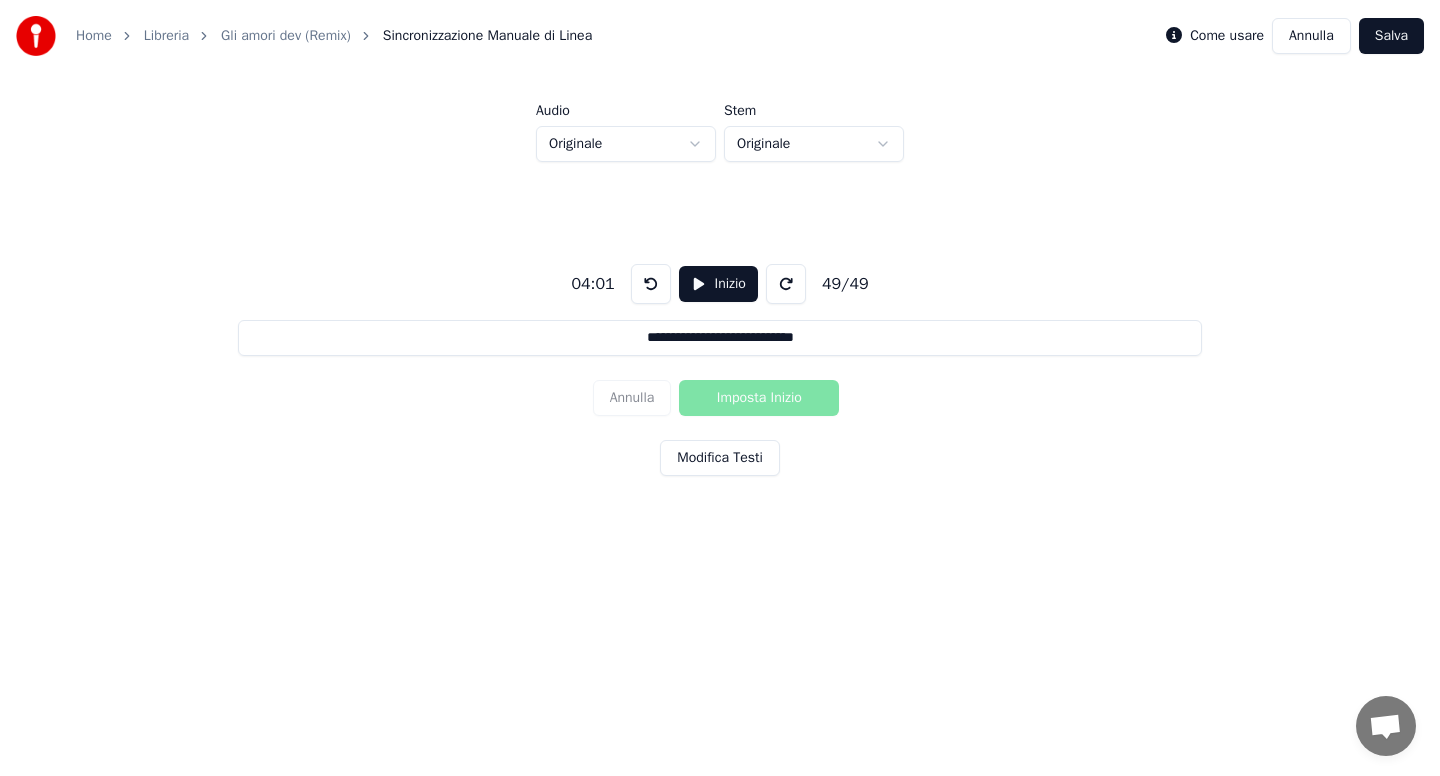 click on "Salva" at bounding box center [1391, 36] 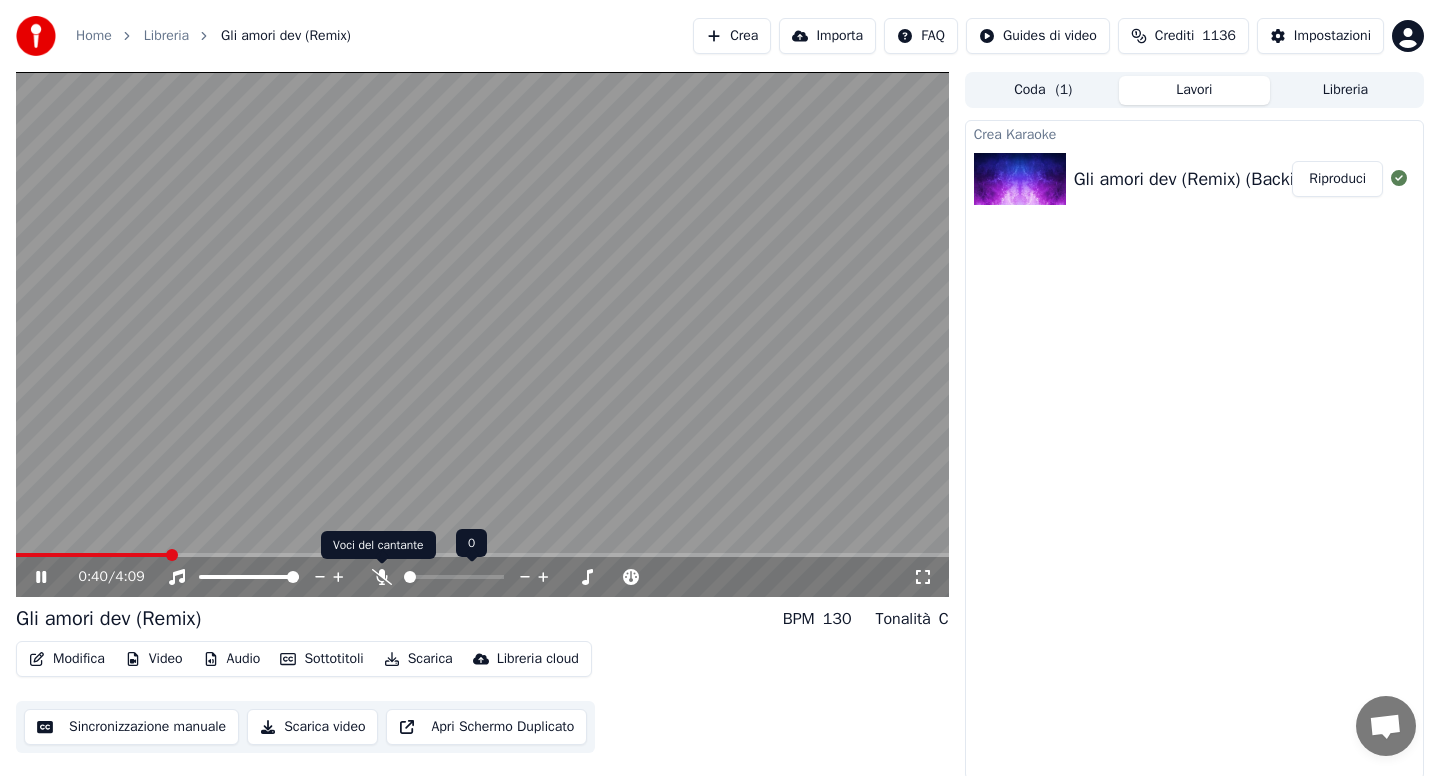 click 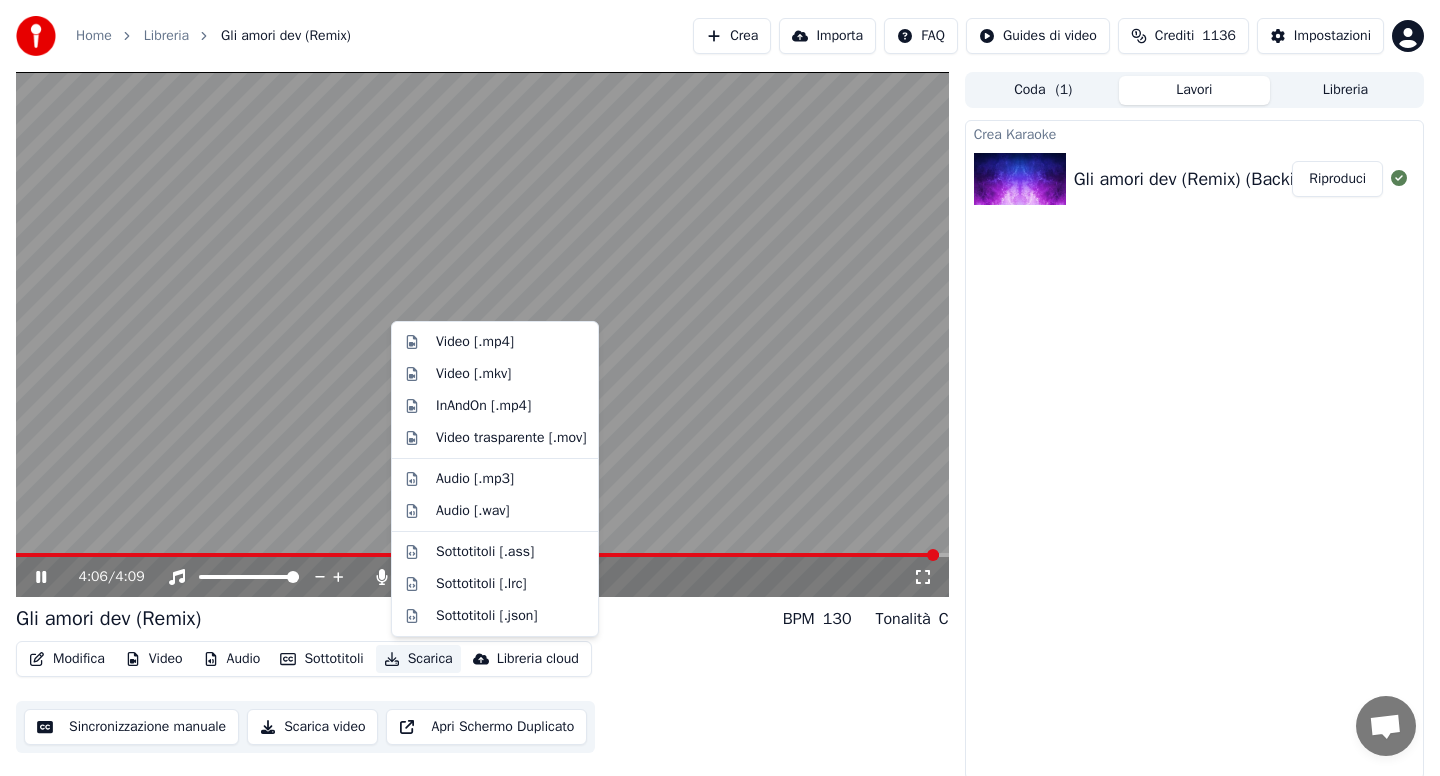 click on "Scarica" at bounding box center [418, 659] 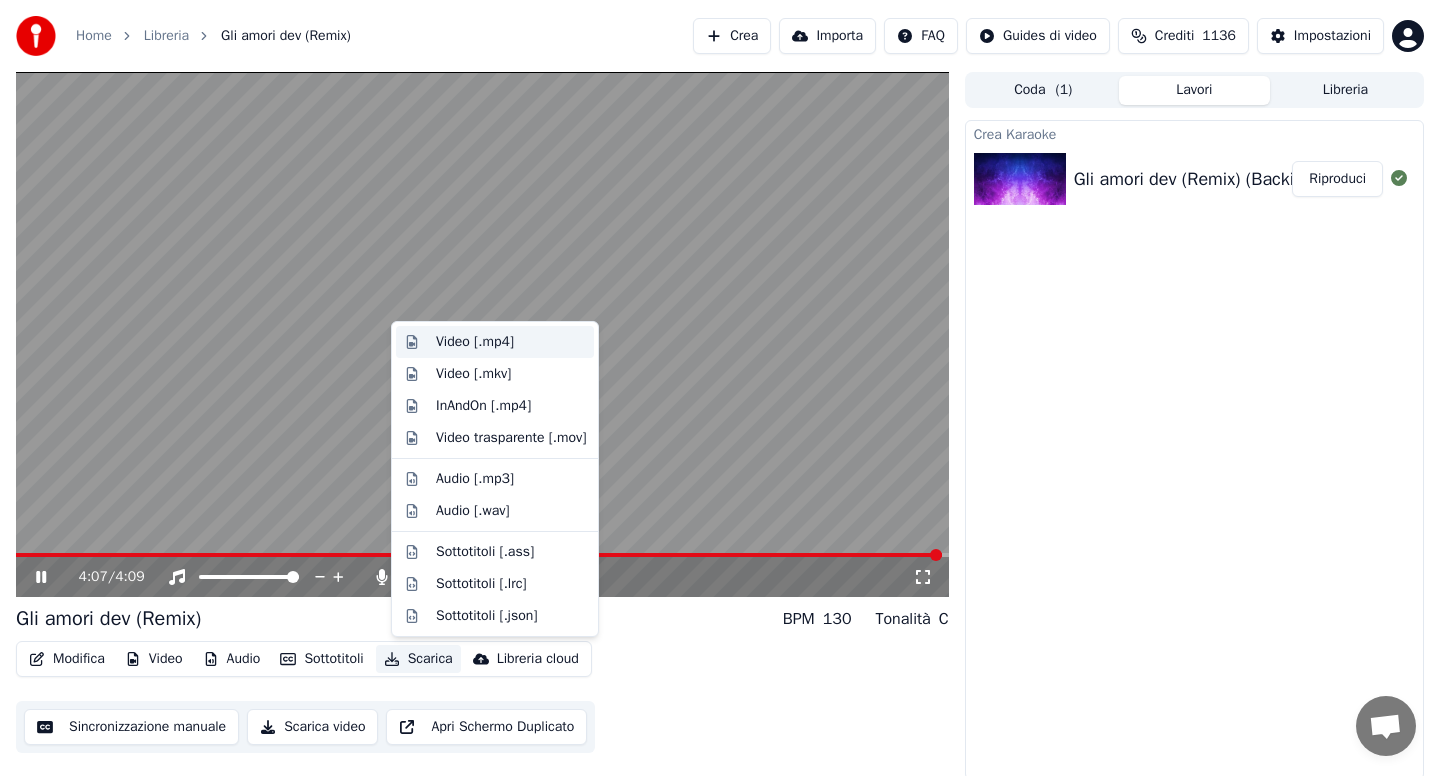 click on "Video [.mp4]" at bounding box center [475, 342] 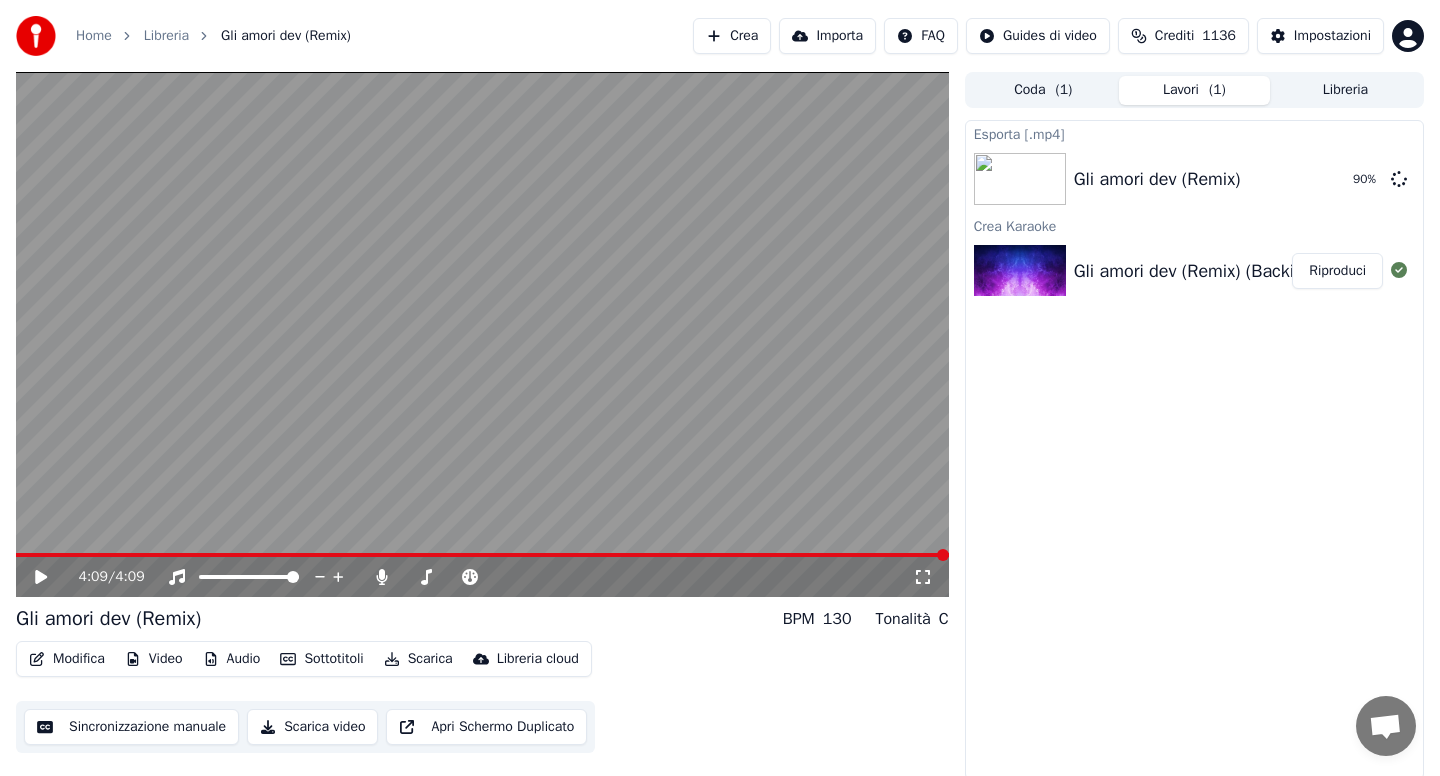 click on "Libreria" at bounding box center [1345, 90] 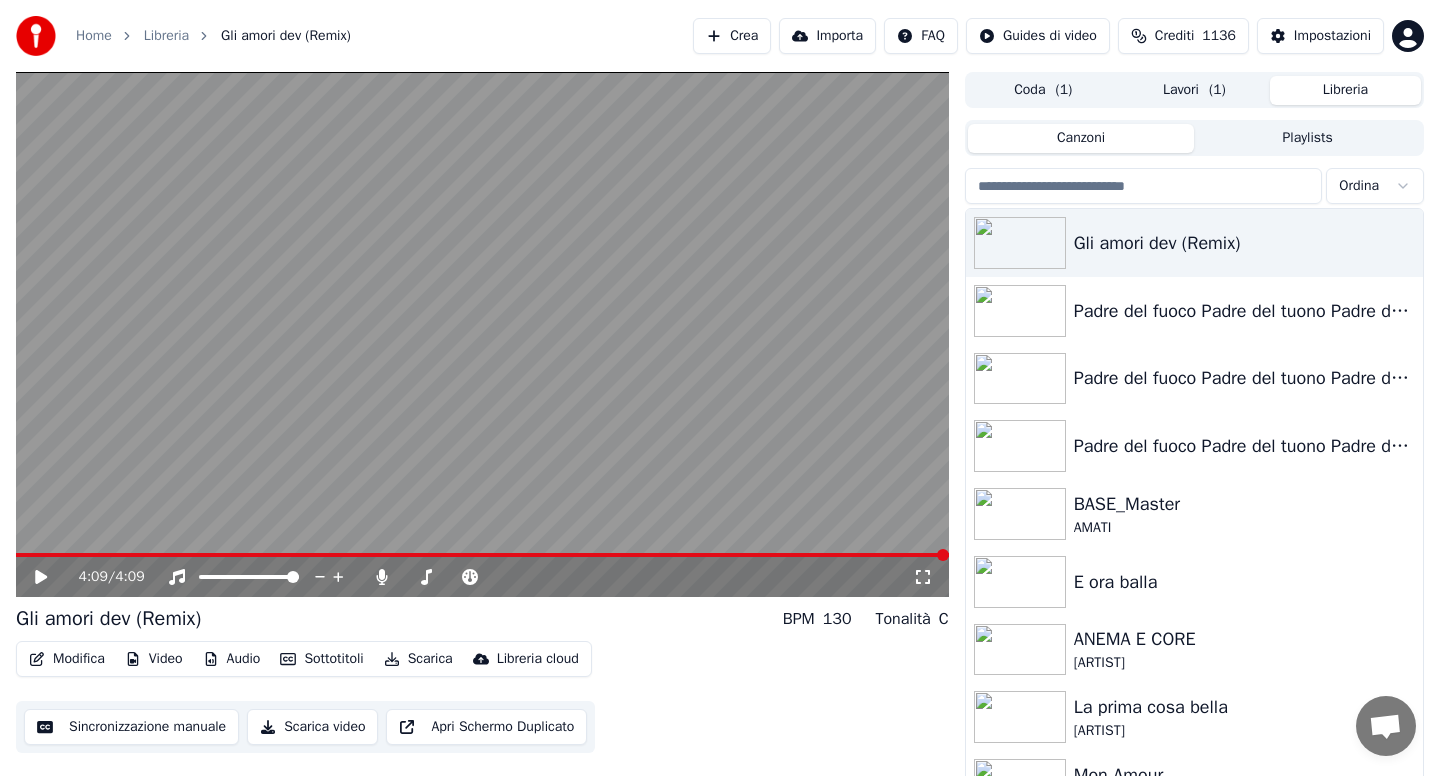 click at bounding box center [1144, 186] 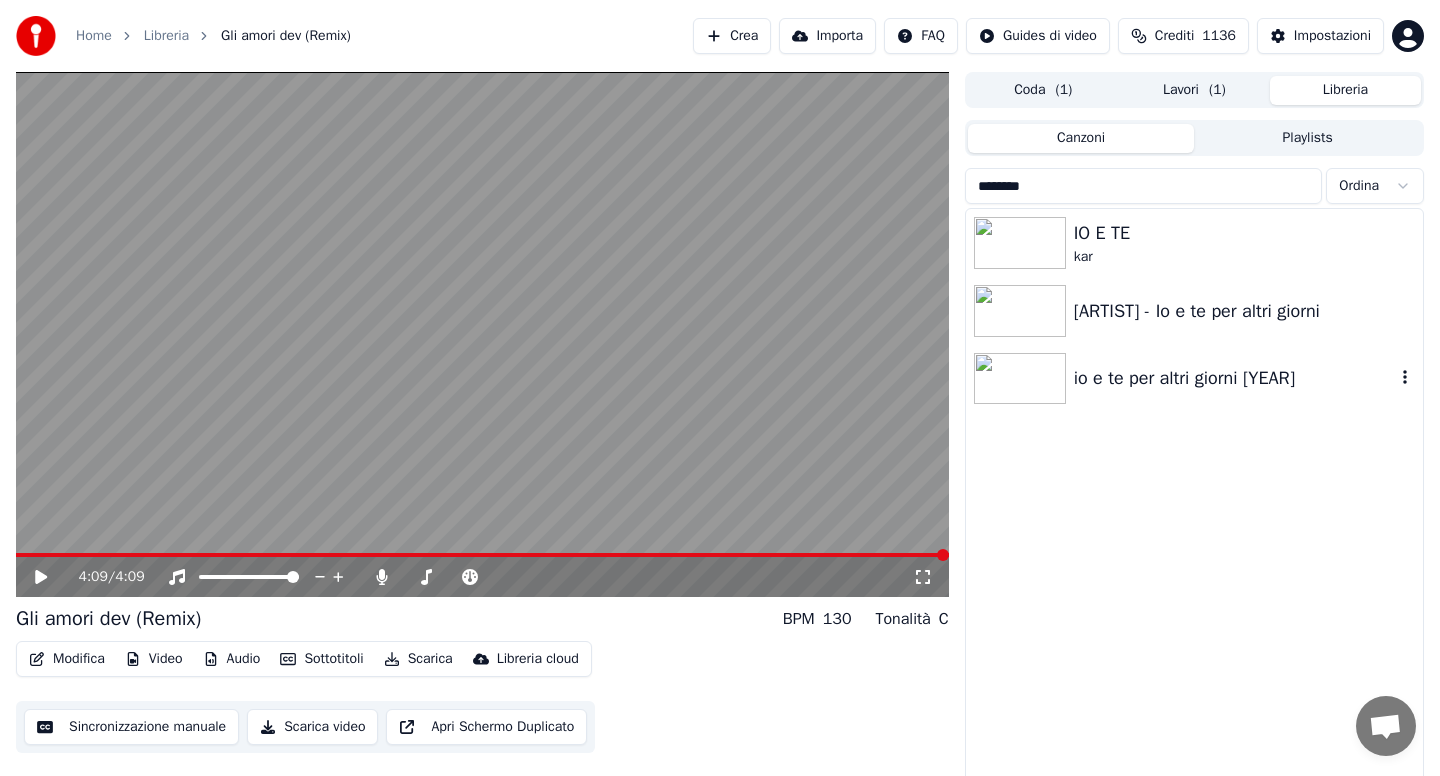 type on "*******" 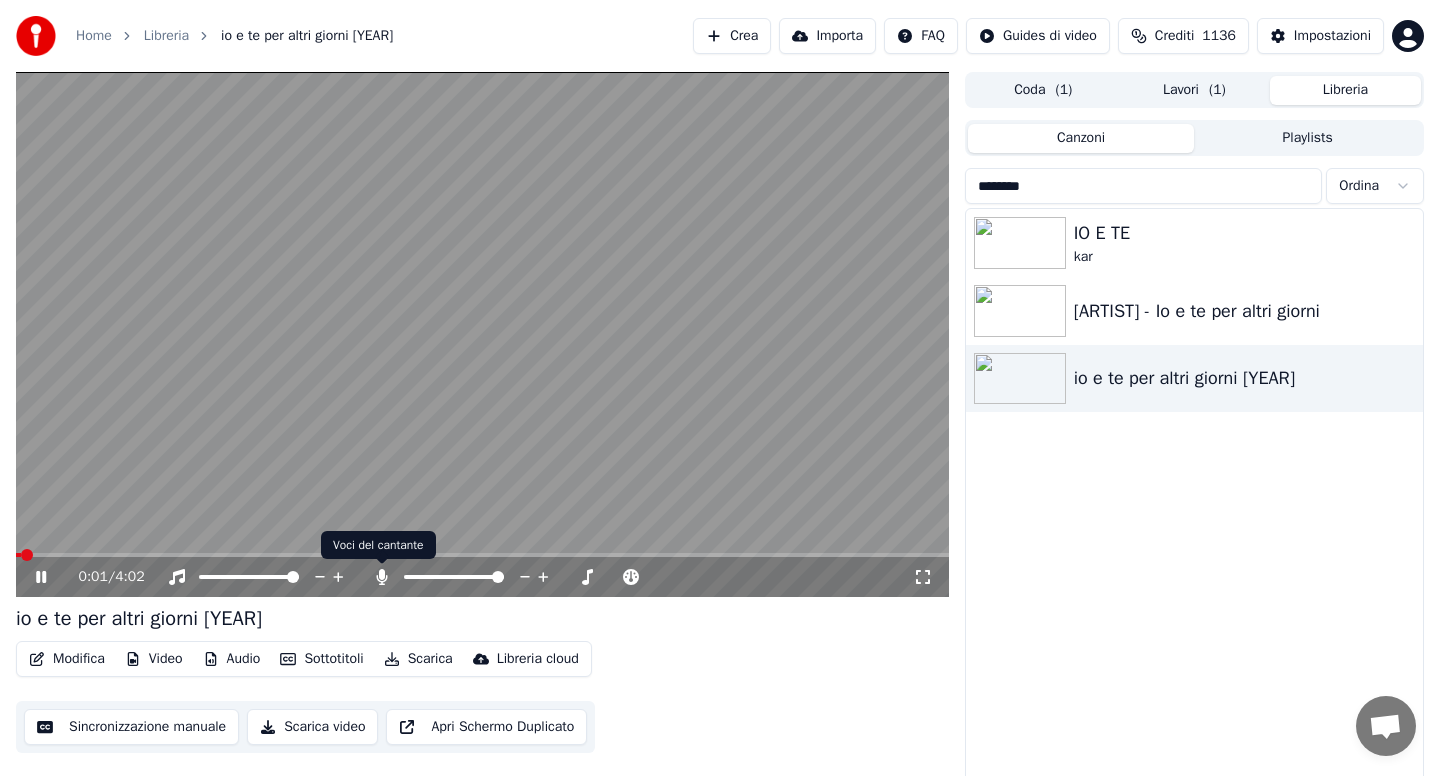 click 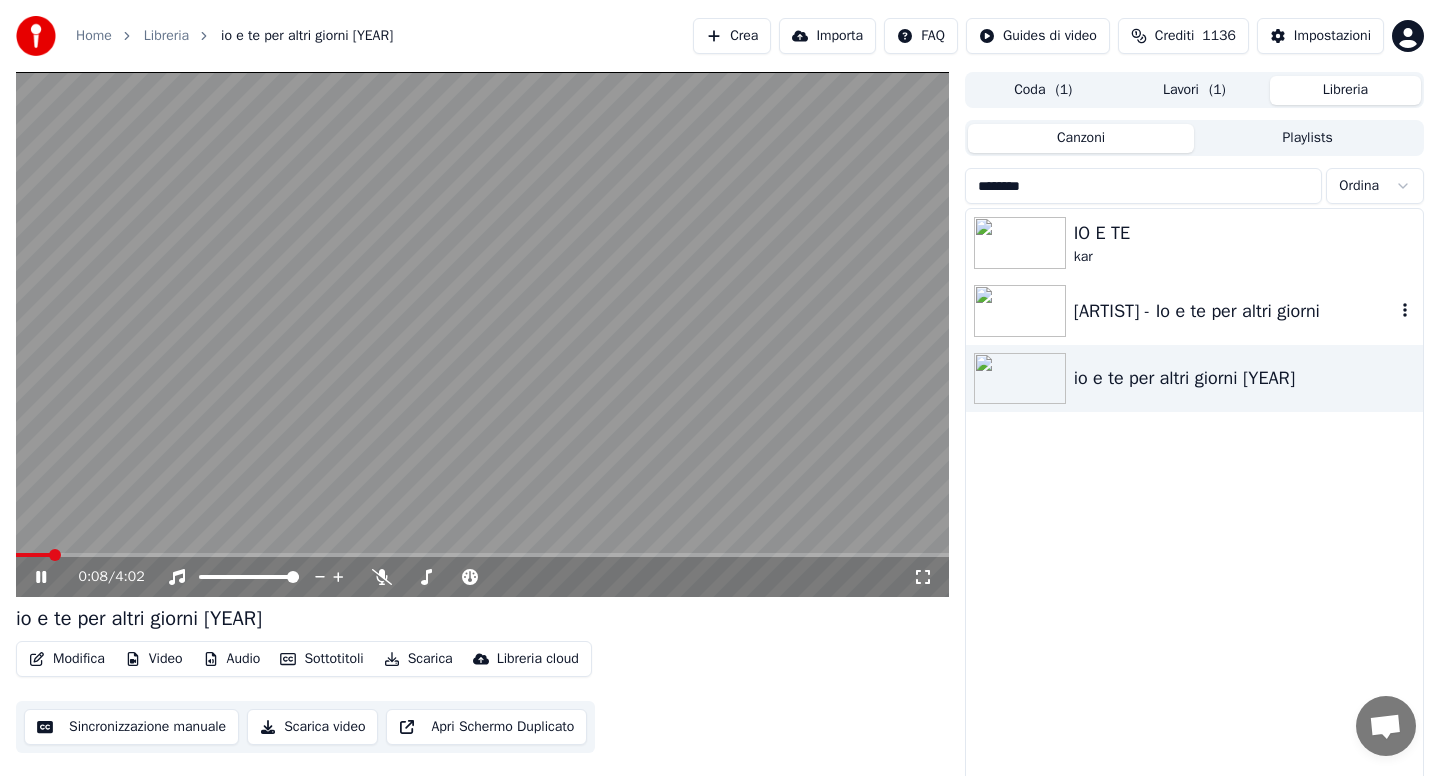 click on "[ARTIST] - Io e te per altri giorni" at bounding box center [1234, 311] 